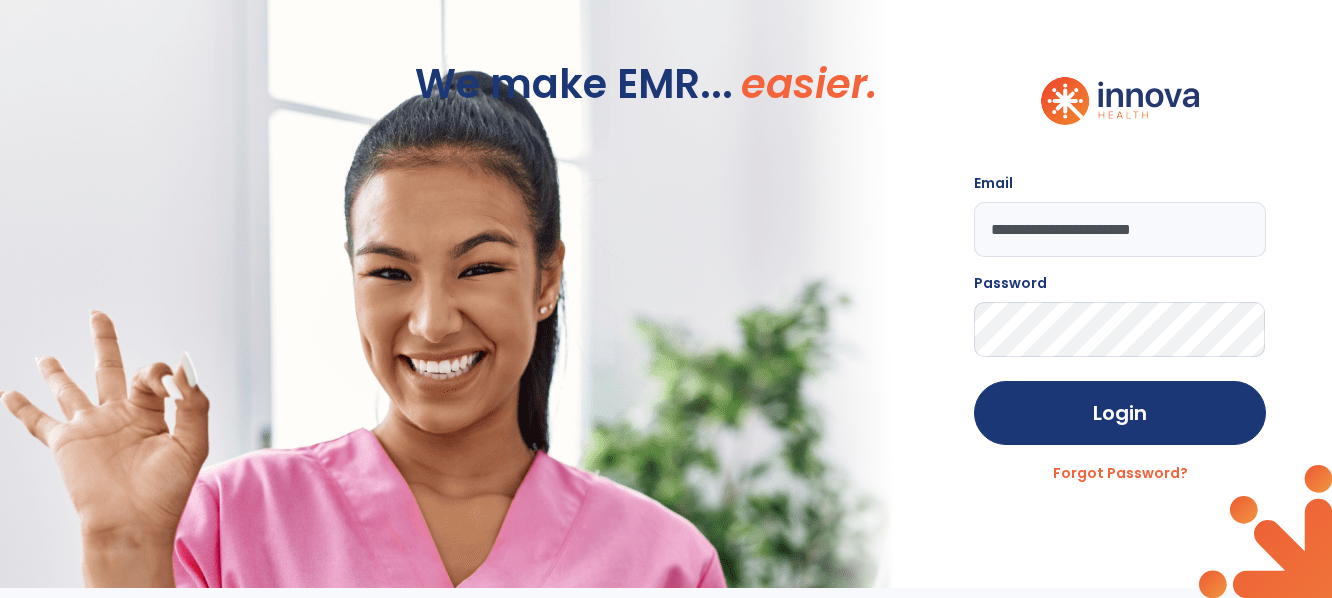 scroll, scrollTop: 0, scrollLeft: 0, axis: both 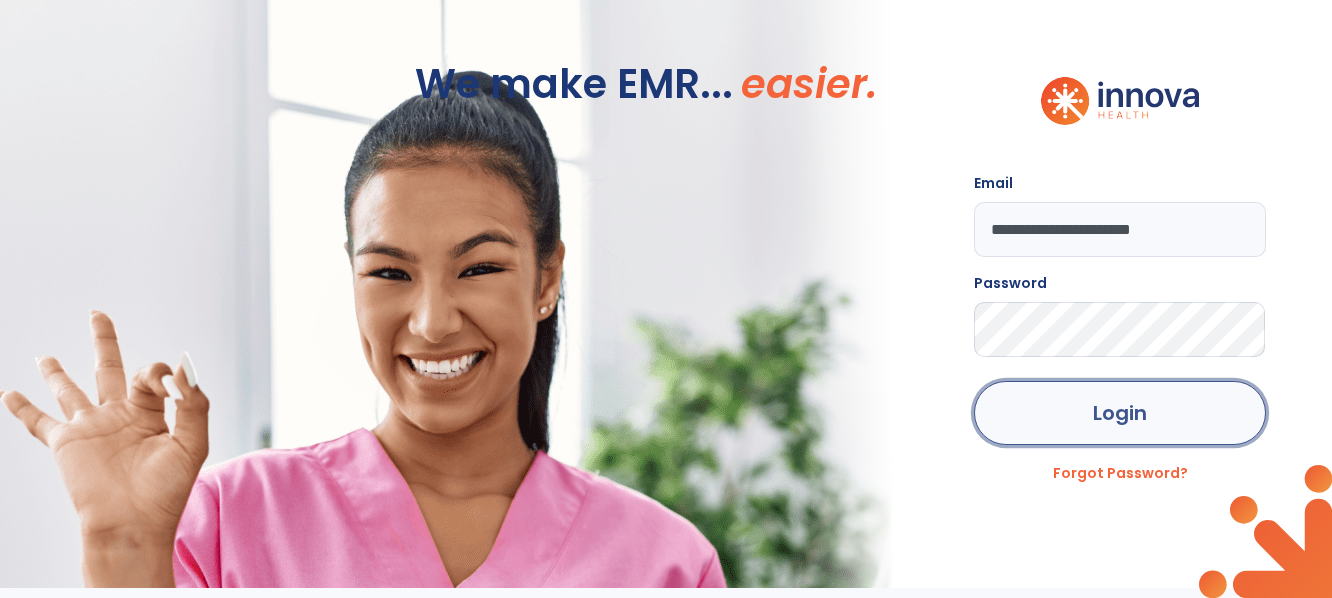 click on "Login" 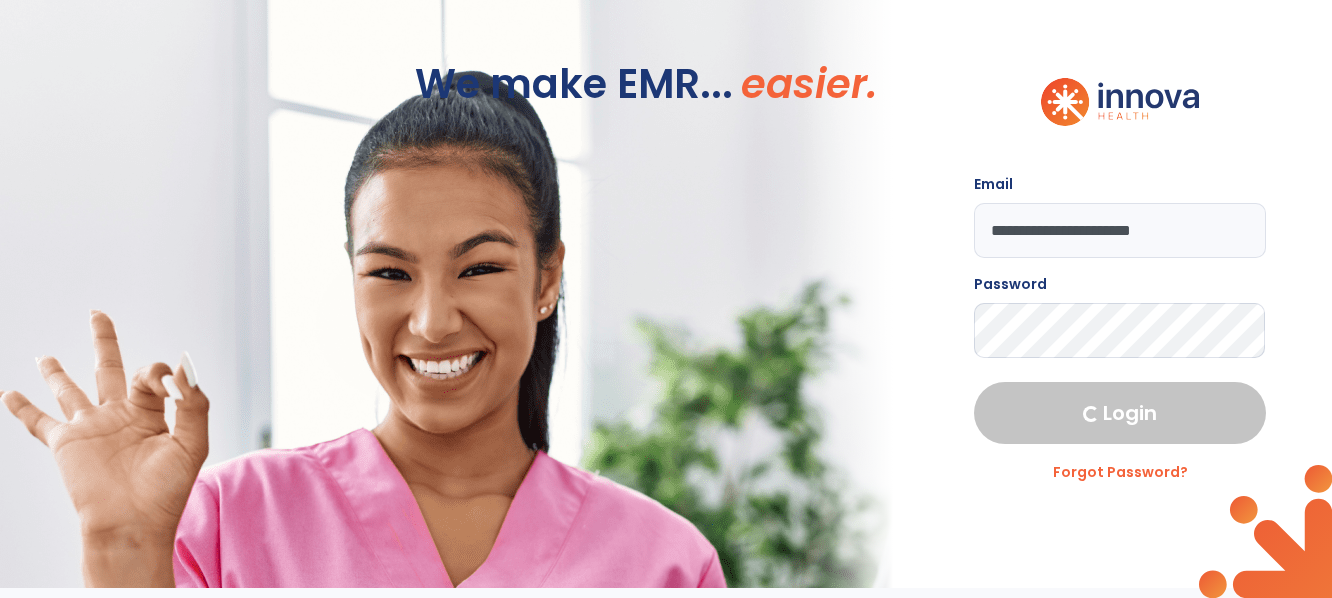 select on "****" 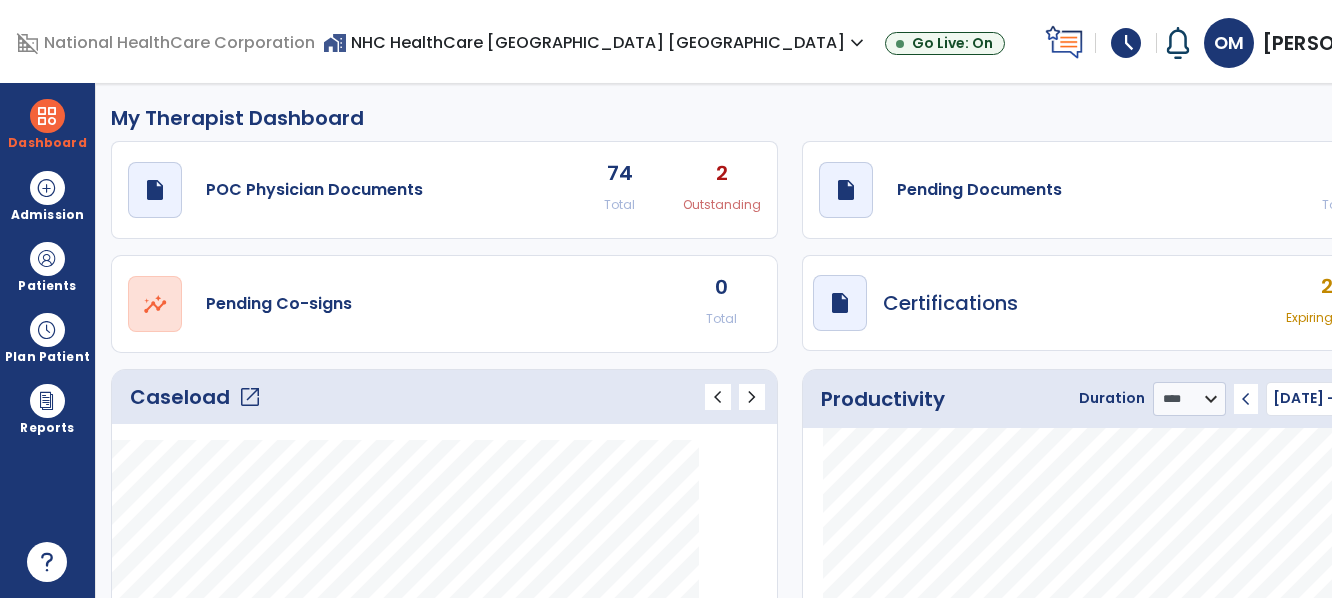 click on "open_in_new" 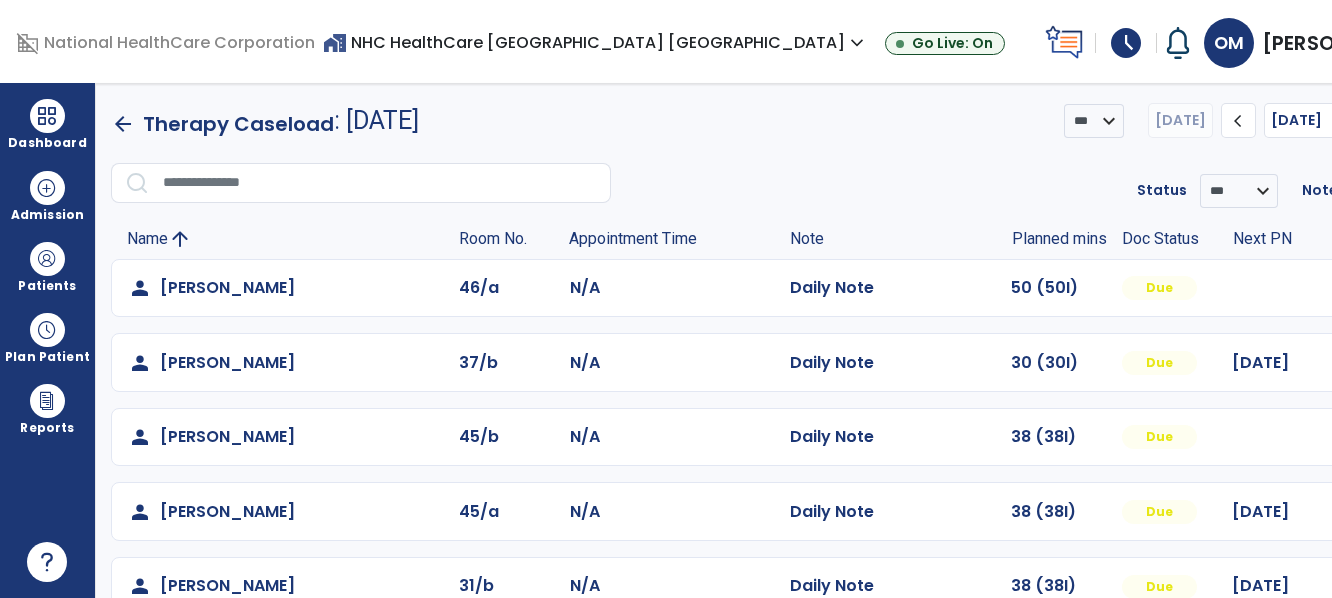 click at bounding box center (1406, 288) 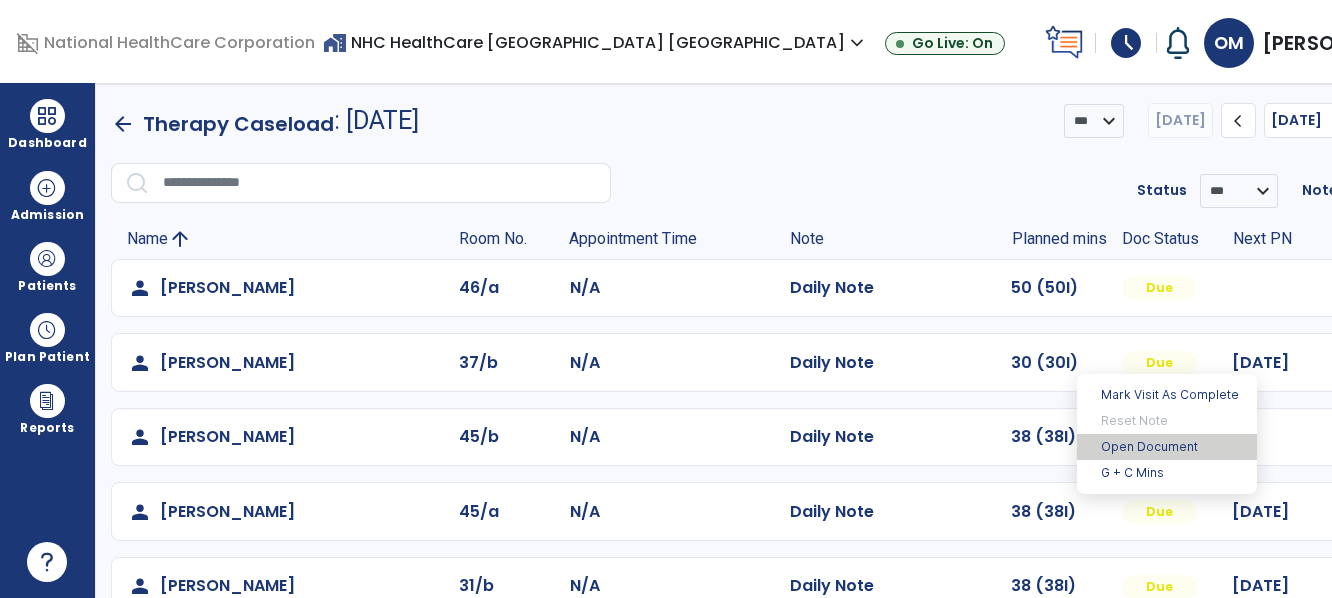 click on "Open Document" at bounding box center [1167, 447] 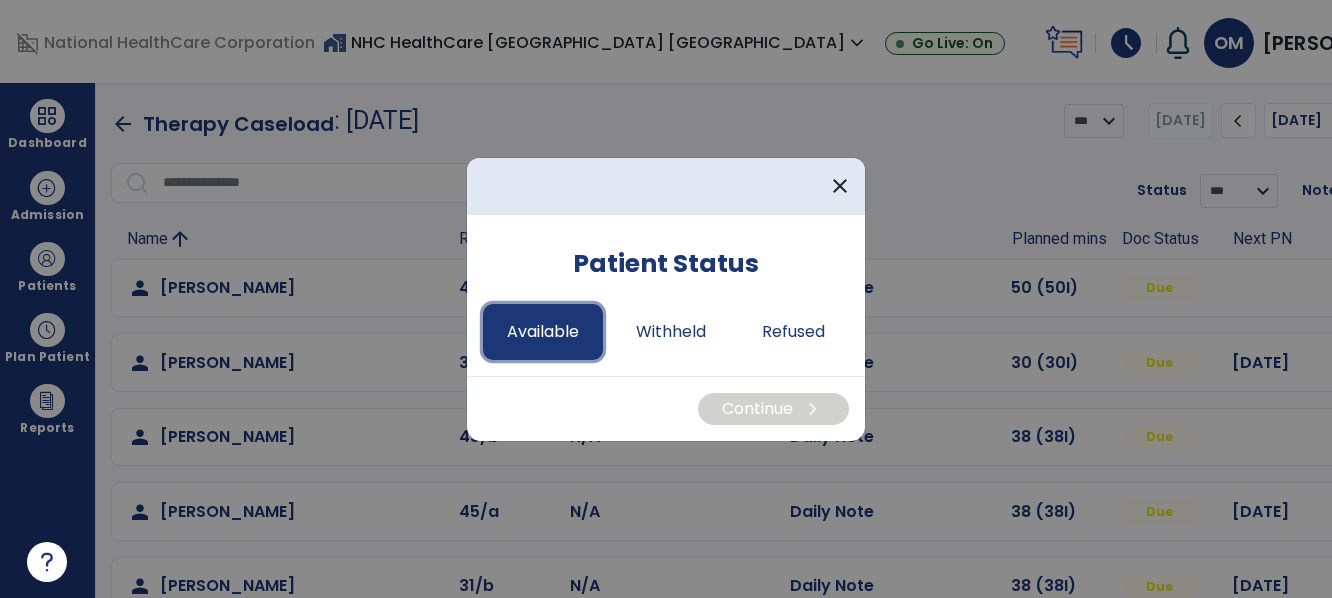 click on "Available" at bounding box center (543, 332) 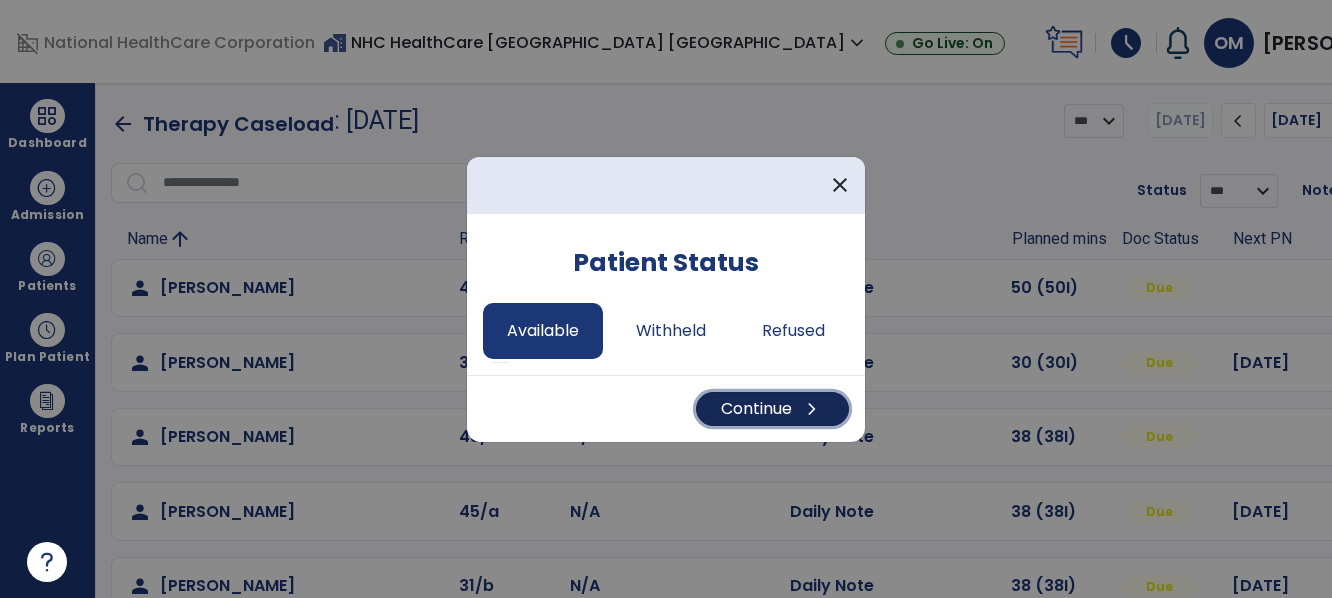 click on "chevron_right" at bounding box center [812, 409] 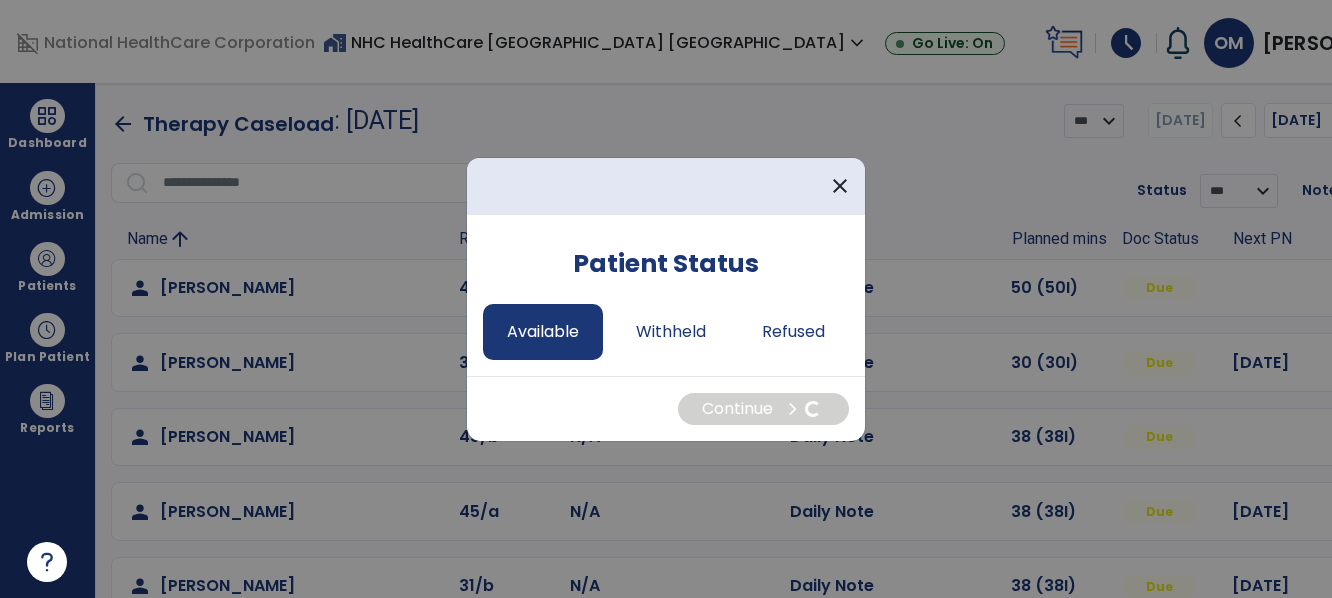 select on "*" 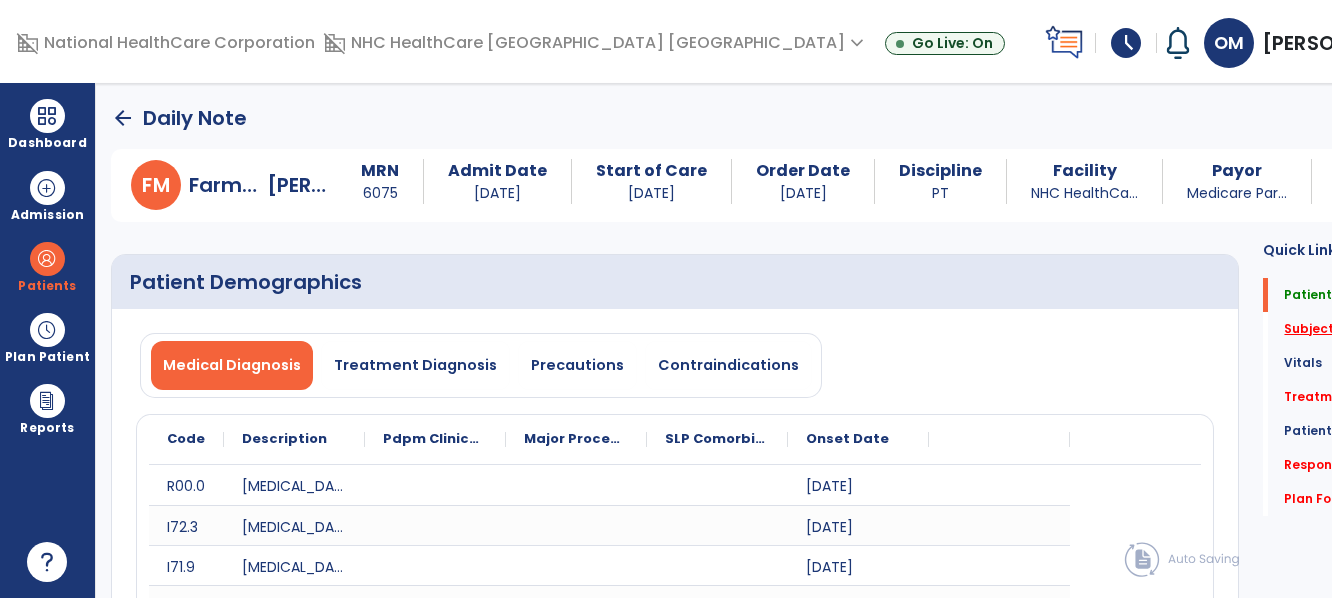 click on "Subjective Assessment   *" 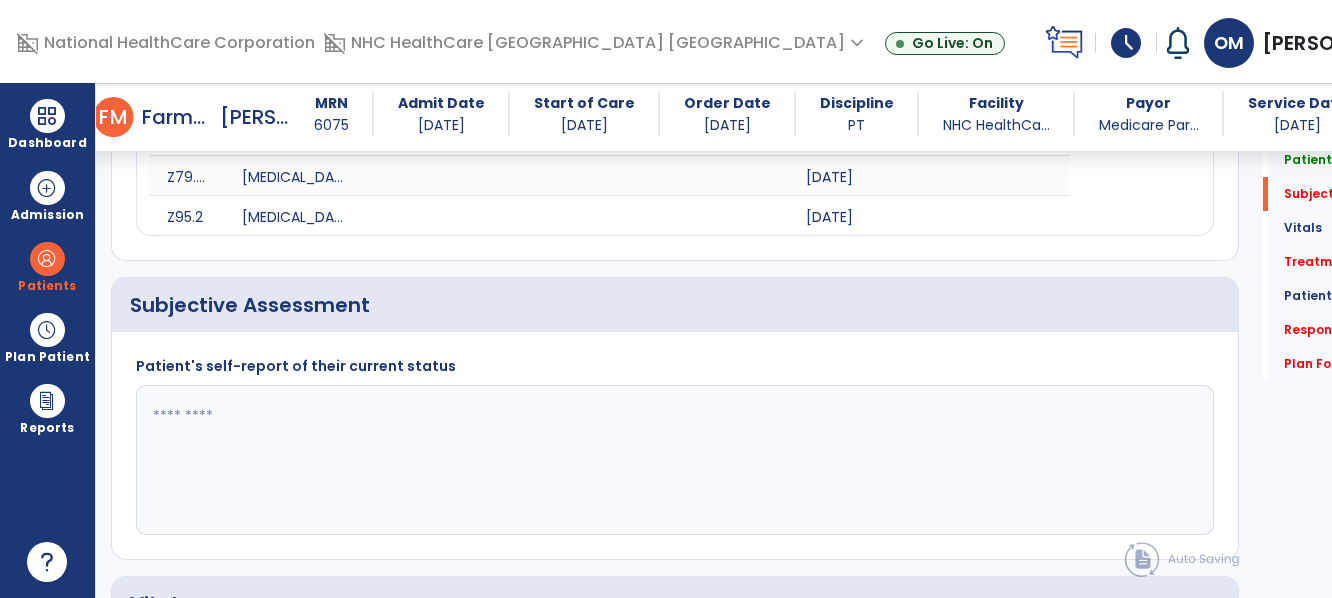 scroll, scrollTop: 1148, scrollLeft: 0, axis: vertical 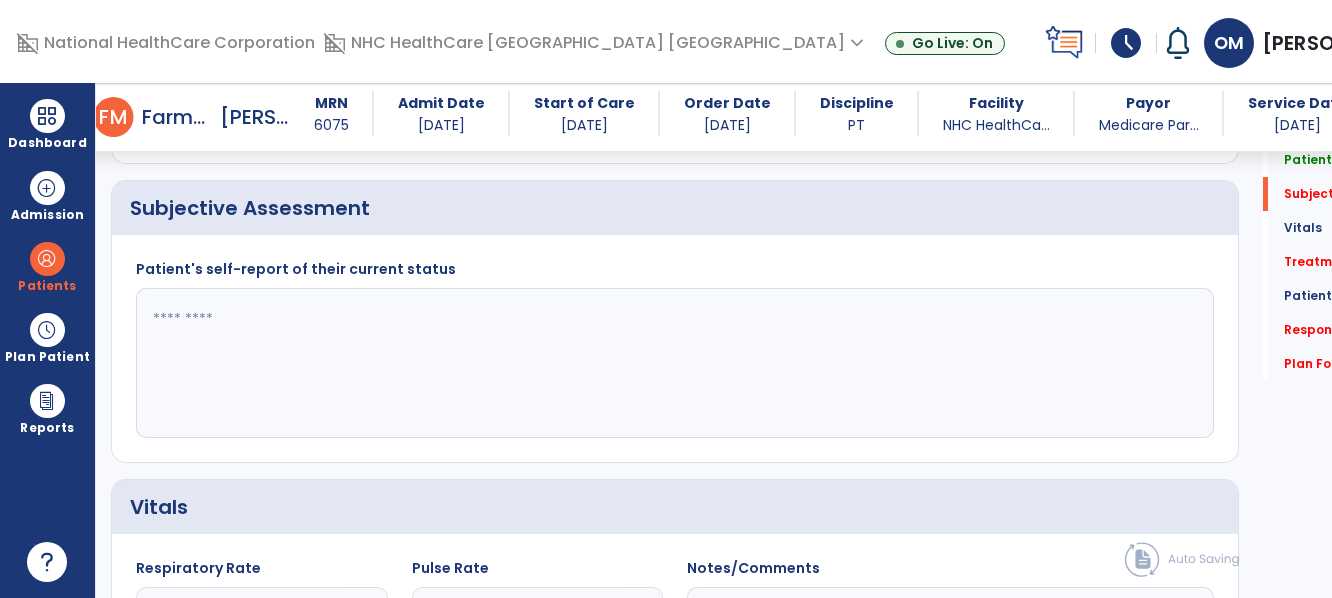 click 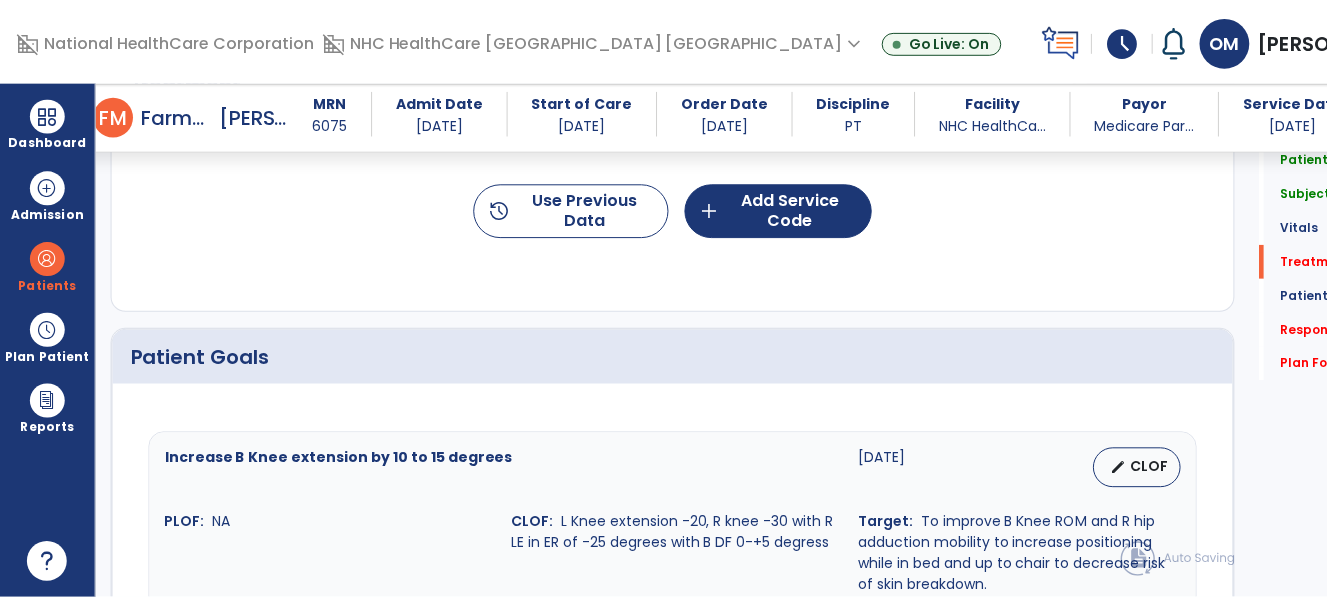 scroll, scrollTop: 1848, scrollLeft: 0, axis: vertical 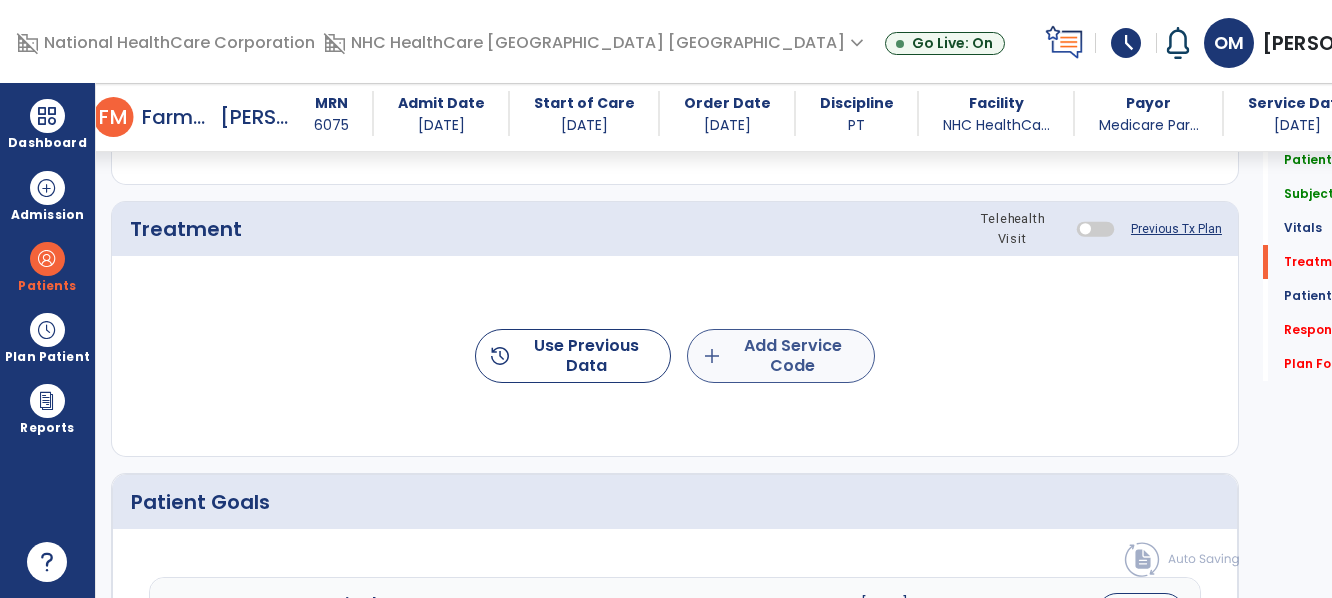 type on "**********" 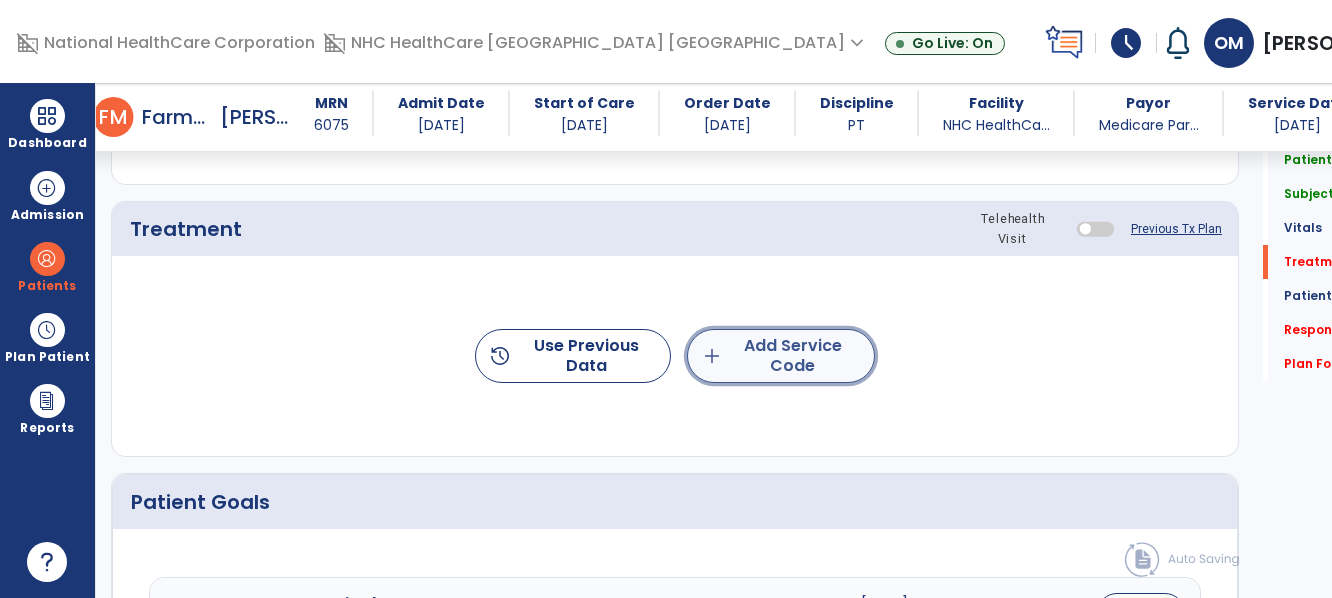 click on "add  Add Service Code" 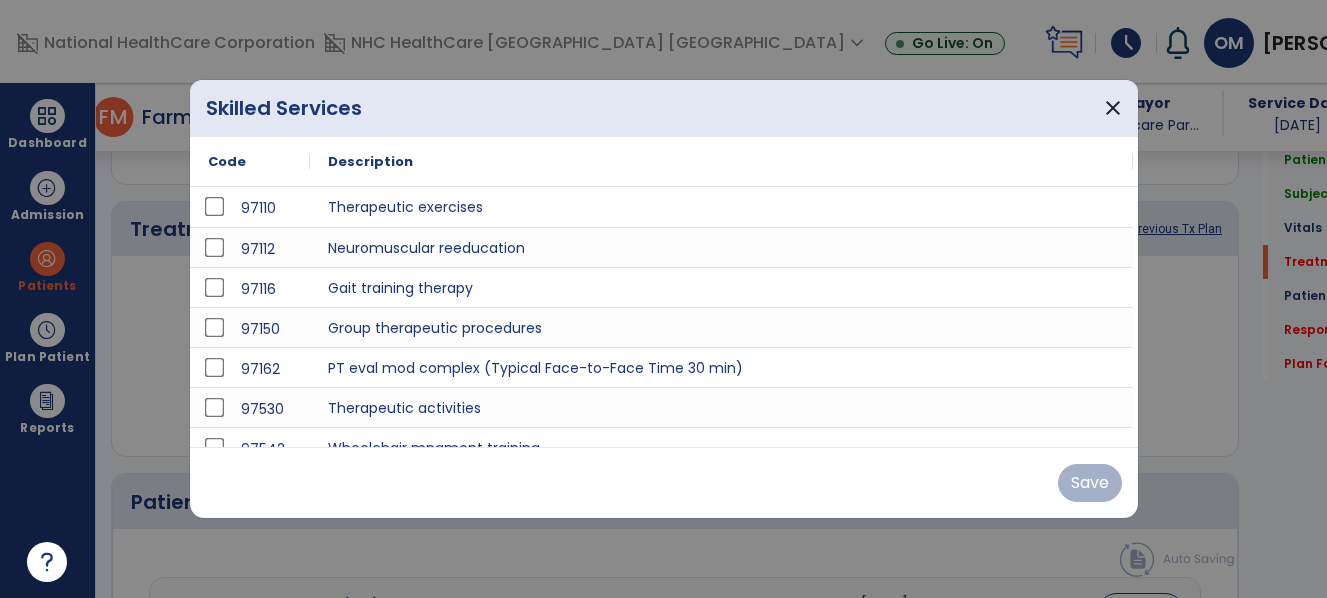 scroll, scrollTop: 1848, scrollLeft: 0, axis: vertical 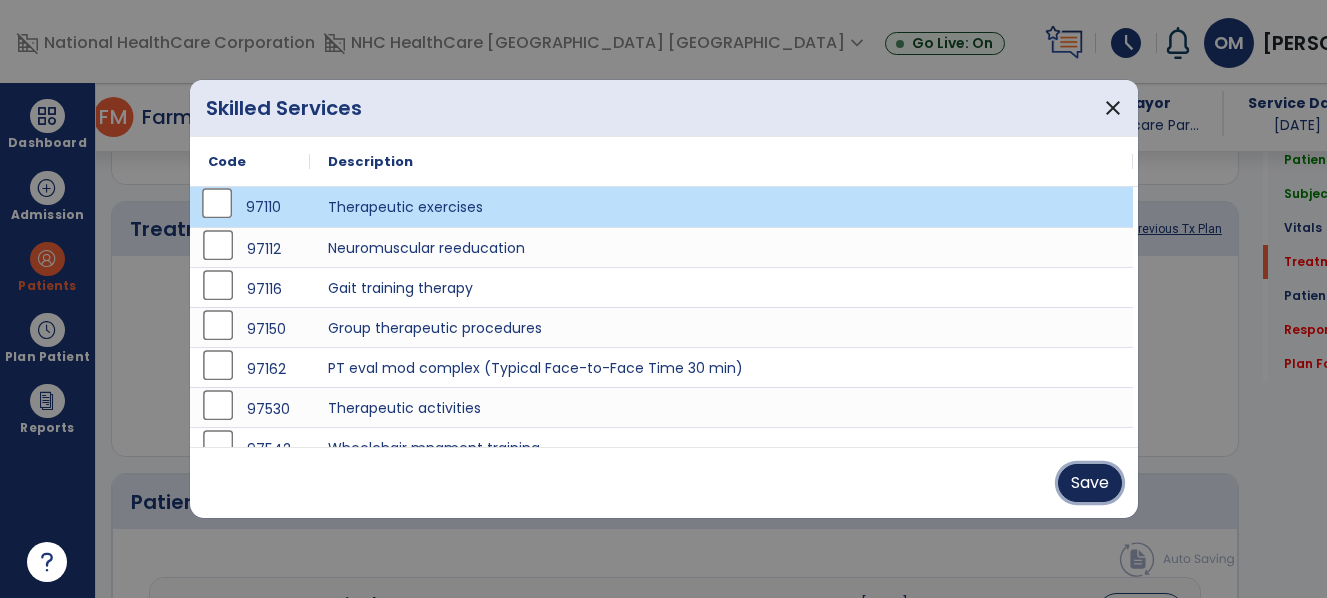 click on "Save" at bounding box center (1090, 483) 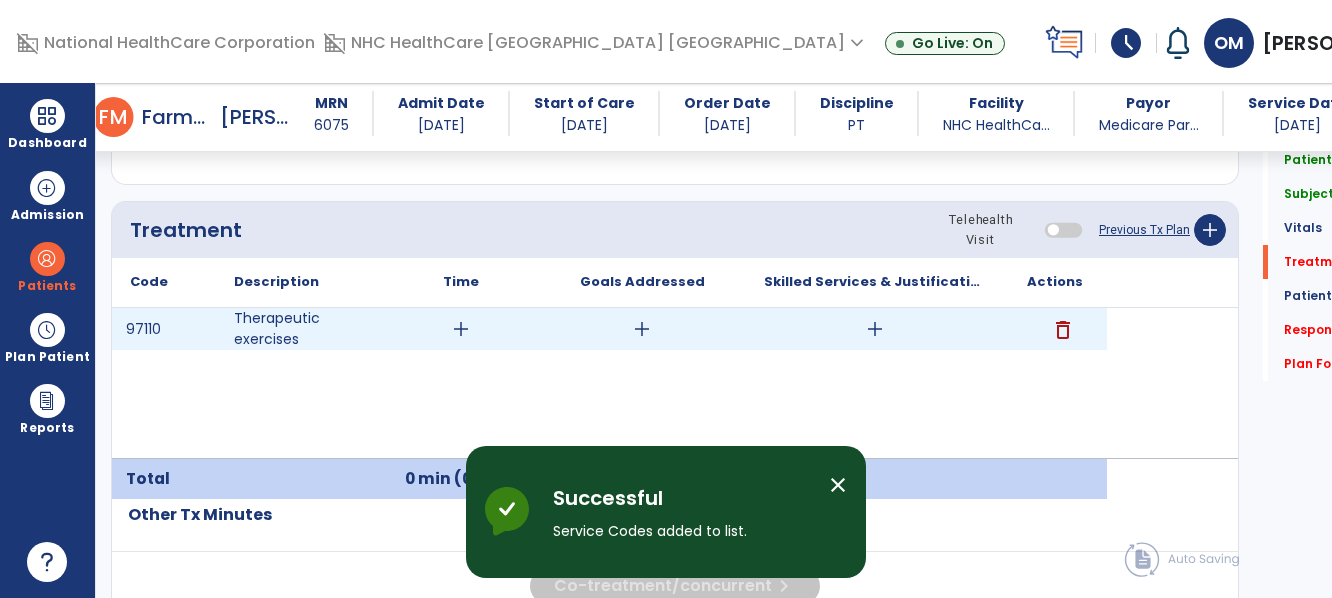 click on "add" at bounding box center [461, 329] 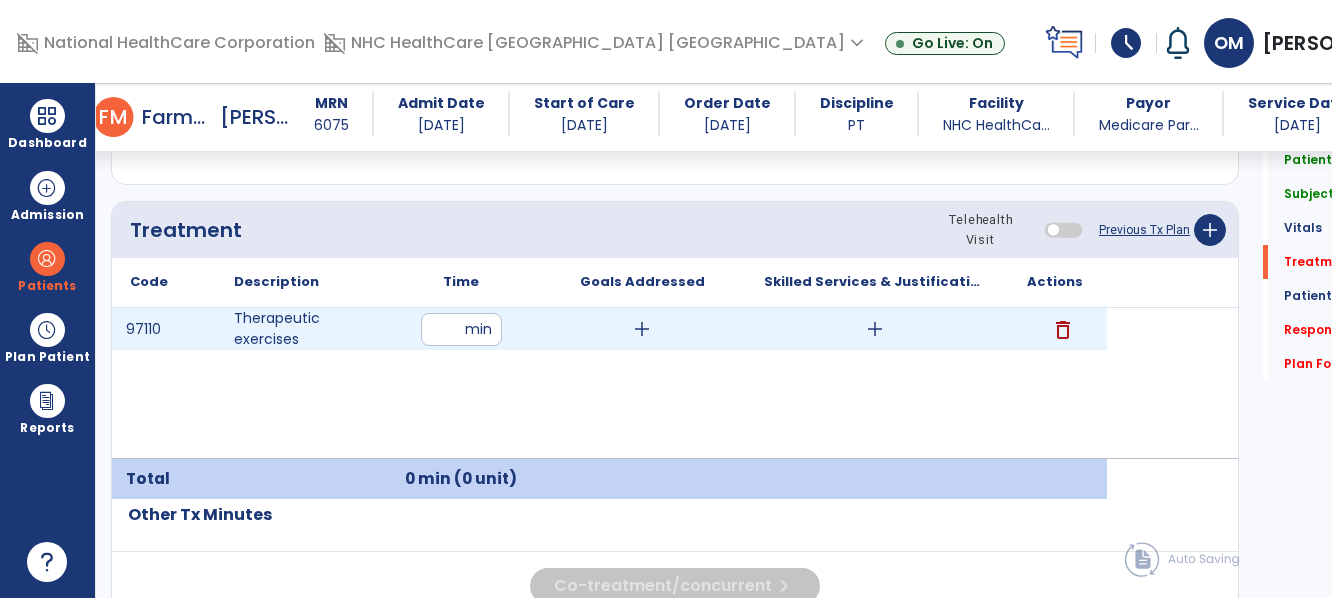 type on "**" 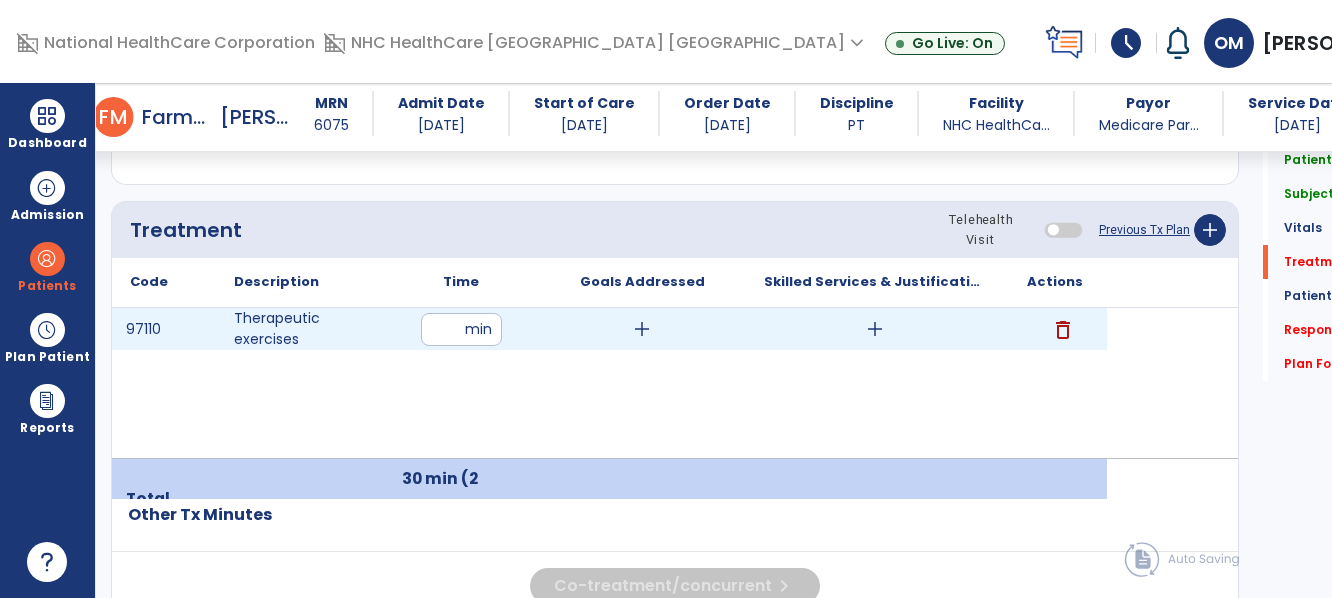click on "add" at bounding box center (875, 329) 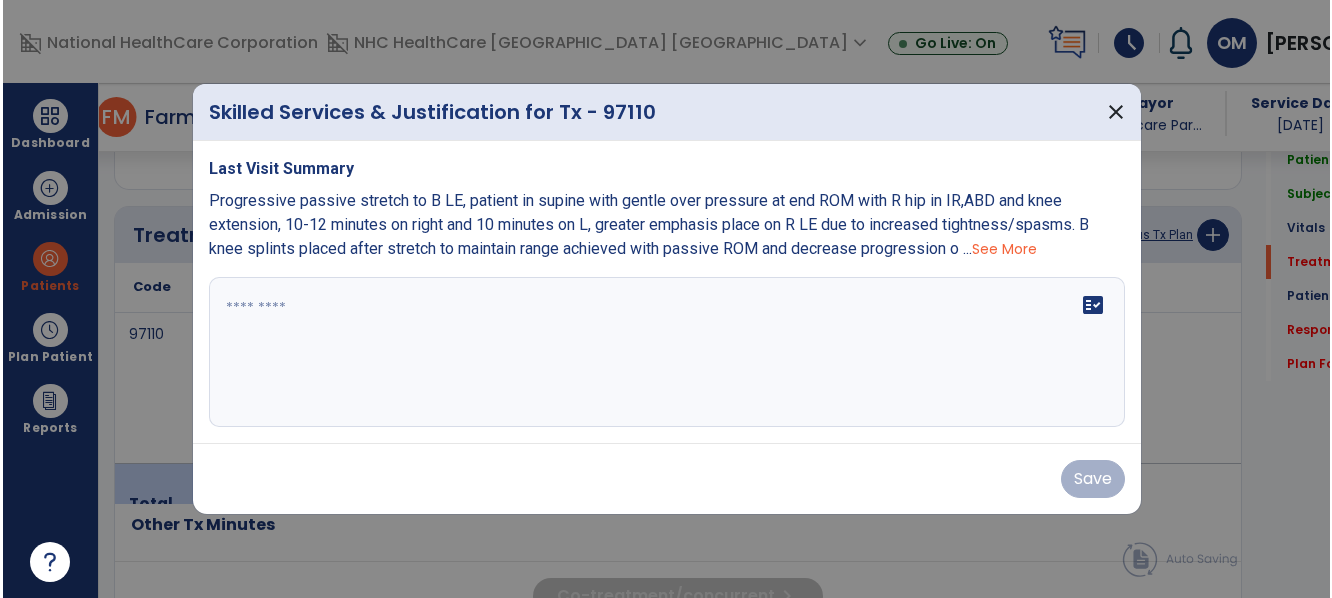 scroll, scrollTop: 1848, scrollLeft: 0, axis: vertical 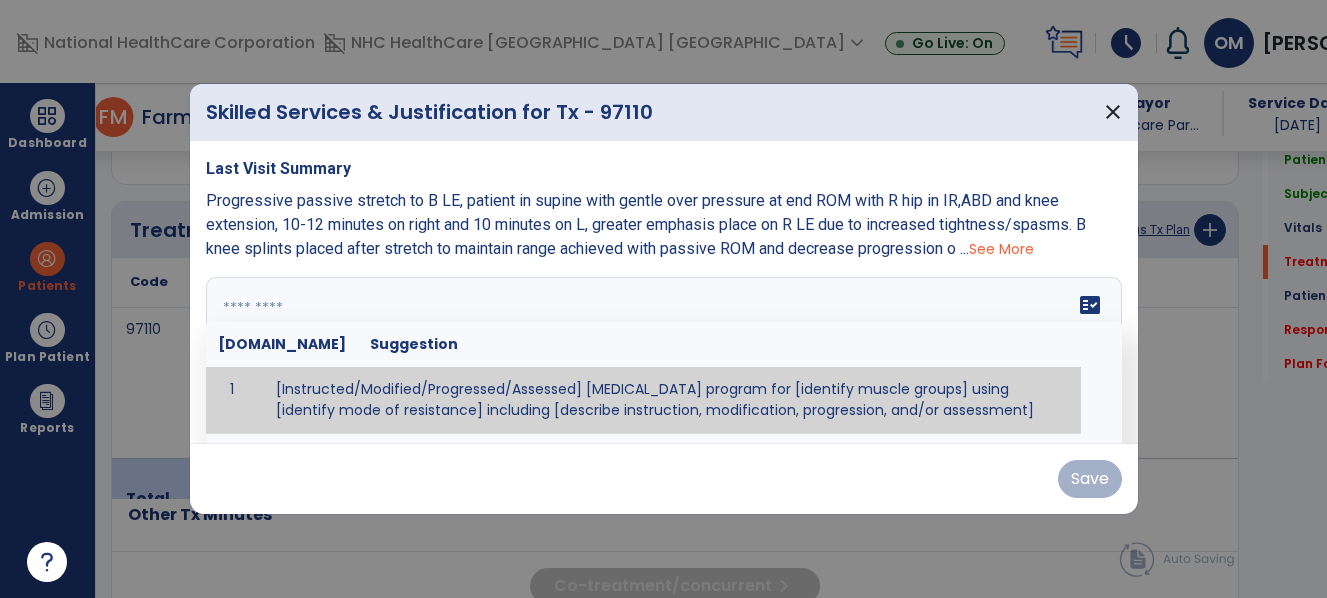 click on "fact_check  [DOMAIN_NAME] Suggestion 1 [Instructed/Modified/Progressed/Assessed] [MEDICAL_DATA] program for [identify muscle groups] using [identify mode of resistance] including [describe instruction, modification, progression, and/or assessment] 2 [Instructed/Modified/Progressed/Assessed] aerobic exercise program using [identify equipment/mode] including [describe instruction, modification,progression, and/or assessment] 3 [Instructed/Modified/Progressed/Assessed] [PROM/A/AROM/AROM] program for [identify joint movements] using [contract-relax, over-pressure, inhibitory techniques, other] 4 [Assessed/Tested] aerobic capacity with administration of [aerobic capacity test]" at bounding box center (664, 352) 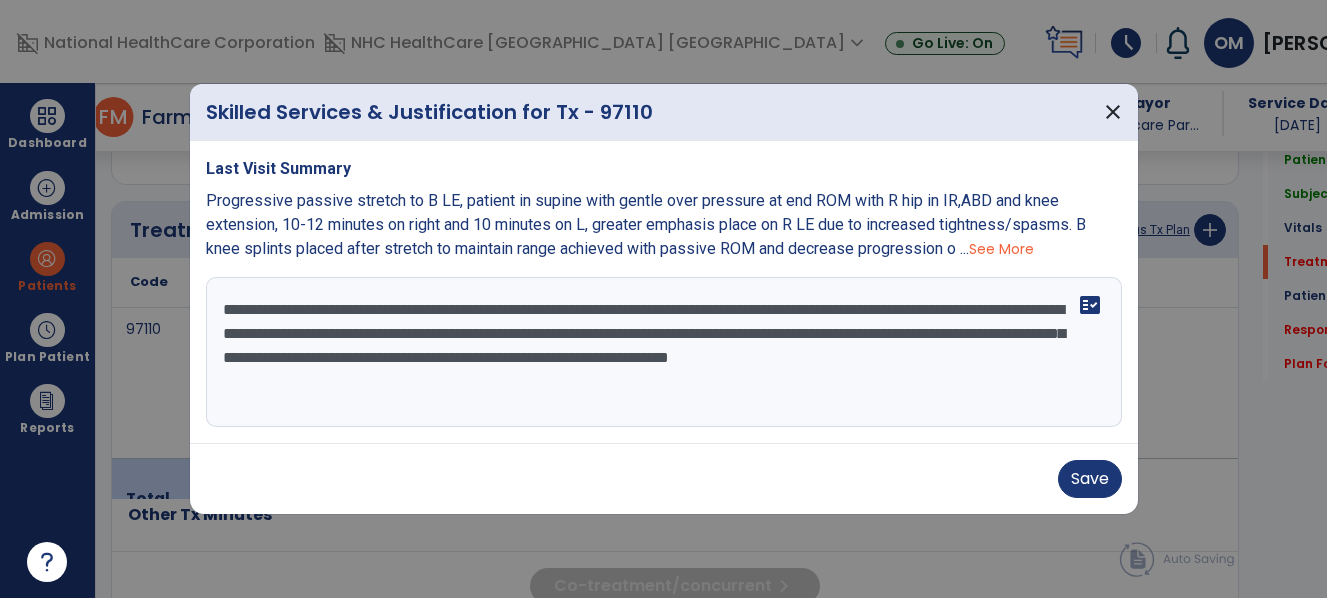 type on "**********" 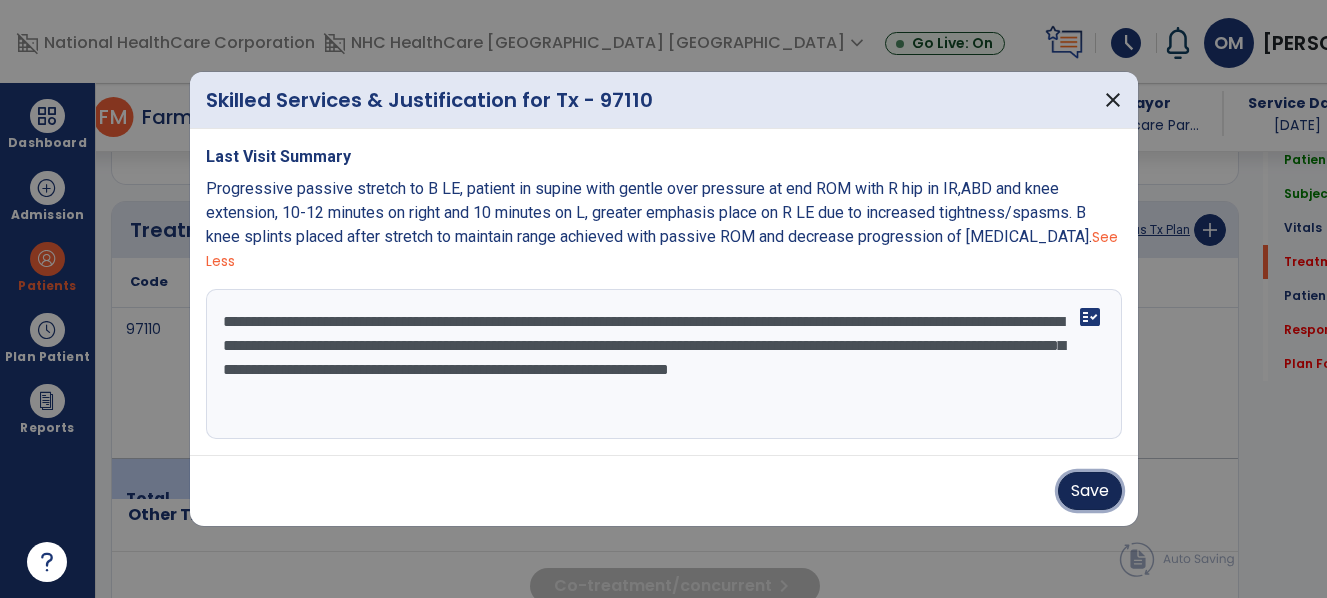 click on "Save" at bounding box center [1090, 491] 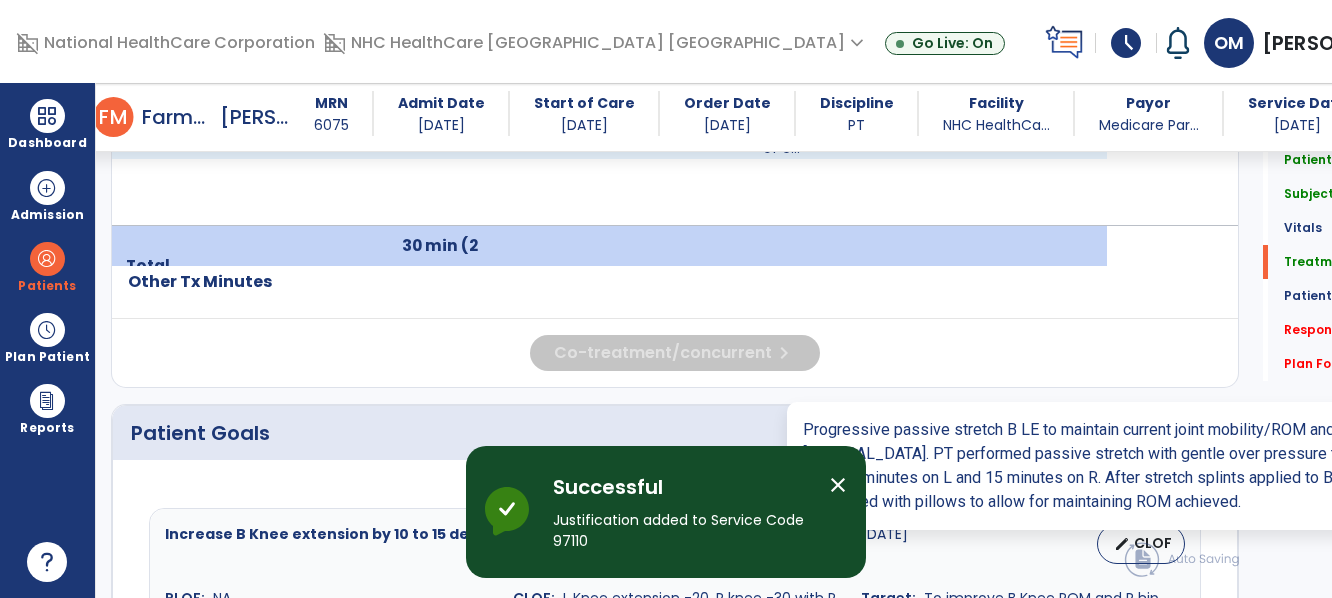 scroll, scrollTop: 2148, scrollLeft: 0, axis: vertical 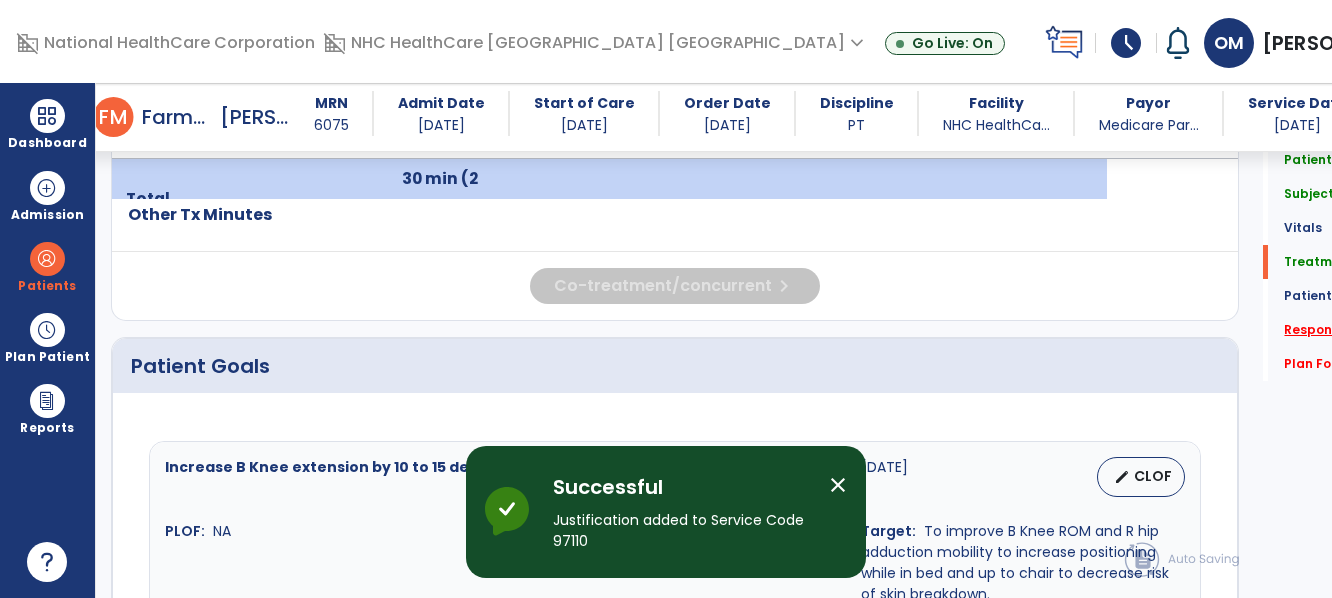 click on "Response To Treatment   *" 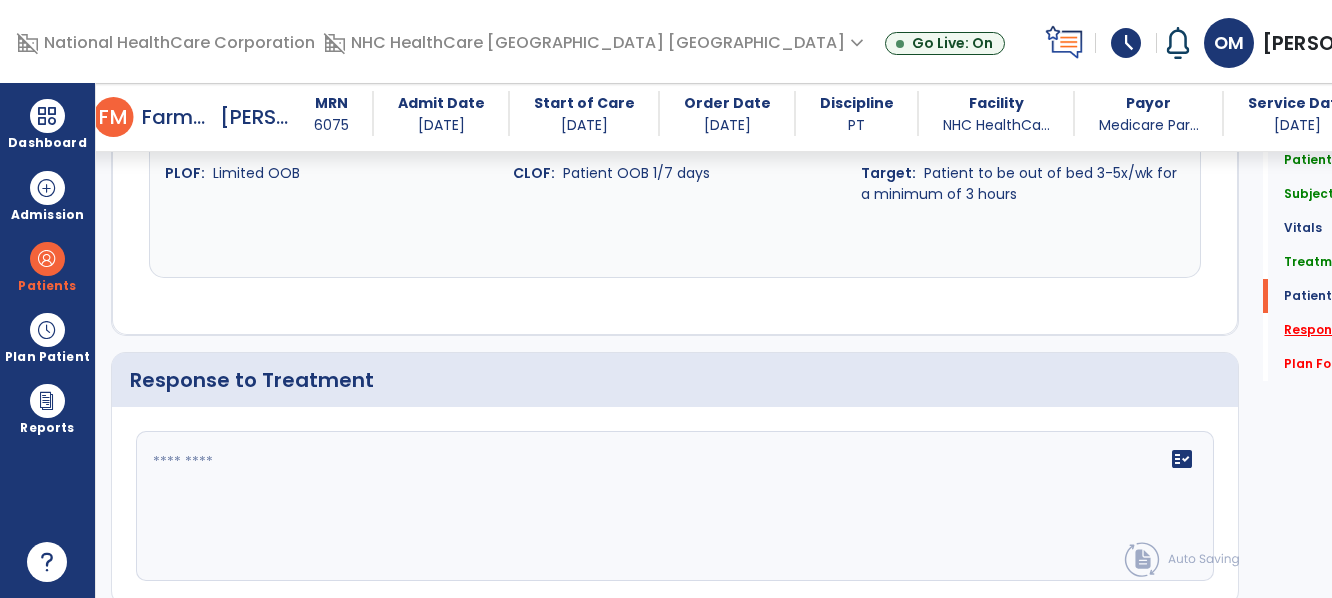 scroll, scrollTop: 3397, scrollLeft: 0, axis: vertical 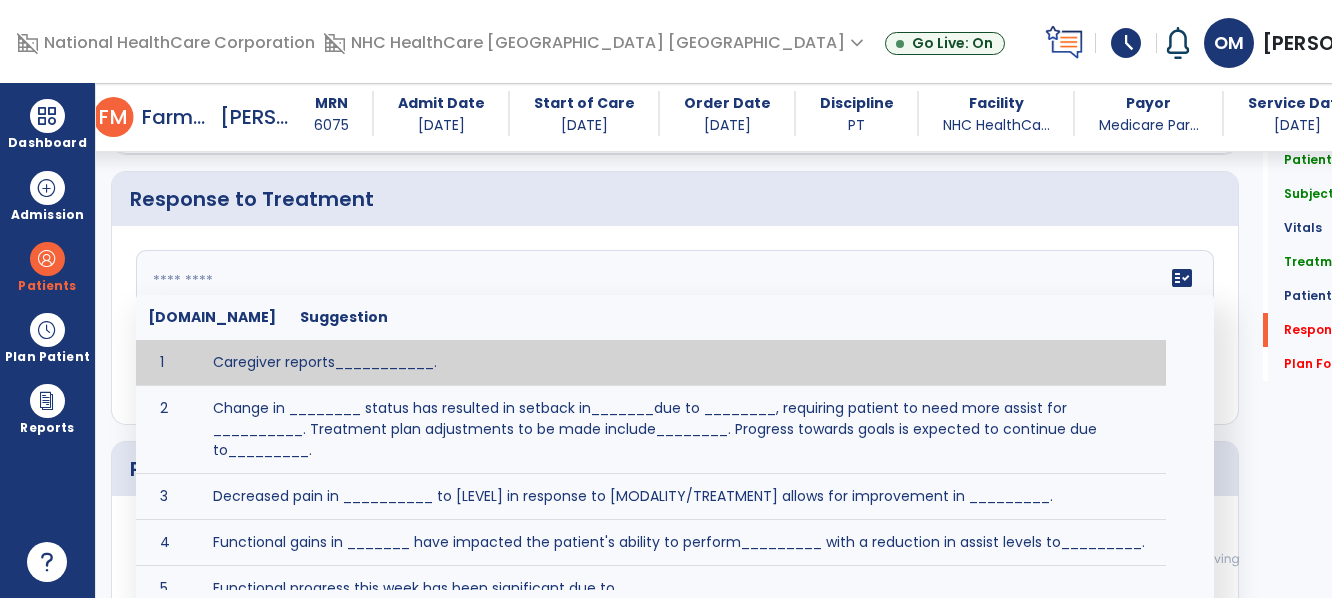 click on "fact_check  [DOMAIN_NAME] Suggestion 1 Caregiver reports___________. 2 Change in ________ status has resulted in setback in_______due to ________, requiring patient to need more assist for __________.   Treatment plan adjustments to be made include________.  Progress towards goals is expected to continue due to_________. 3 Decreased pain in __________ to [LEVEL] in response to [MODALITY/TREATMENT] allows for improvement in _________. 4 Functional gains in _______ have impacted the patient's ability to perform_________ with a reduction in assist levels to_________. 5 Functional progress this week has been significant due to__________. 6 Gains in ________ have improved the patient's ability to perform ______with decreased levels of assist to___________. 7 Improvement in ________allows patient to tolerate higher levels of challenges in_________. 8 Pain in [AREA] has decreased to [LEVEL] in response to [TREATMENT/MODALITY], allowing fore ease in completing__________. 9 10 11 12 13 14 15 16 17 18 19 20 21" 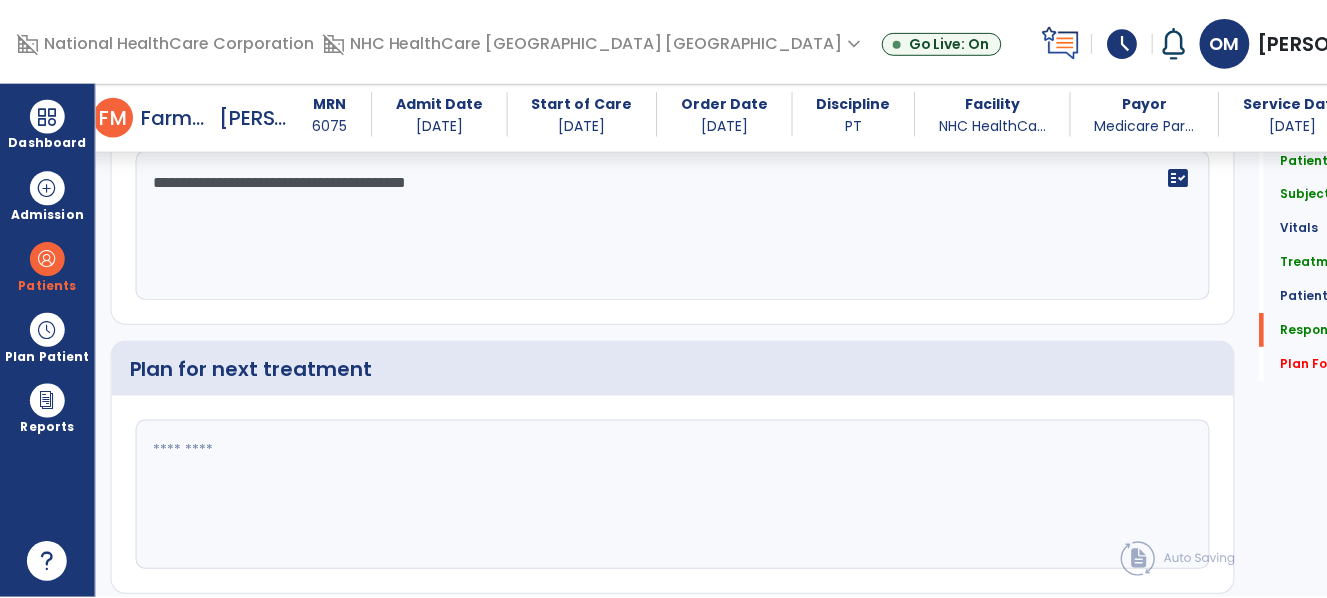 scroll, scrollTop: 3597, scrollLeft: 0, axis: vertical 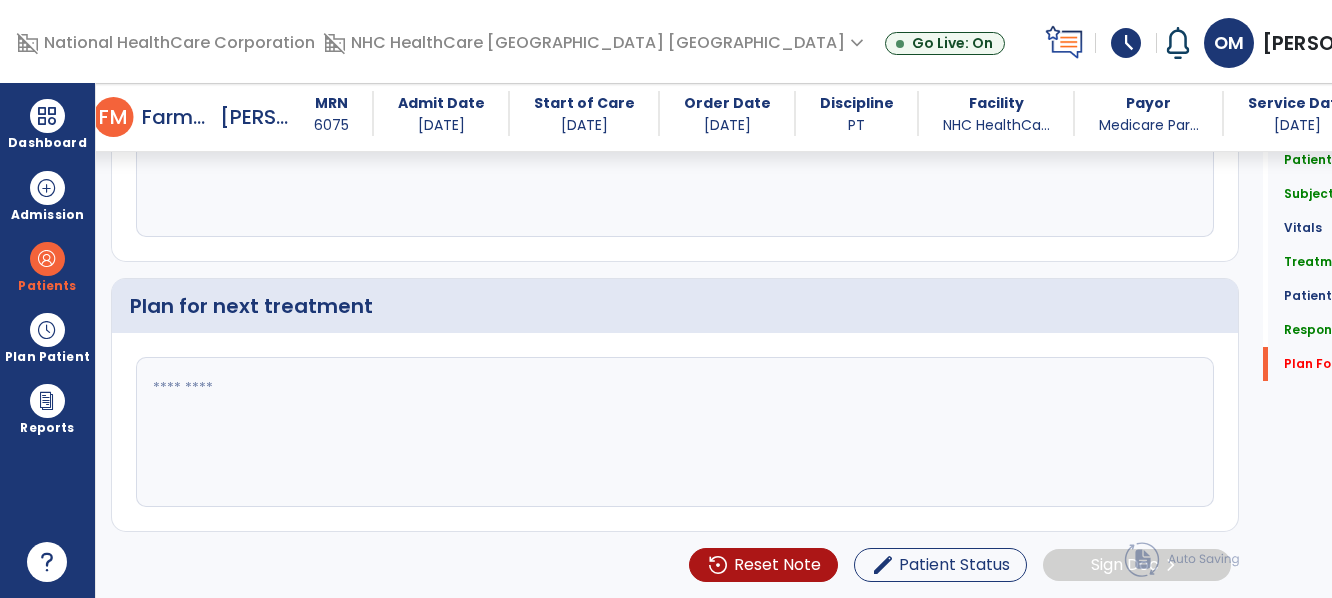 type on "**********" 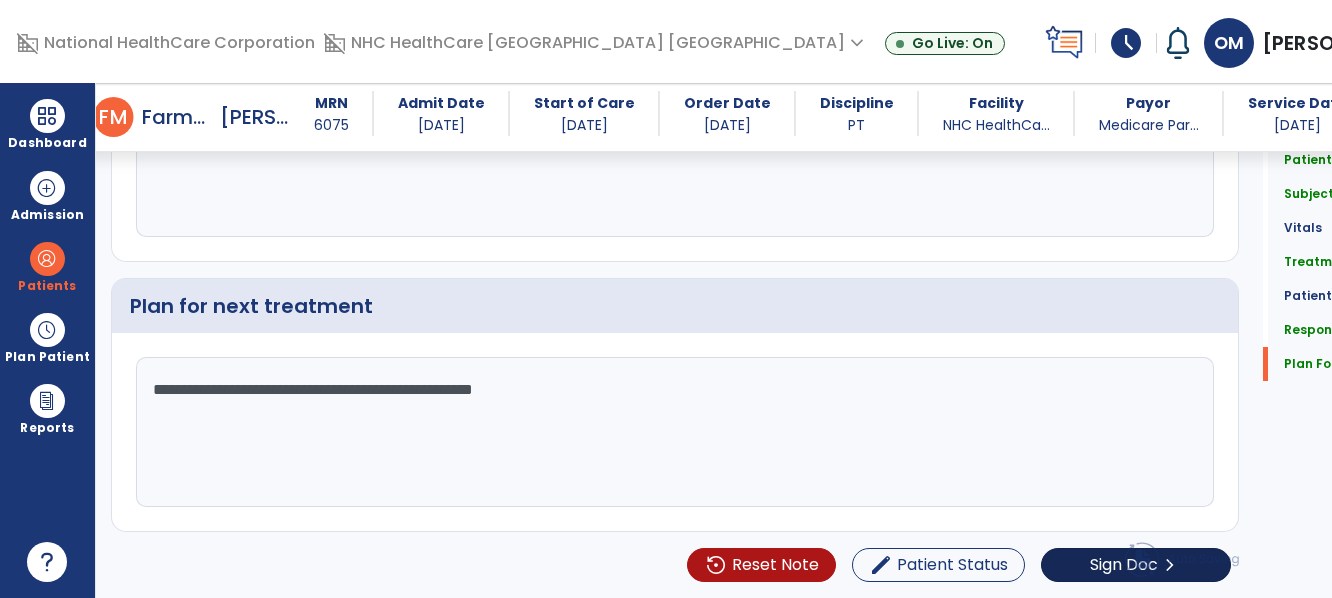 type on "**********" 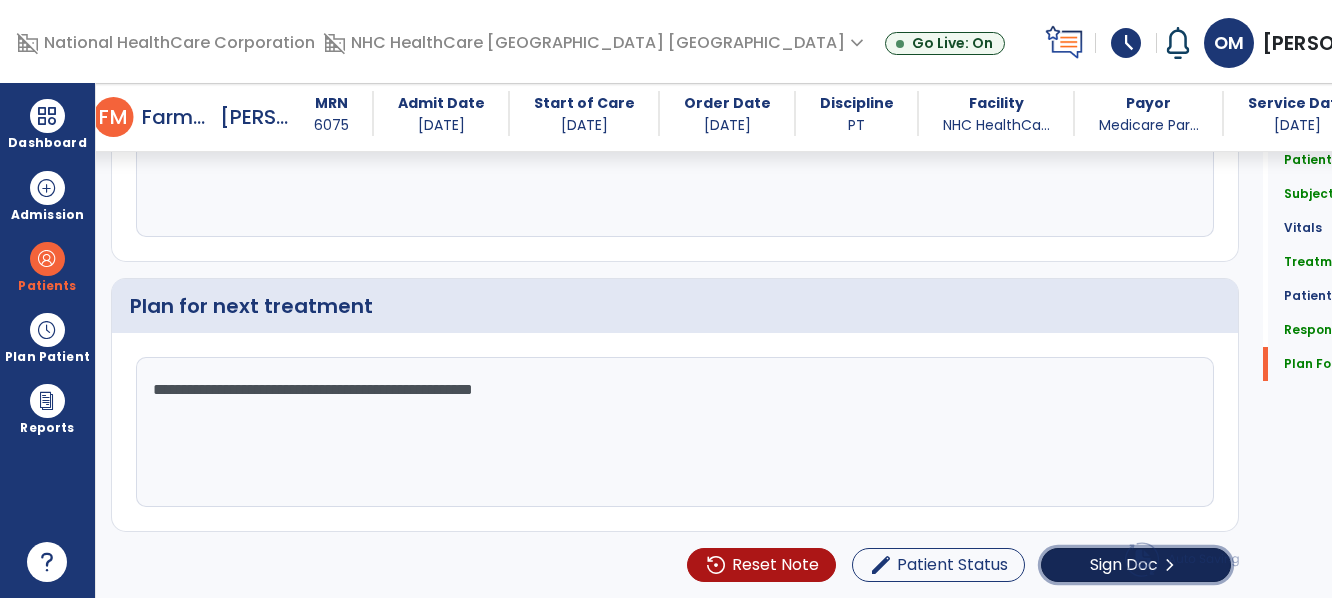 click on "Sign Doc" 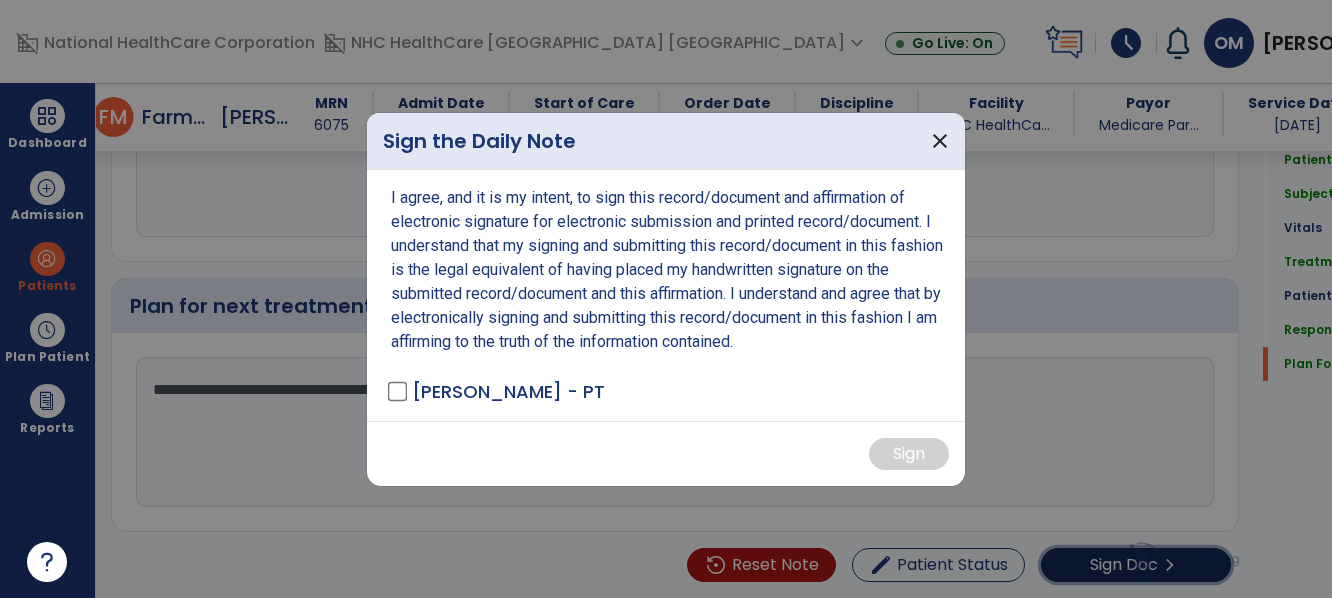 scroll, scrollTop: 3597, scrollLeft: 0, axis: vertical 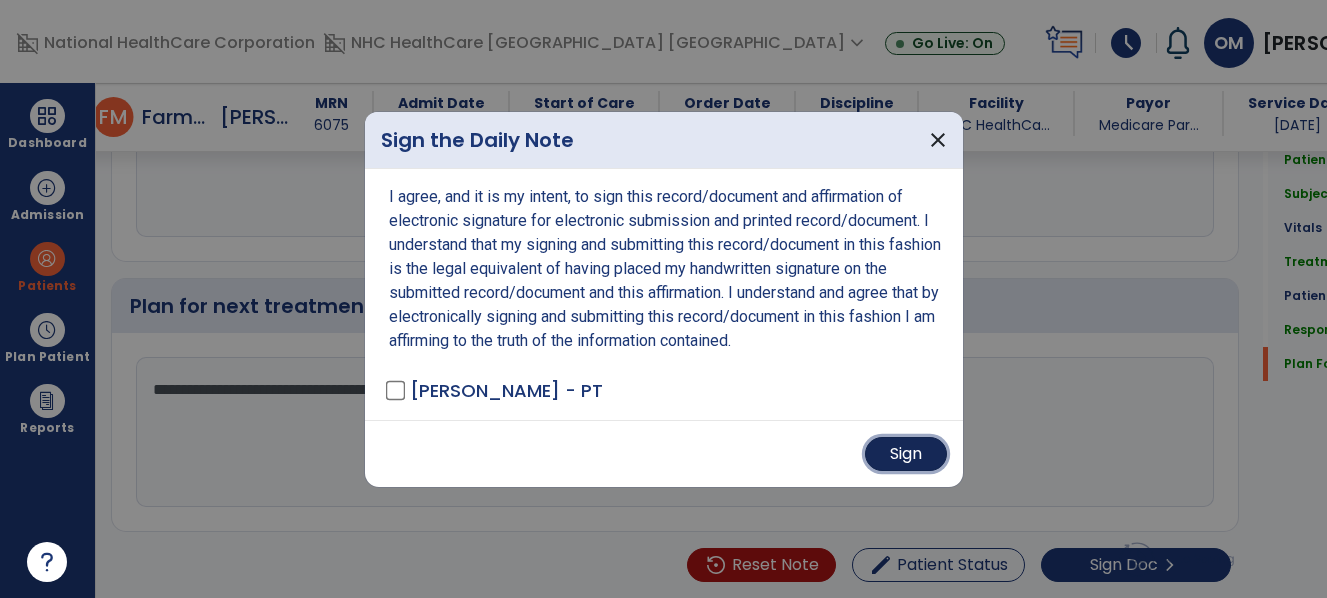 click on "Sign" at bounding box center [906, 454] 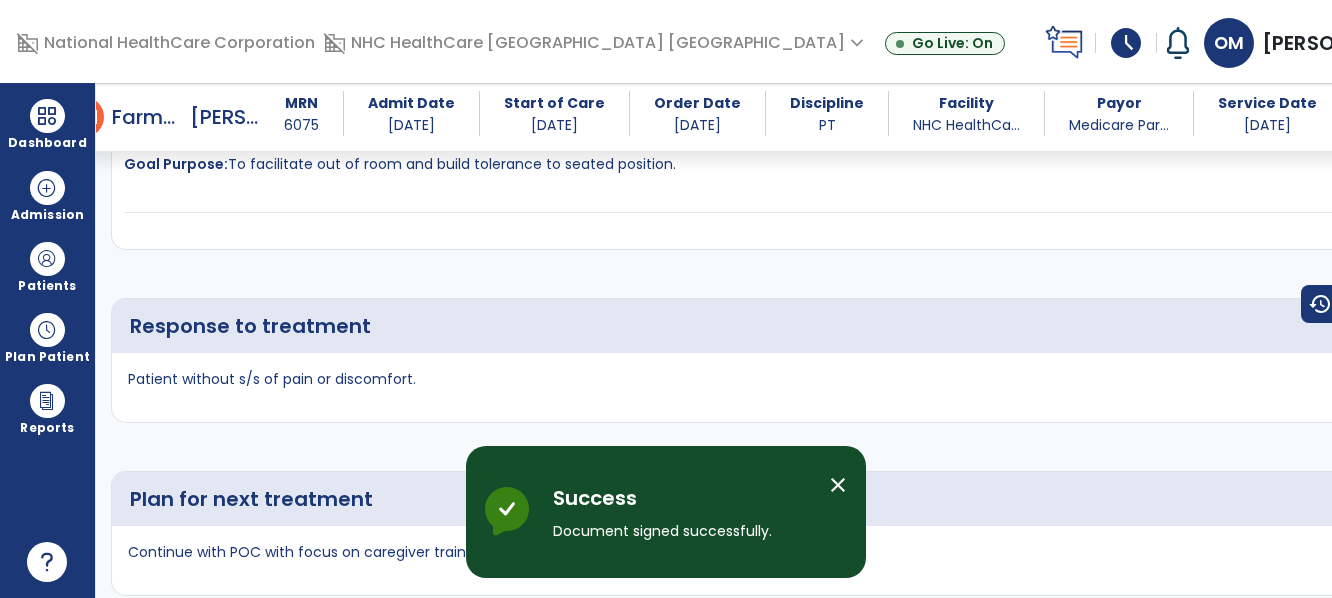 scroll, scrollTop: 5292, scrollLeft: 0, axis: vertical 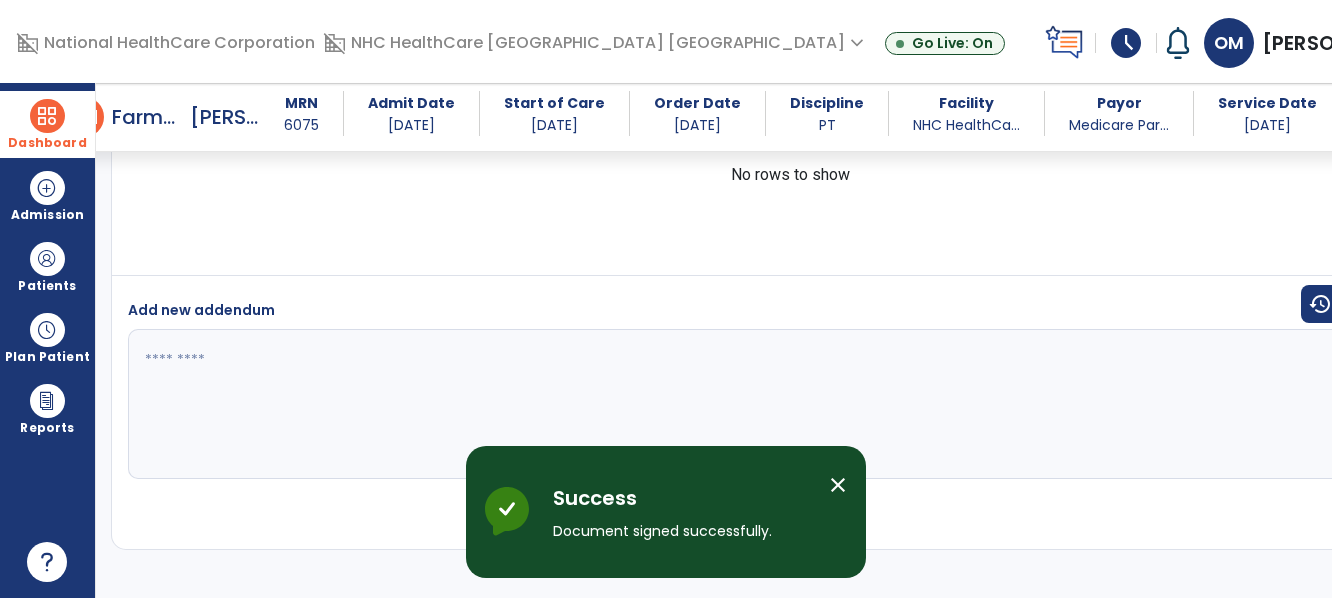 click at bounding box center (47, 116) 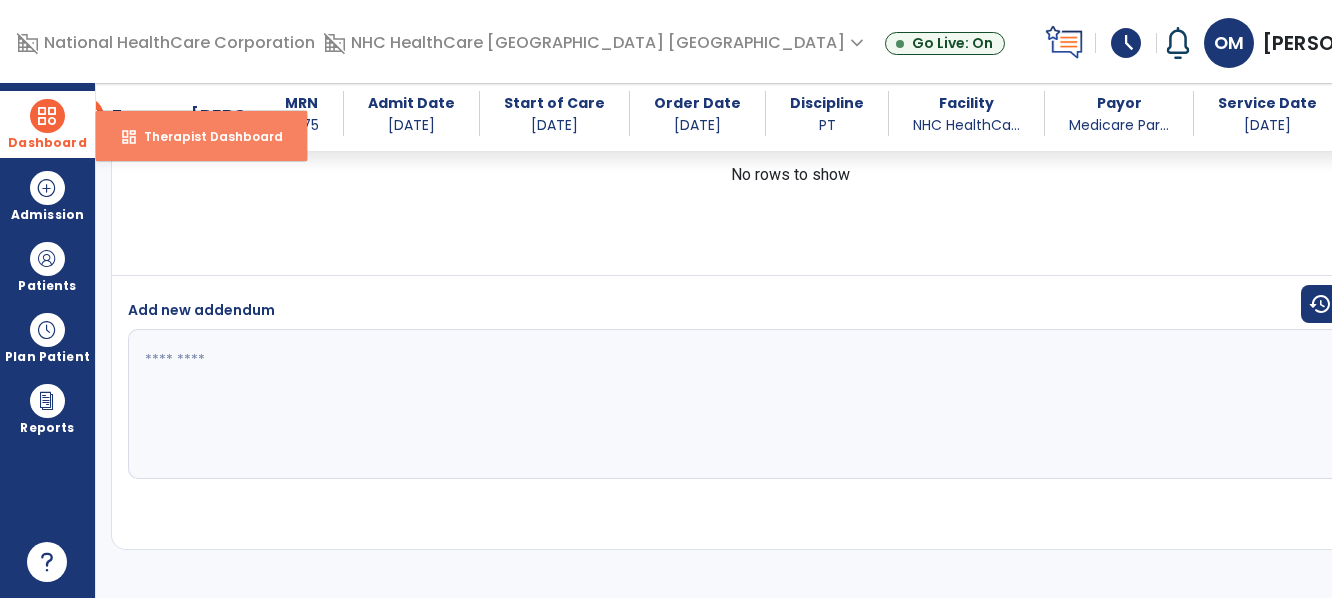 click on "dashboard" at bounding box center (129, 137) 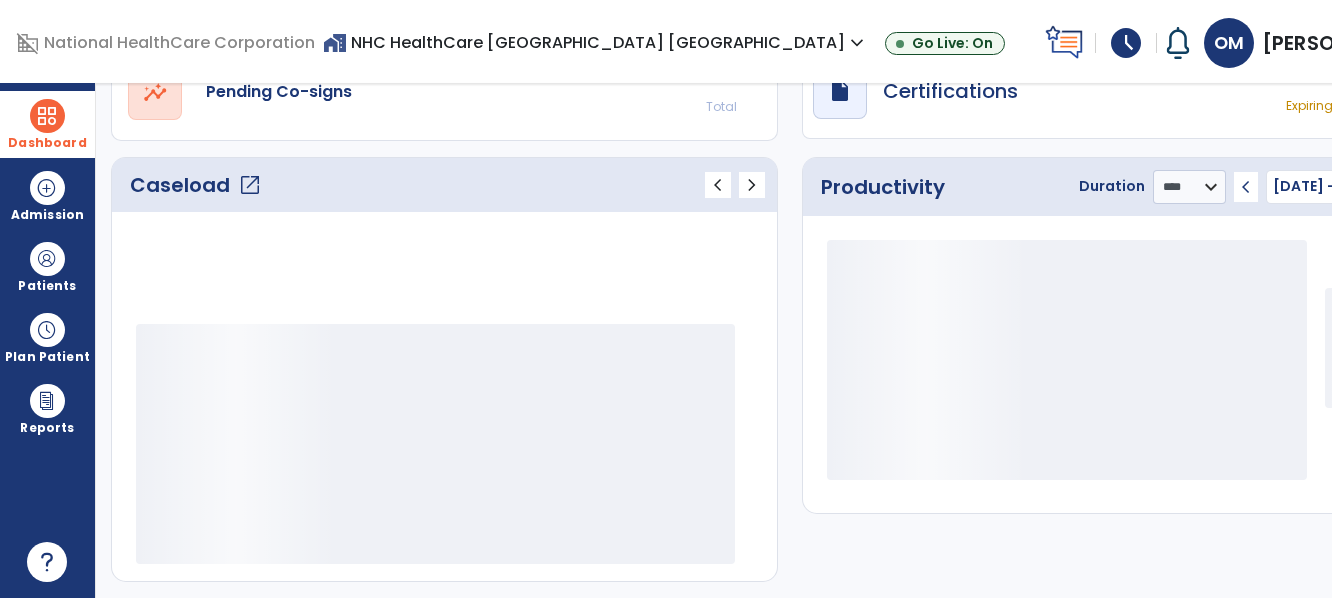 scroll, scrollTop: 278, scrollLeft: 0, axis: vertical 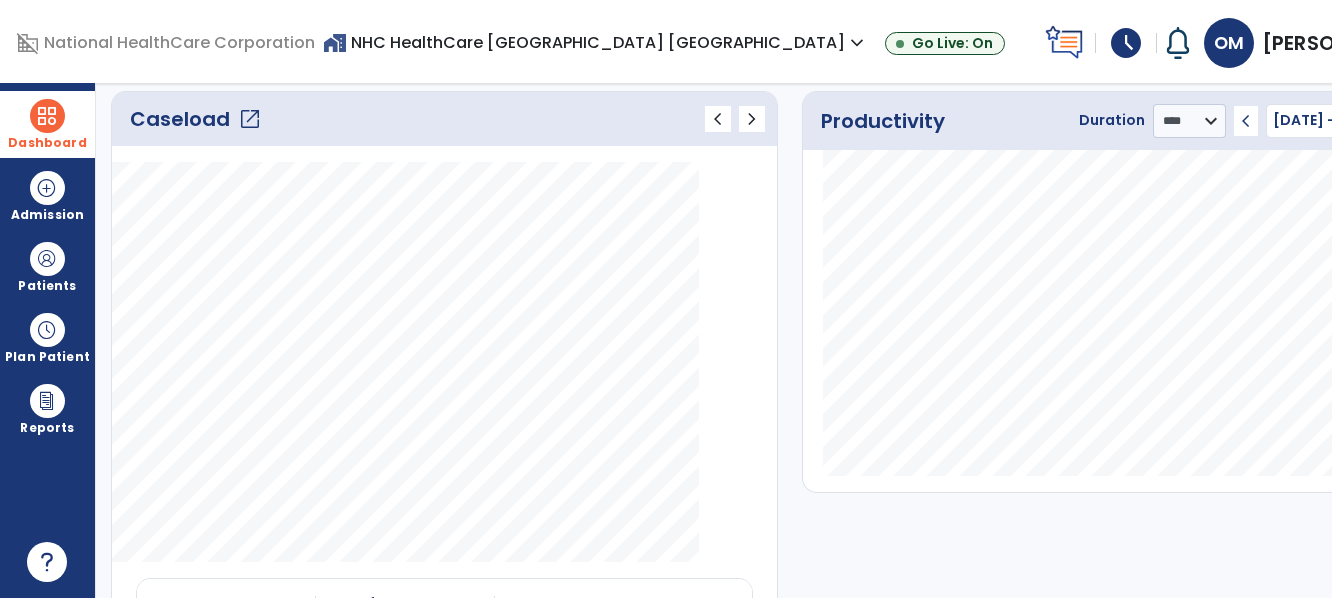 click on "open_in_new" 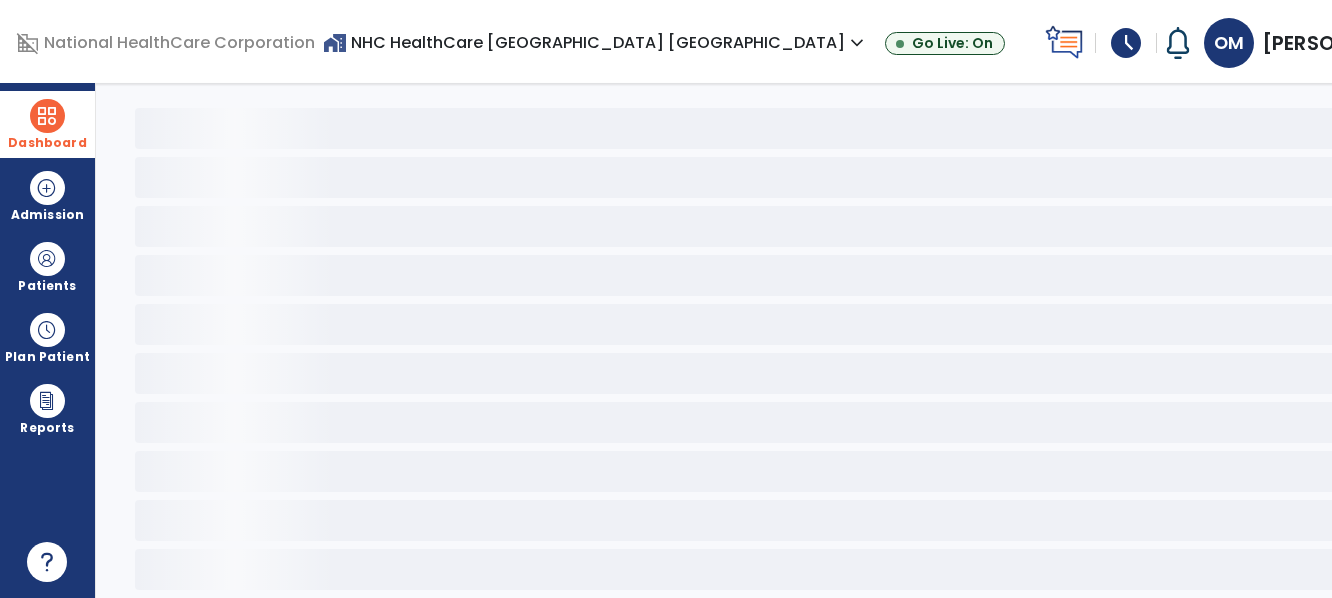 scroll, scrollTop: 69, scrollLeft: 0, axis: vertical 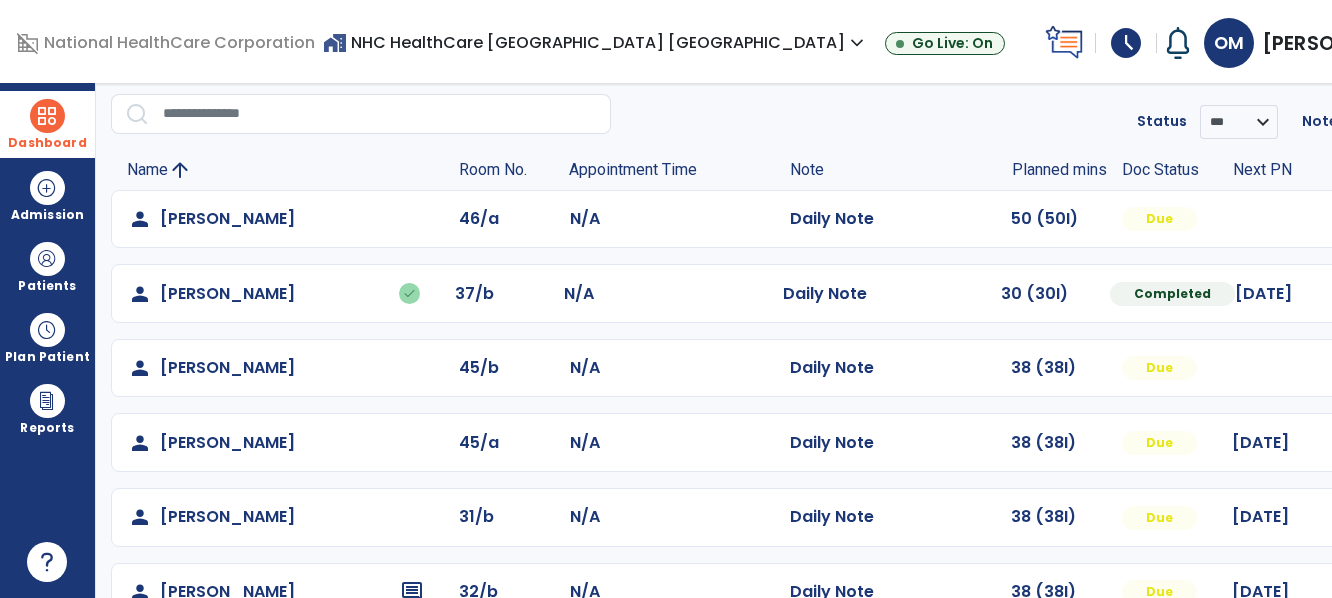 click on "Mark Visit As Complete   Reset Note   Open Document   G + C Mins" 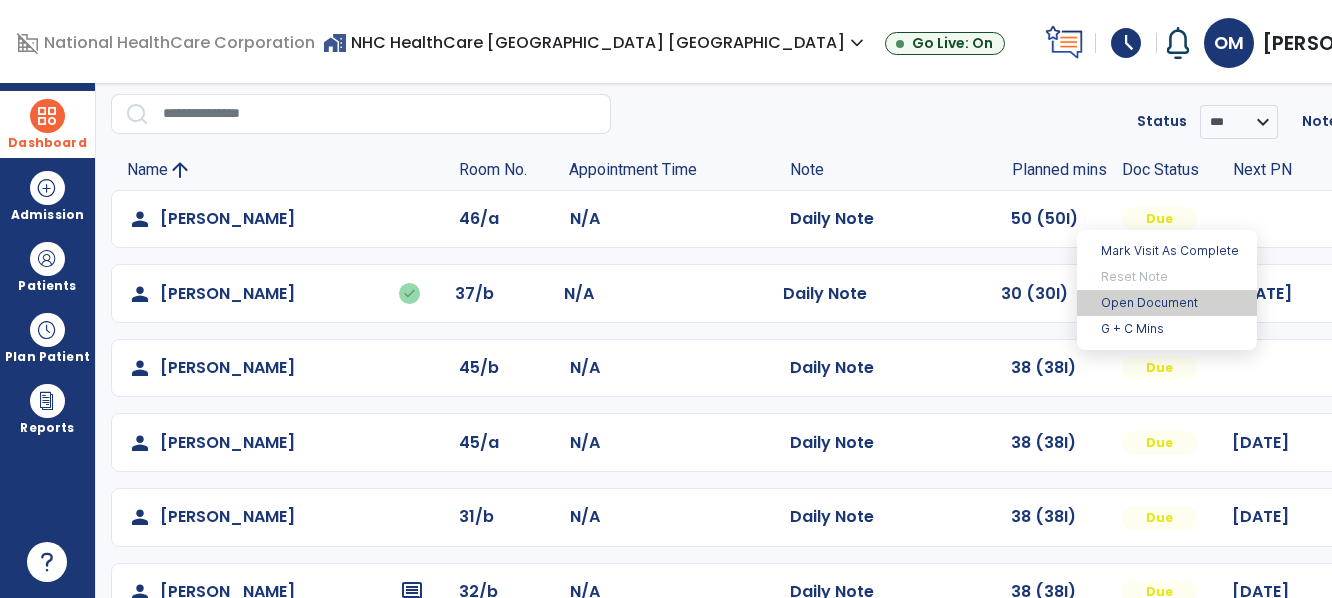 click on "Open Document" at bounding box center (1167, 303) 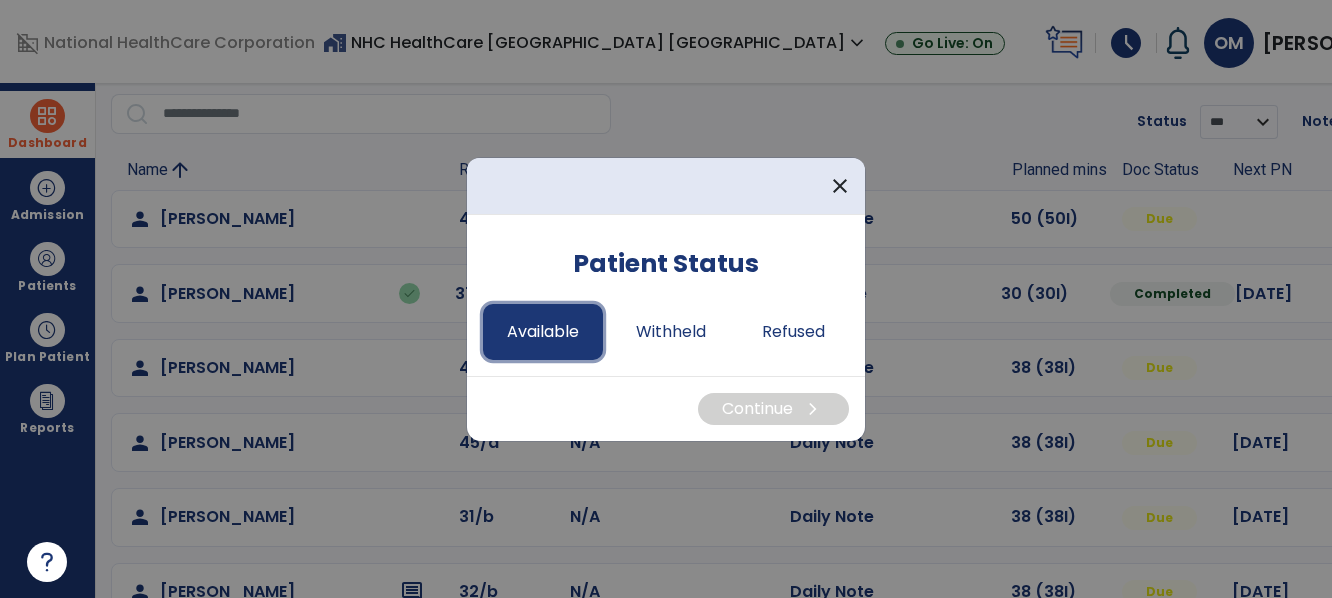 click on "Available" at bounding box center (543, 332) 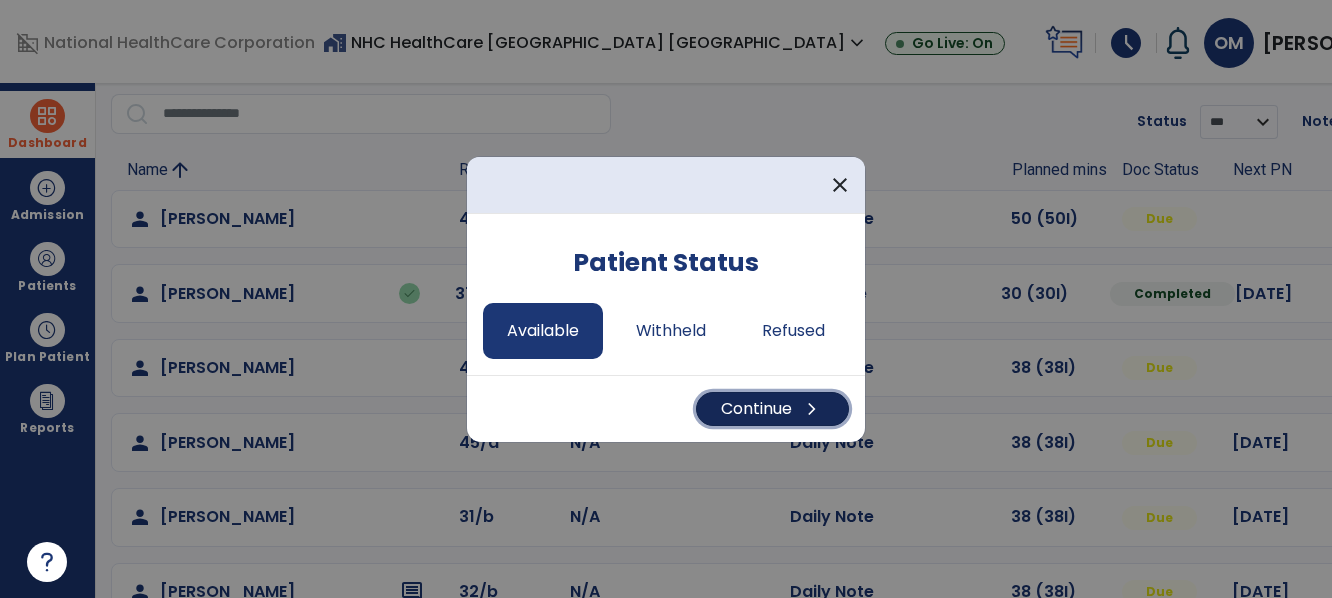 click on "Continue   chevron_right" at bounding box center [772, 409] 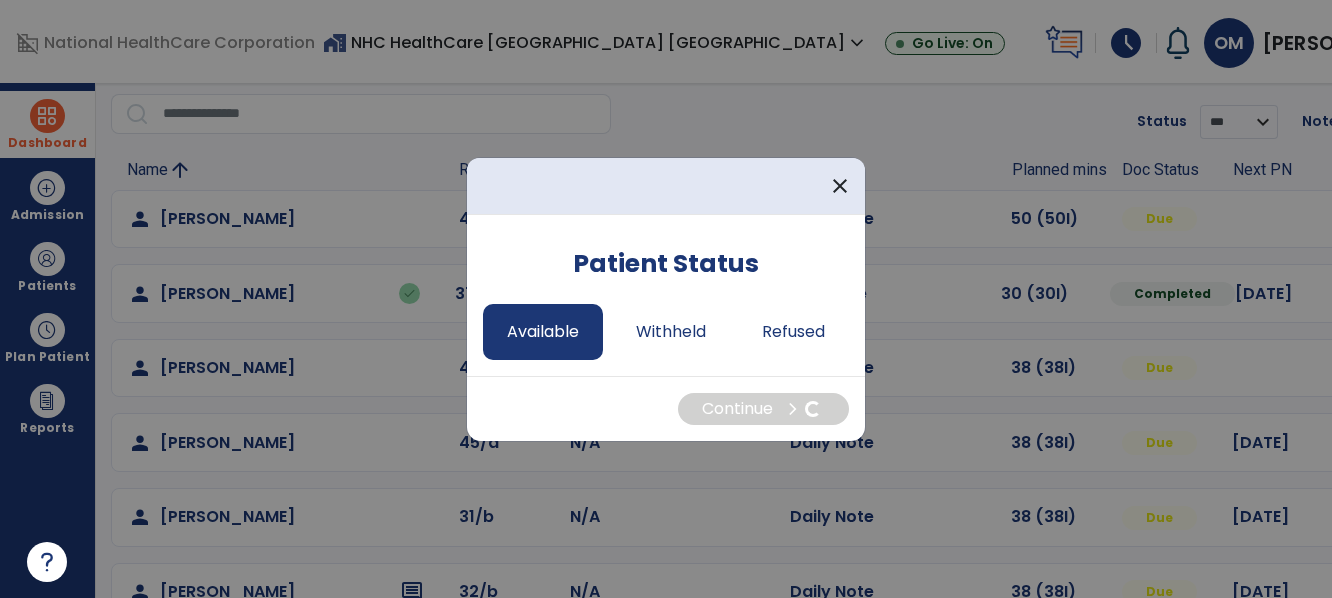 select on "*" 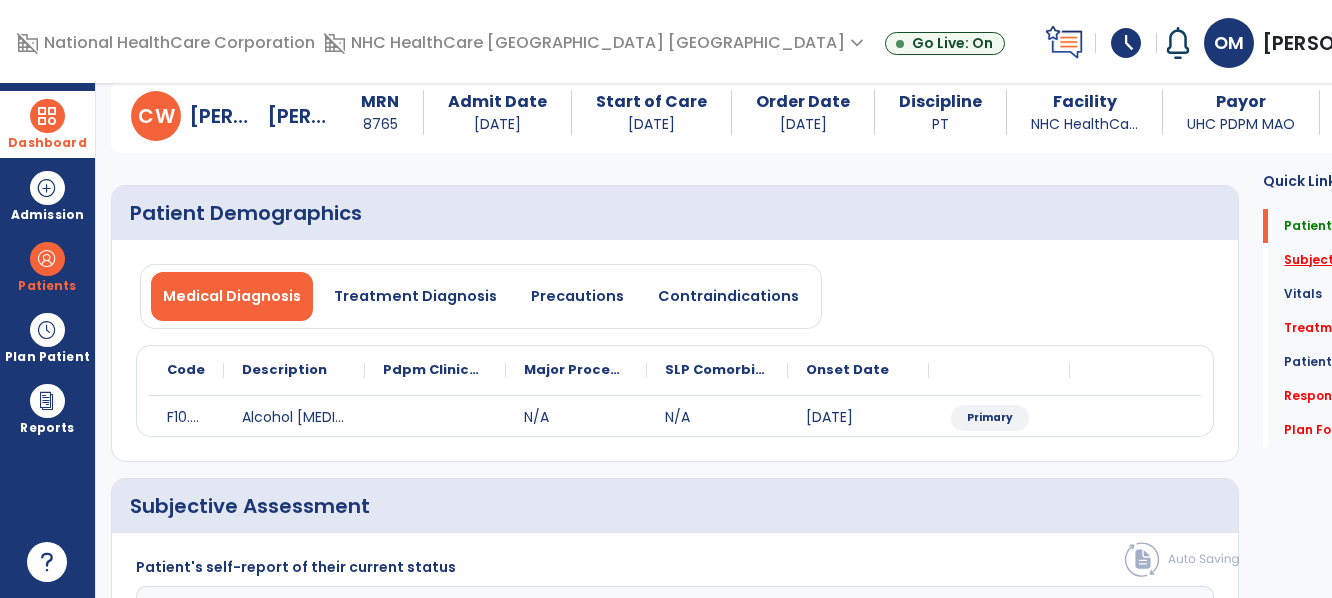 click on "Subjective Assessment   *" 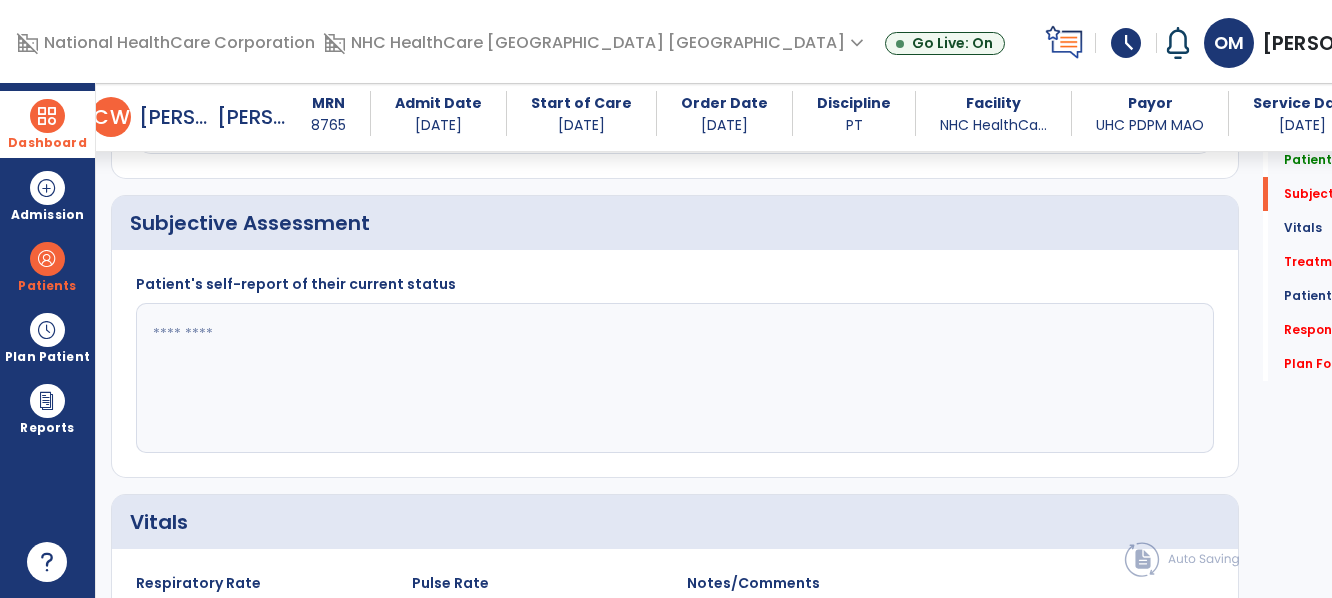 scroll, scrollTop: 348, scrollLeft: 0, axis: vertical 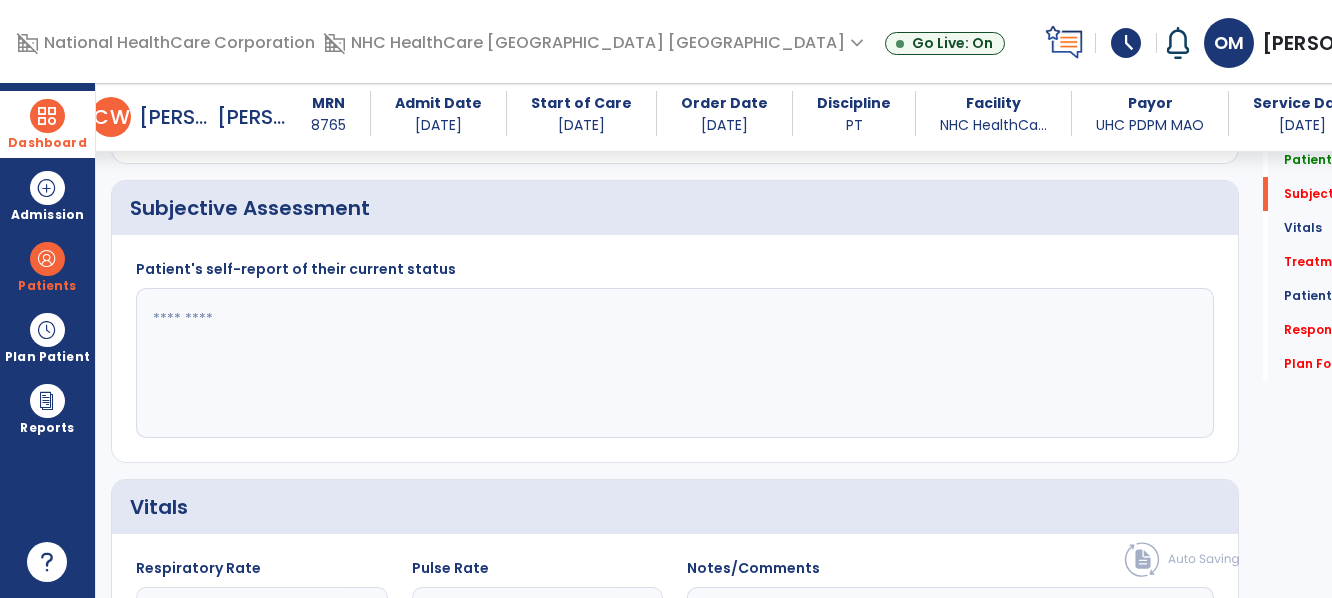 click 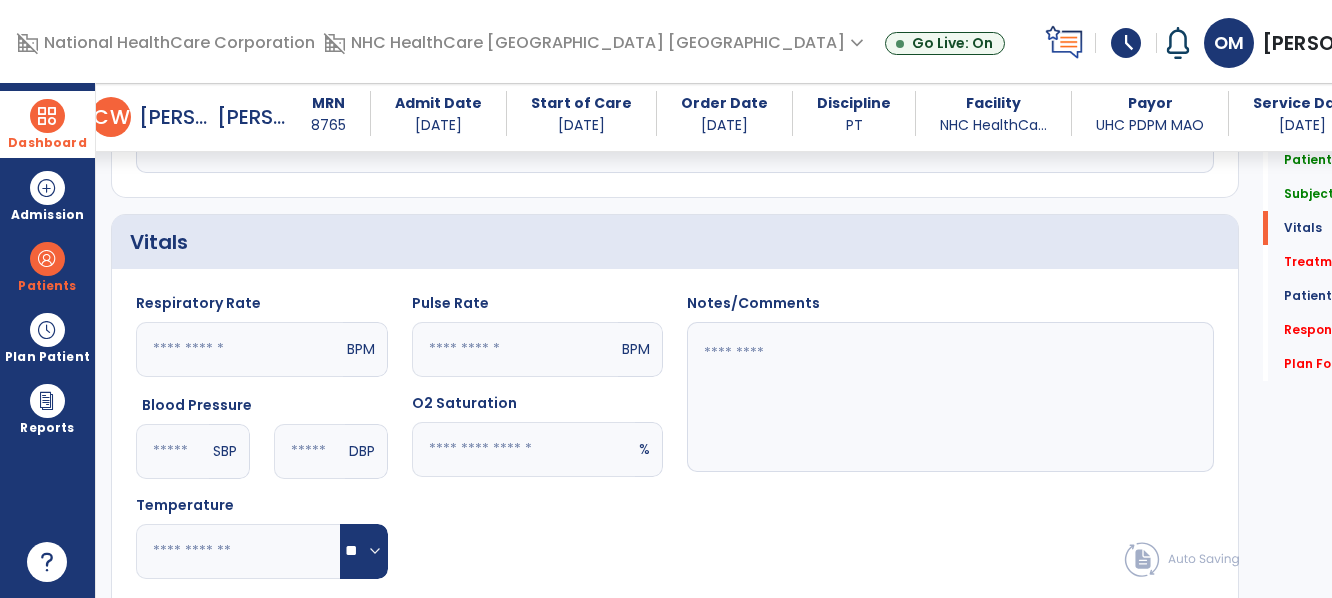 scroll, scrollTop: 648, scrollLeft: 0, axis: vertical 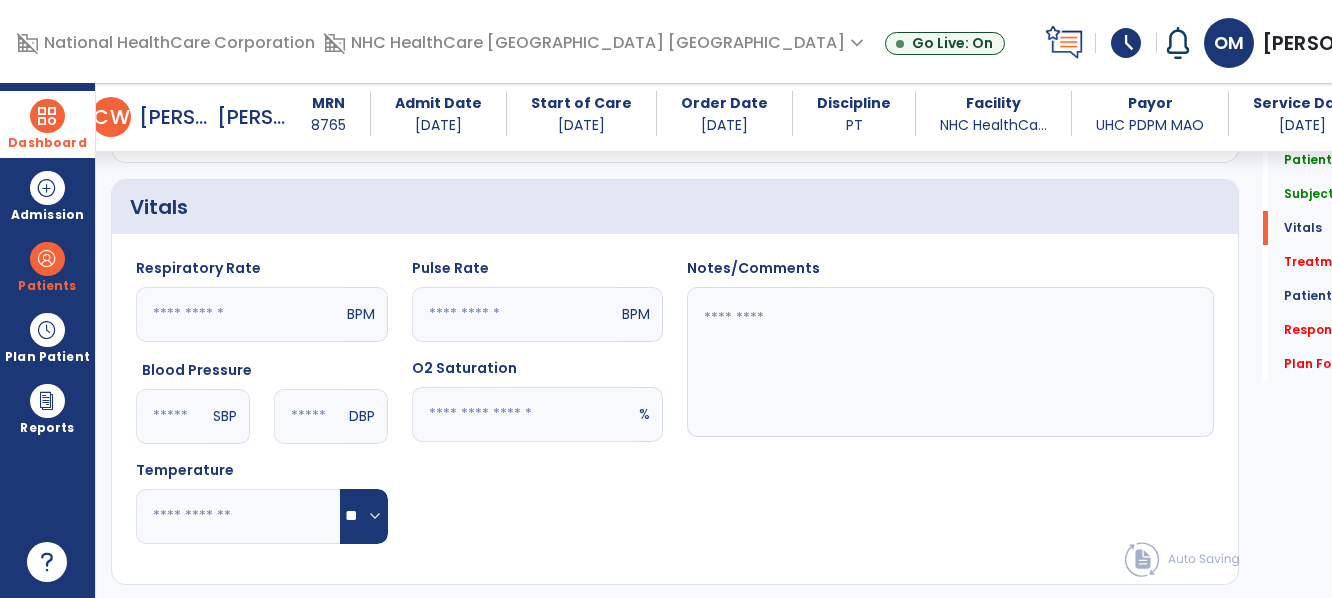 type on "**********" 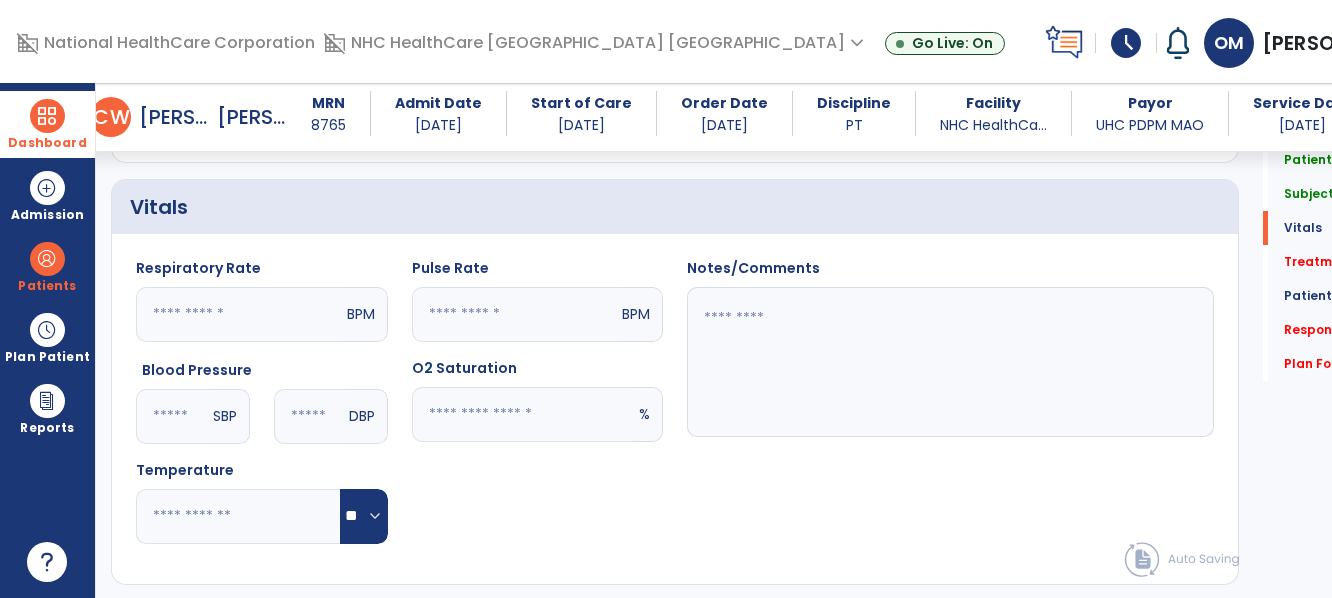 click 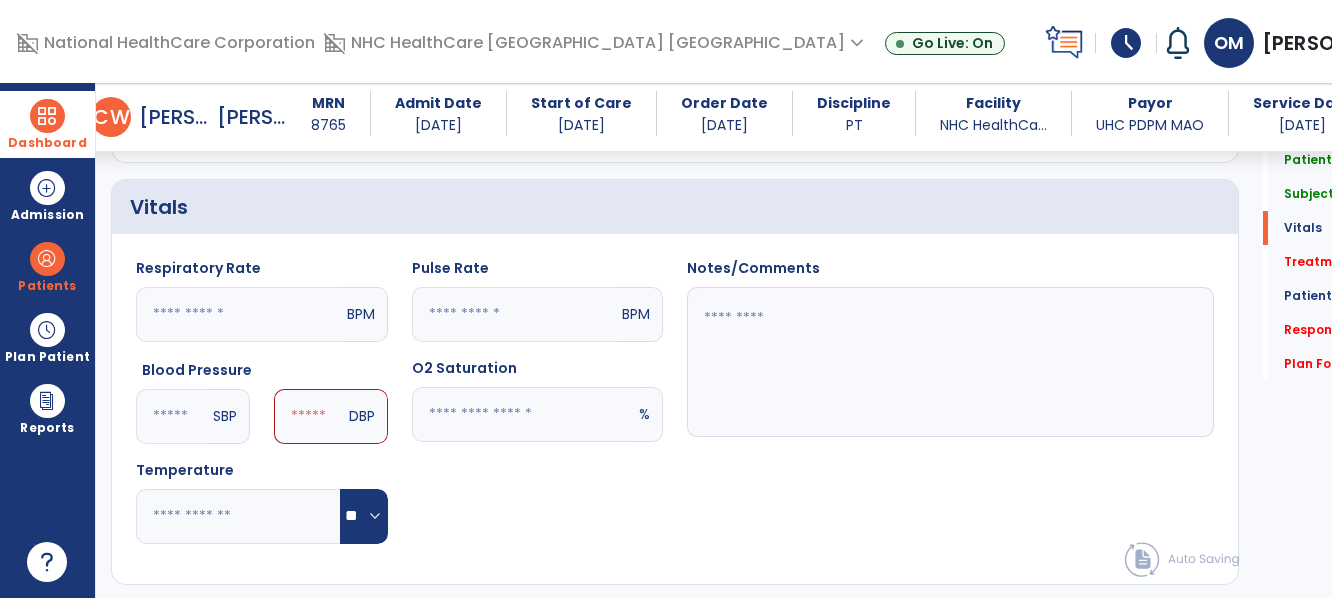 type on "***" 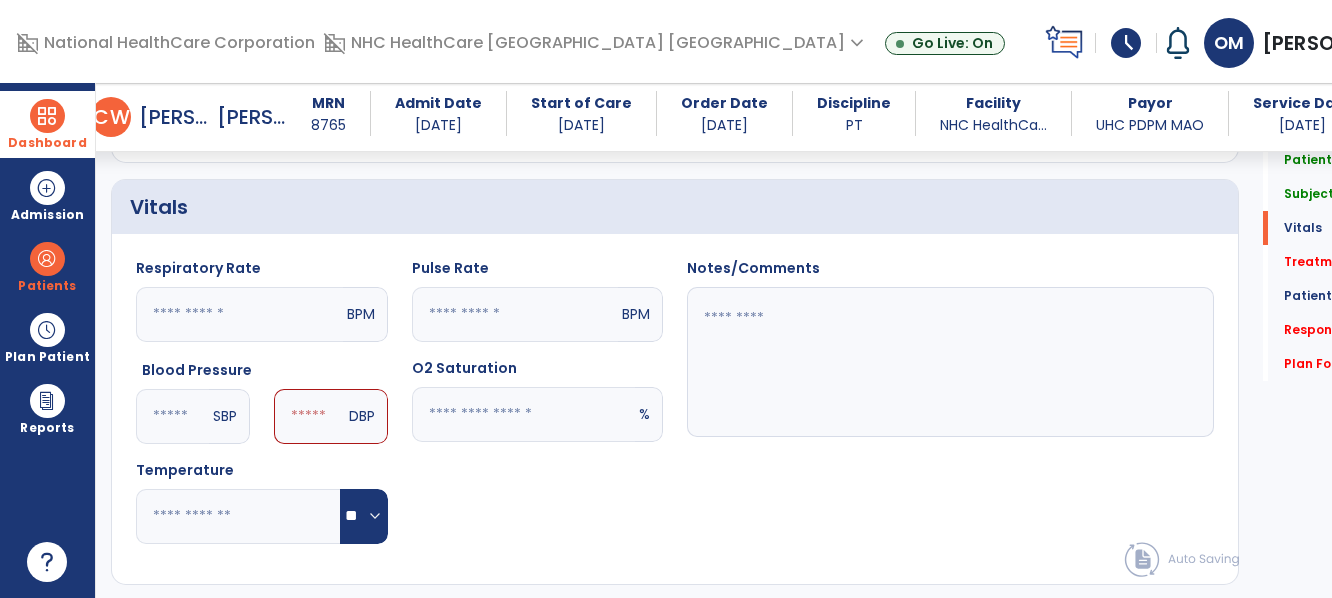 click 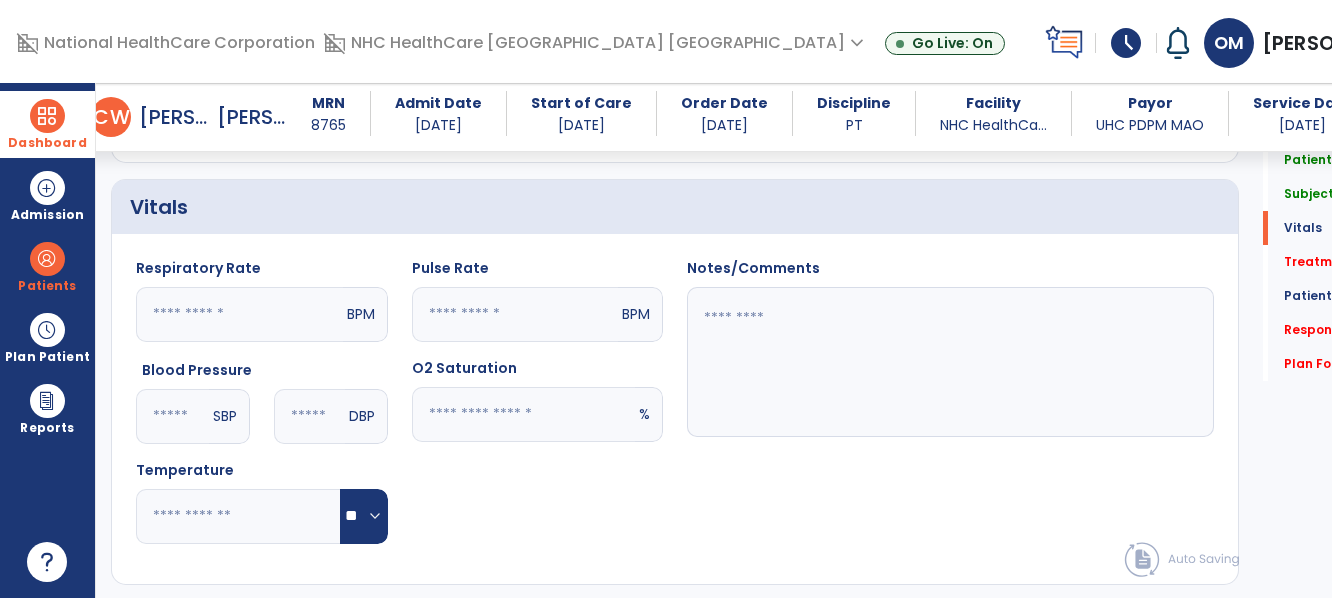 type on "**" 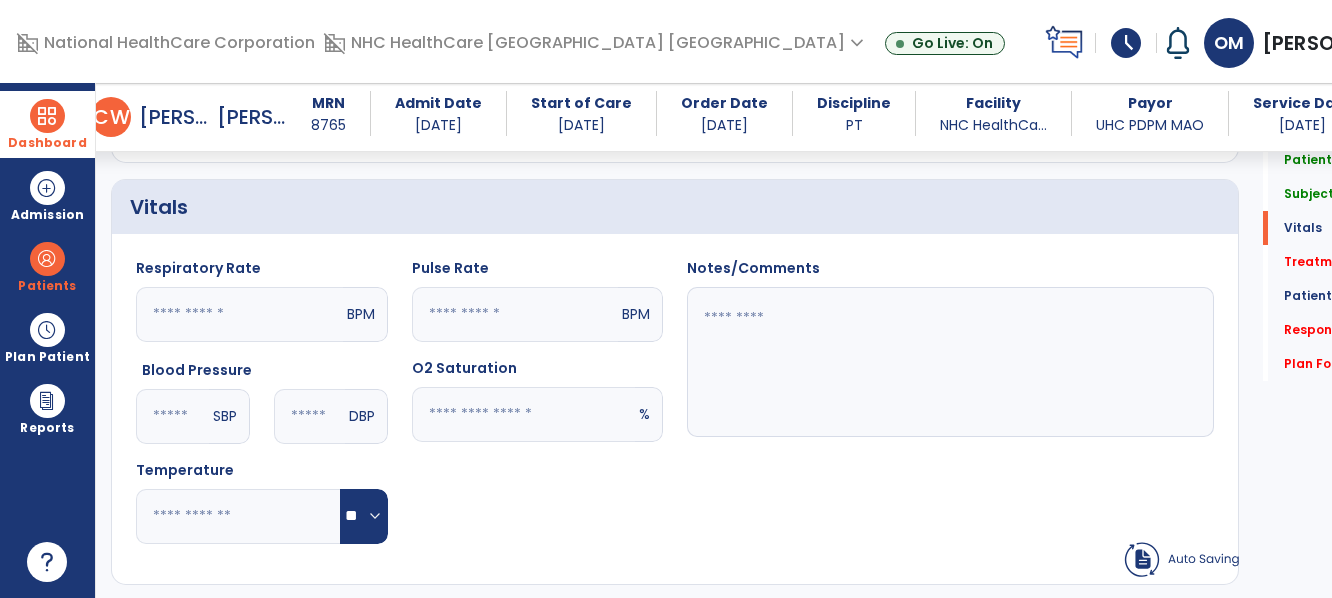 click 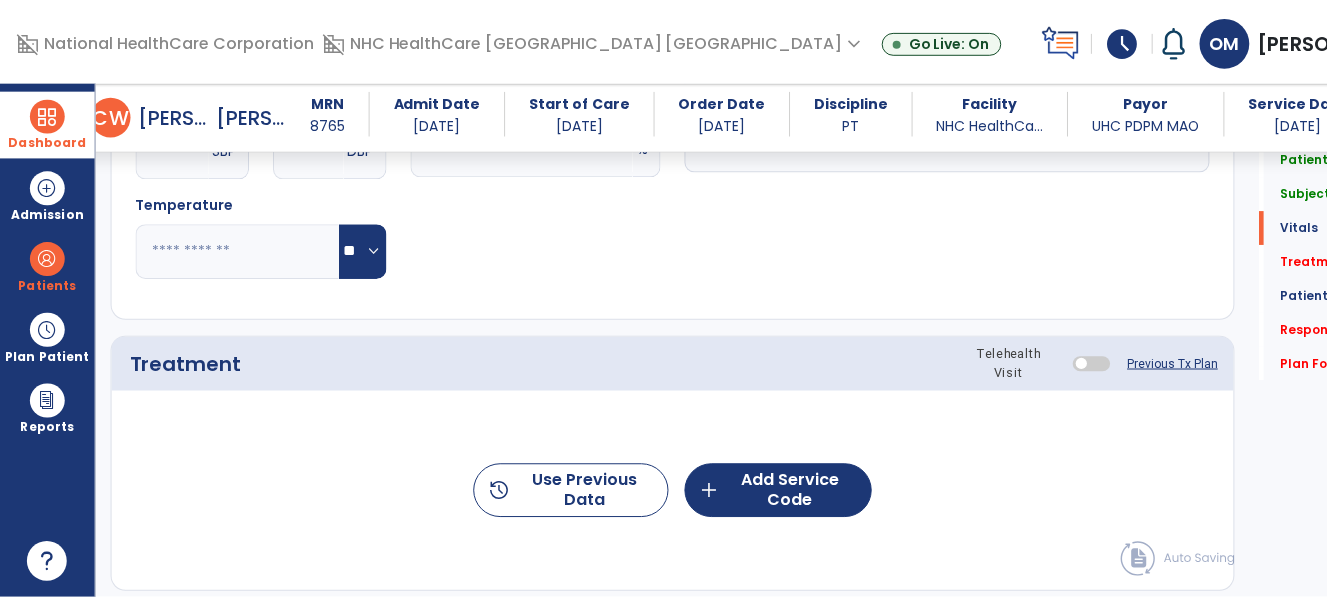 scroll, scrollTop: 948, scrollLeft: 0, axis: vertical 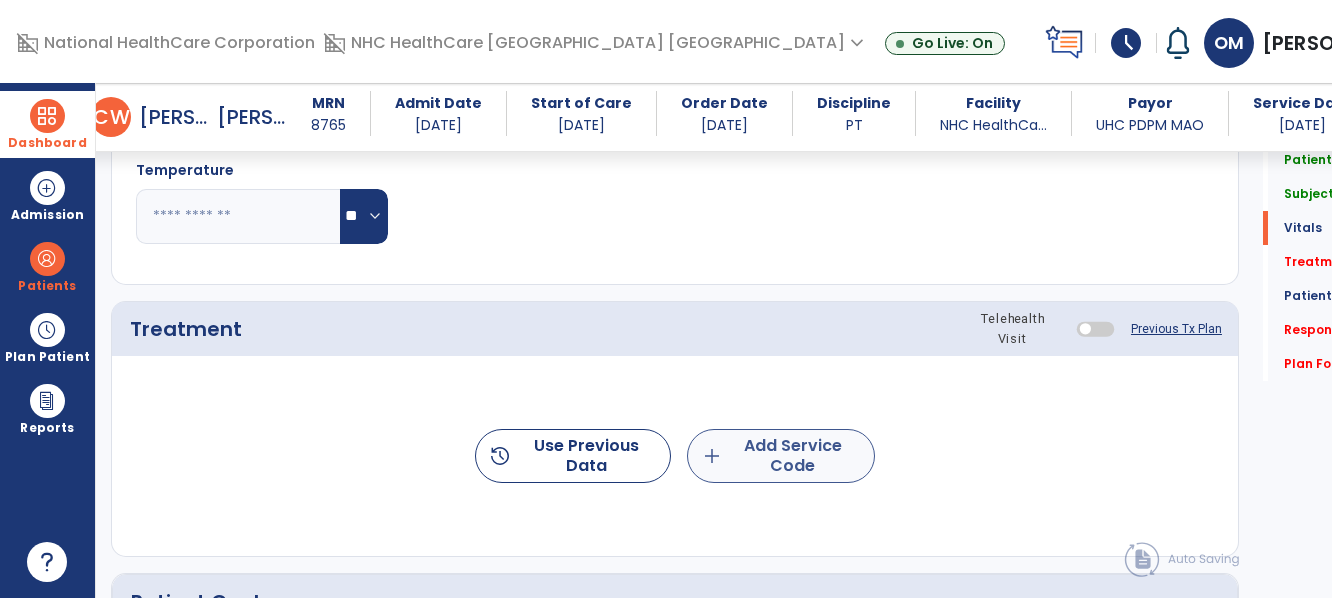 type on "***" 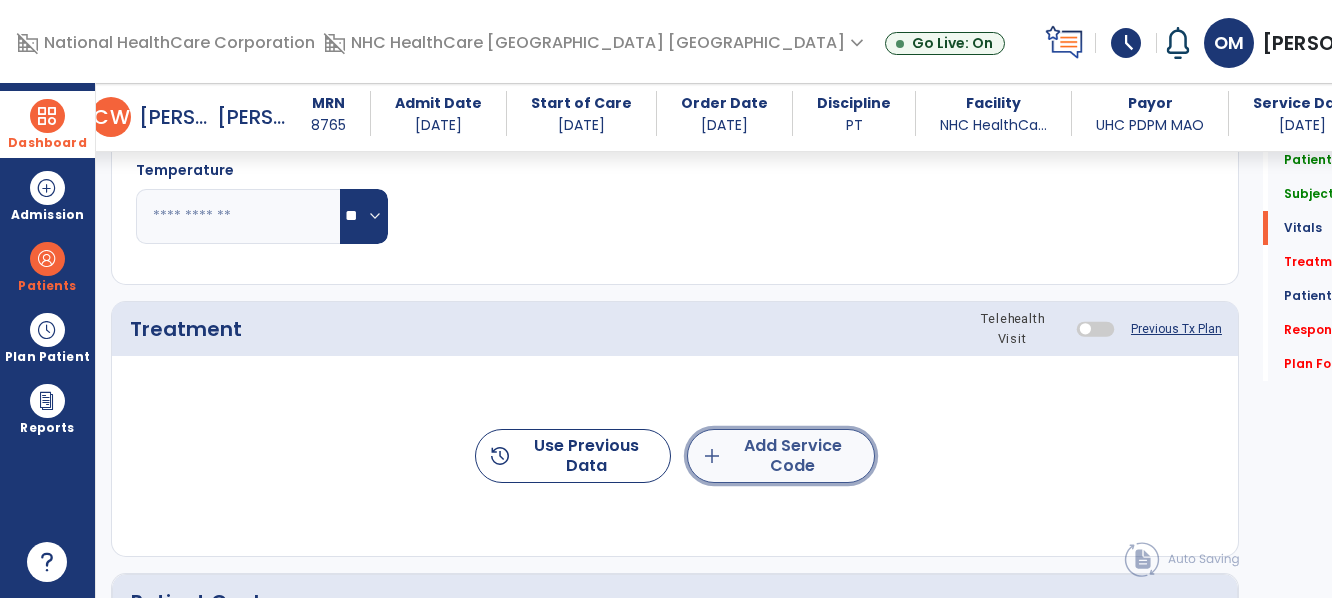 click on "add" 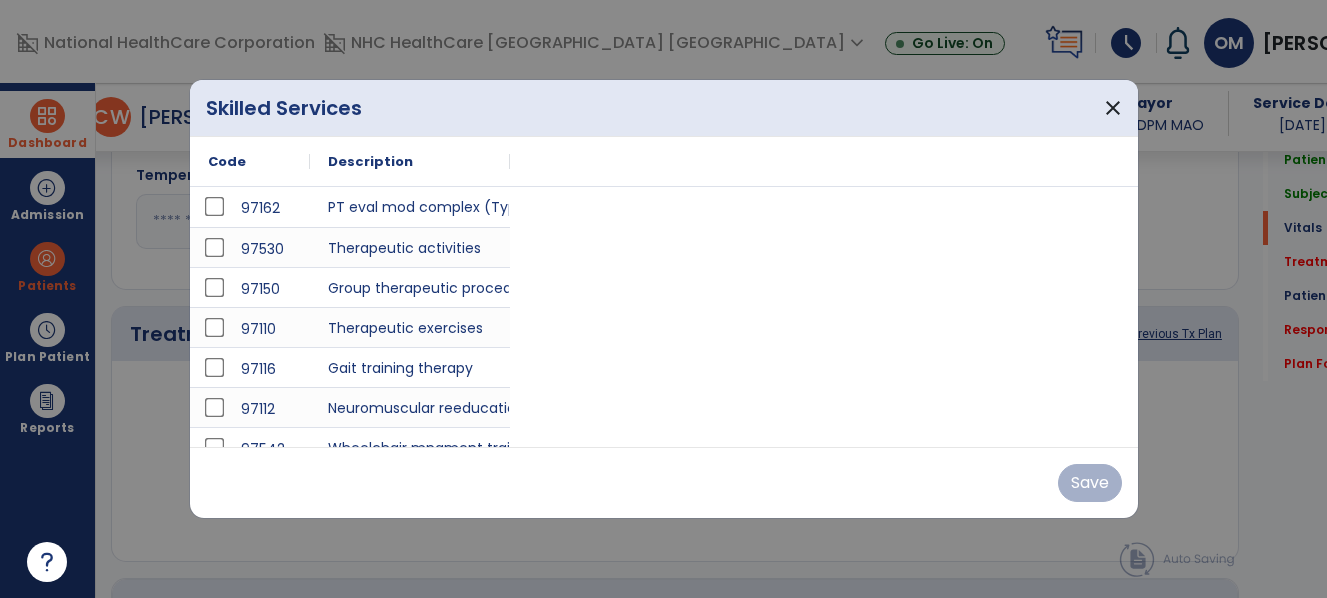 scroll, scrollTop: 948, scrollLeft: 0, axis: vertical 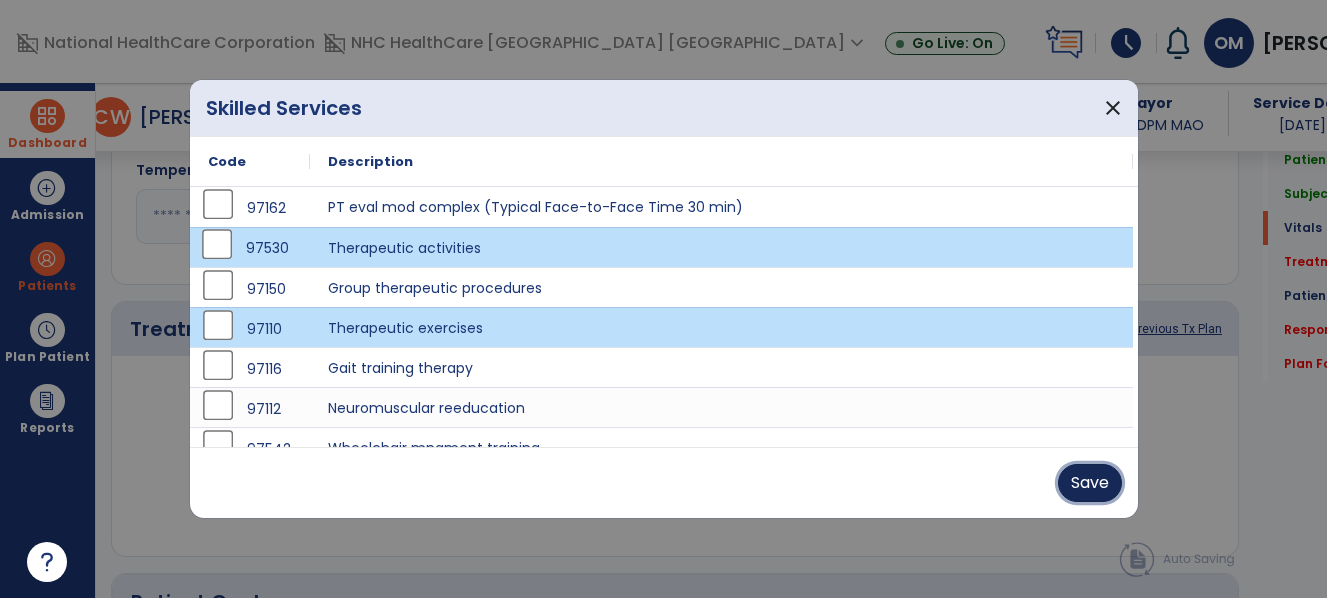 click on "Save" at bounding box center (1090, 483) 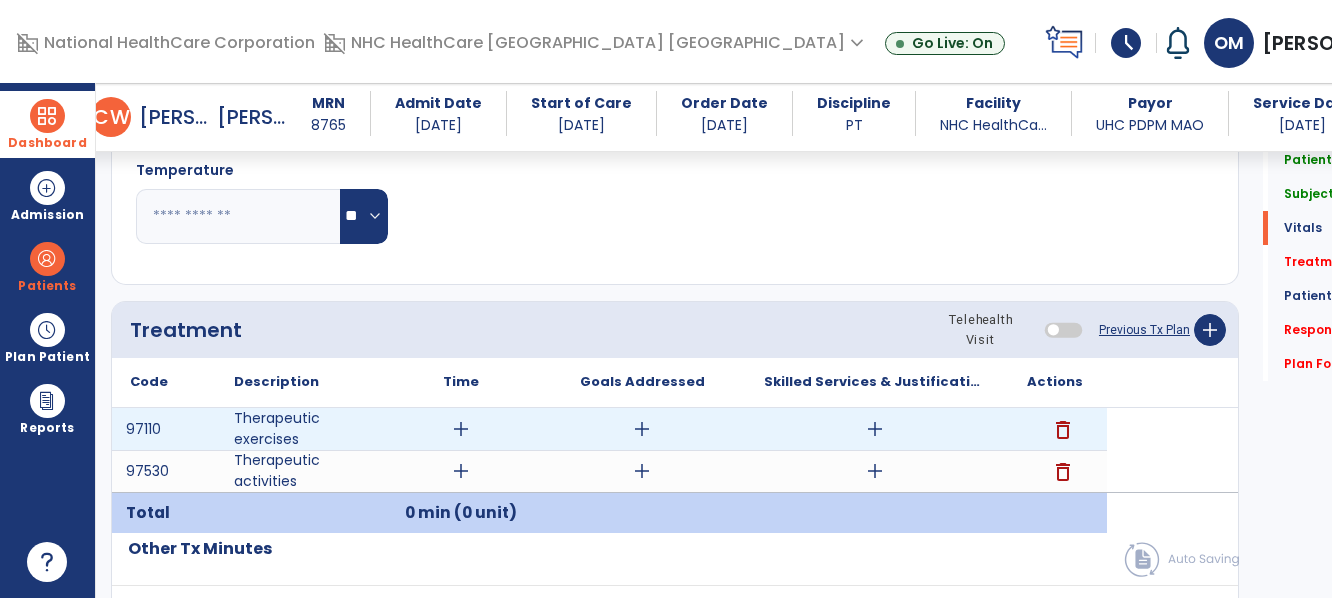 click on "add" at bounding box center [461, 429] 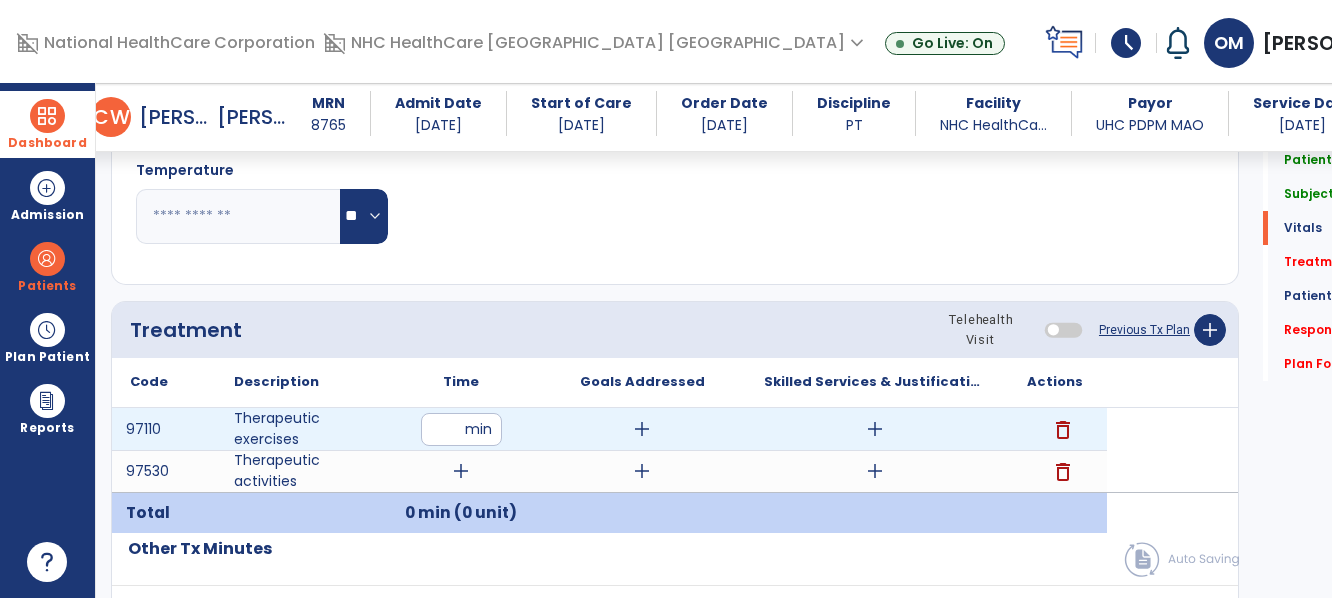 type on "**" 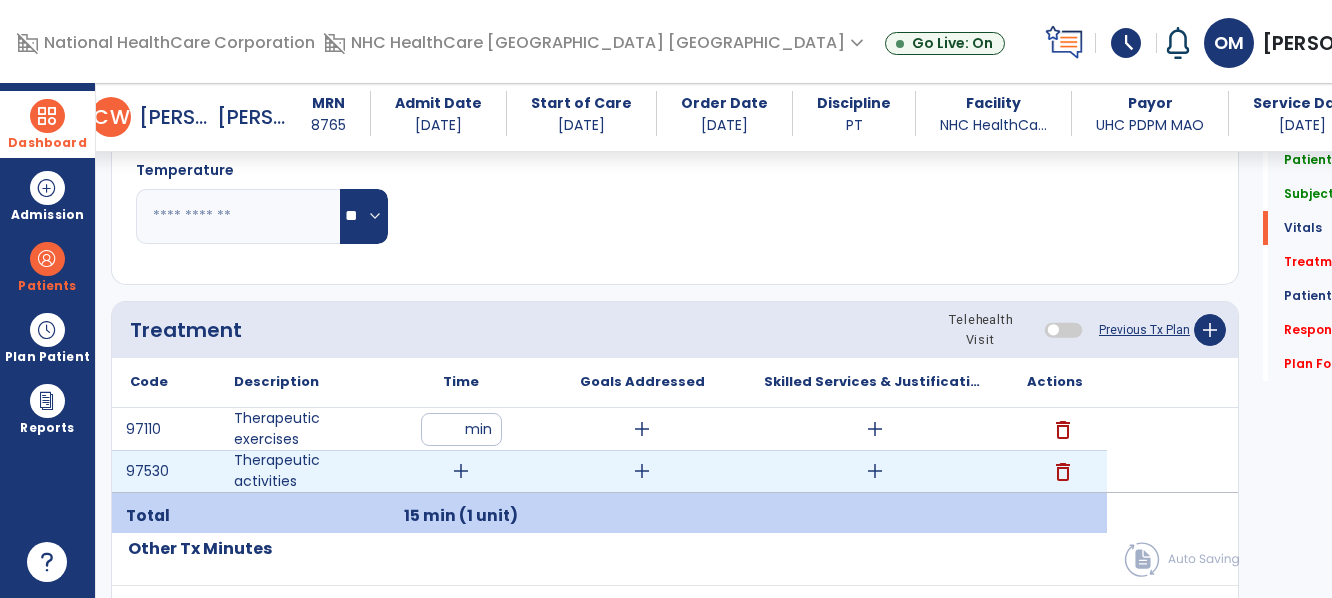 click on "add" at bounding box center (461, 471) 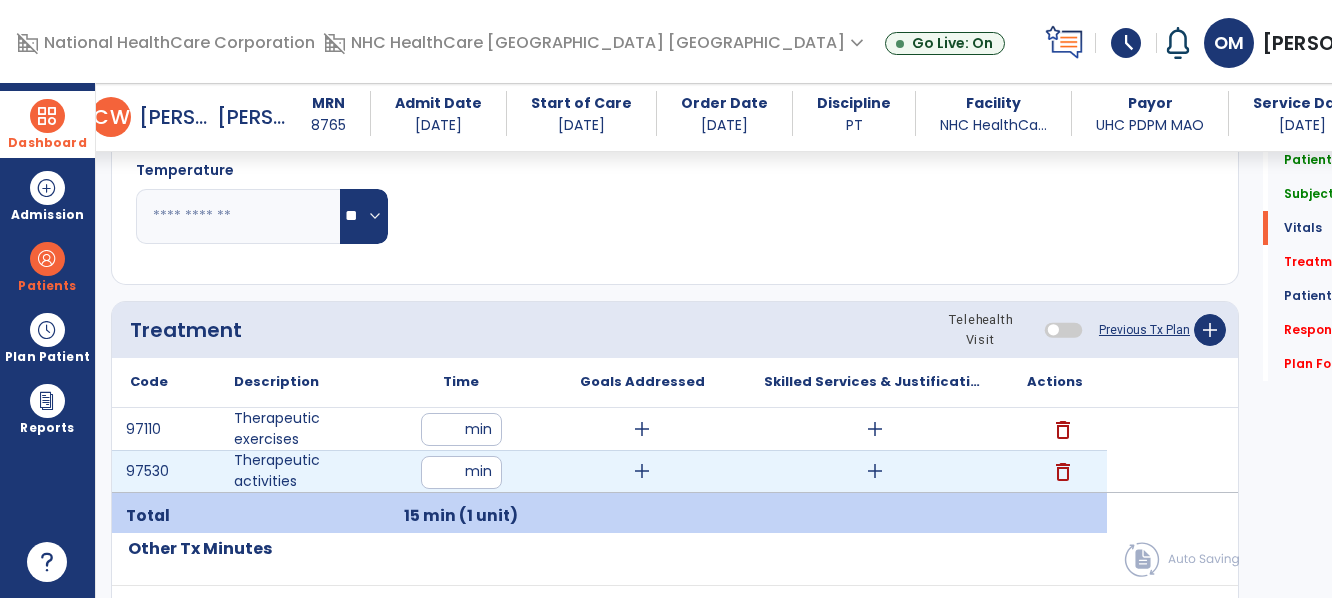 type on "**" 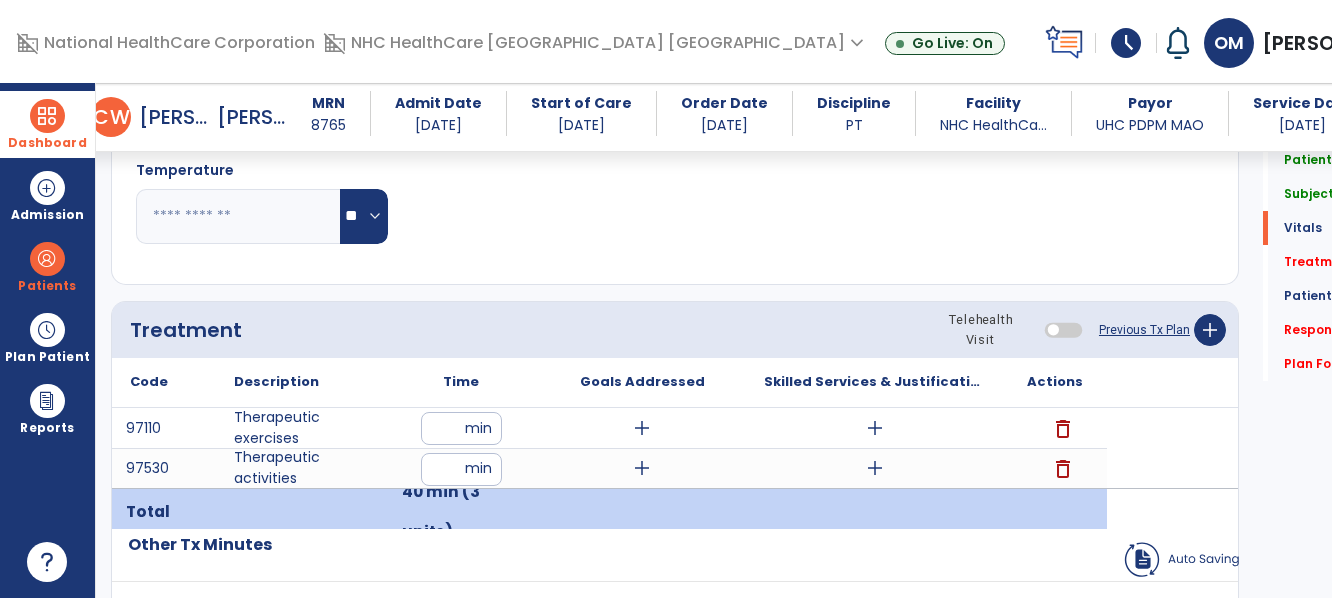 click on "Other Tx Minutes" 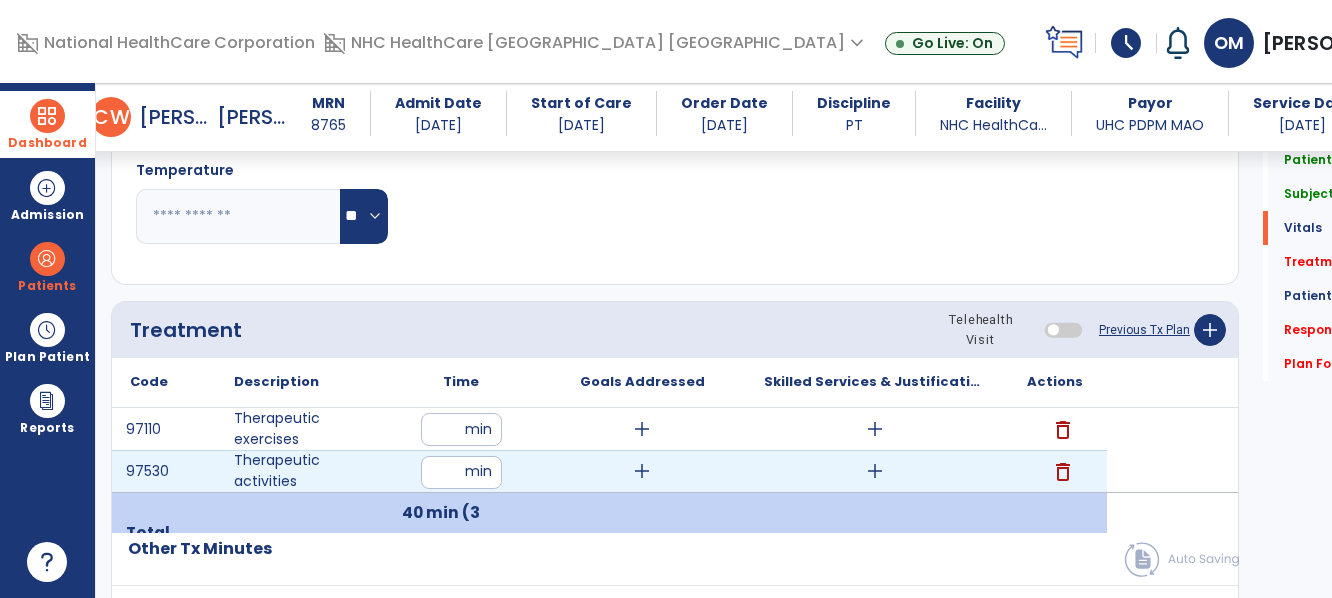click on "**" at bounding box center (461, 472) 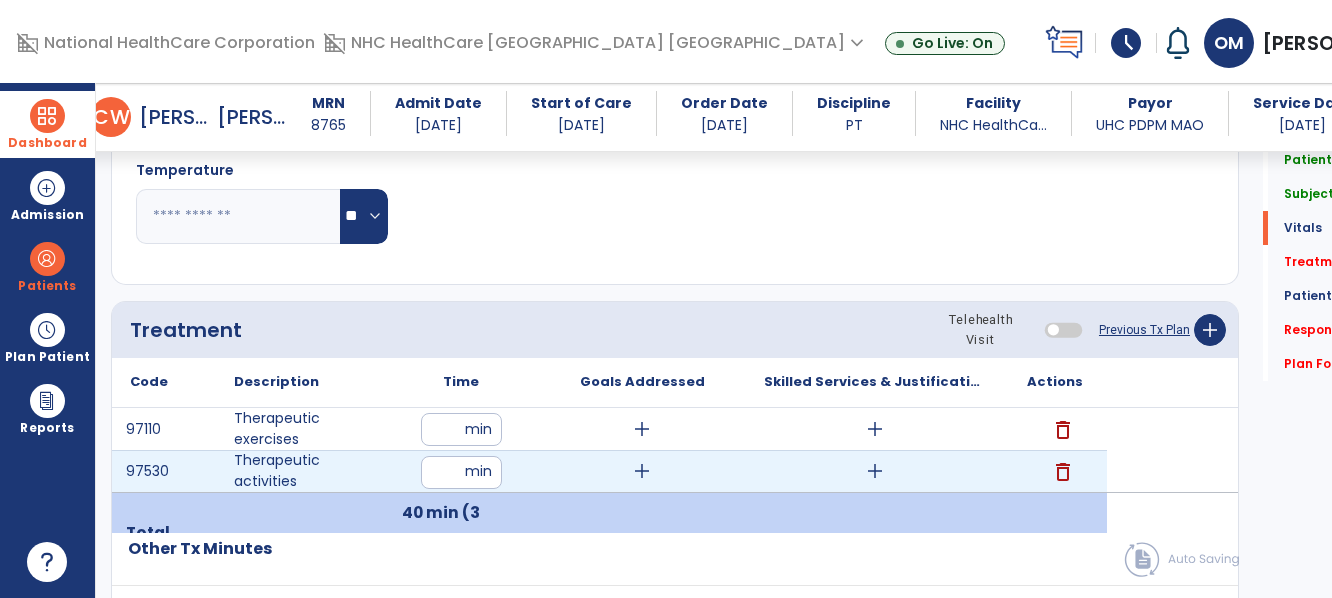 type on "**" 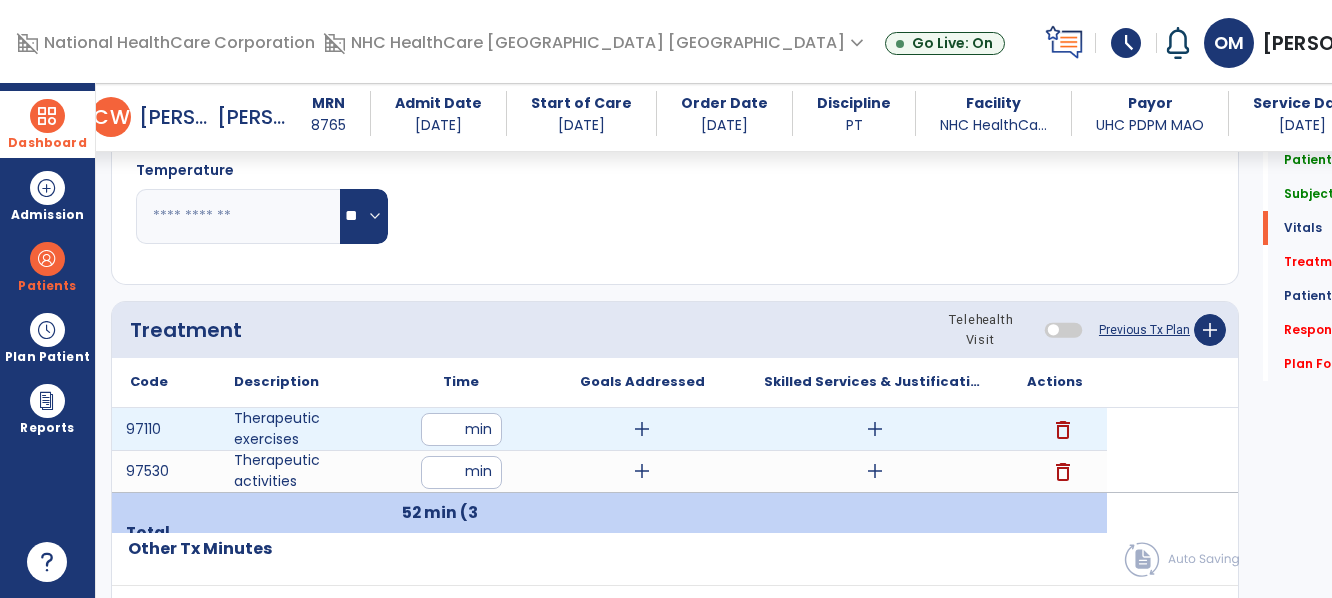 click on "**" at bounding box center [461, 429] 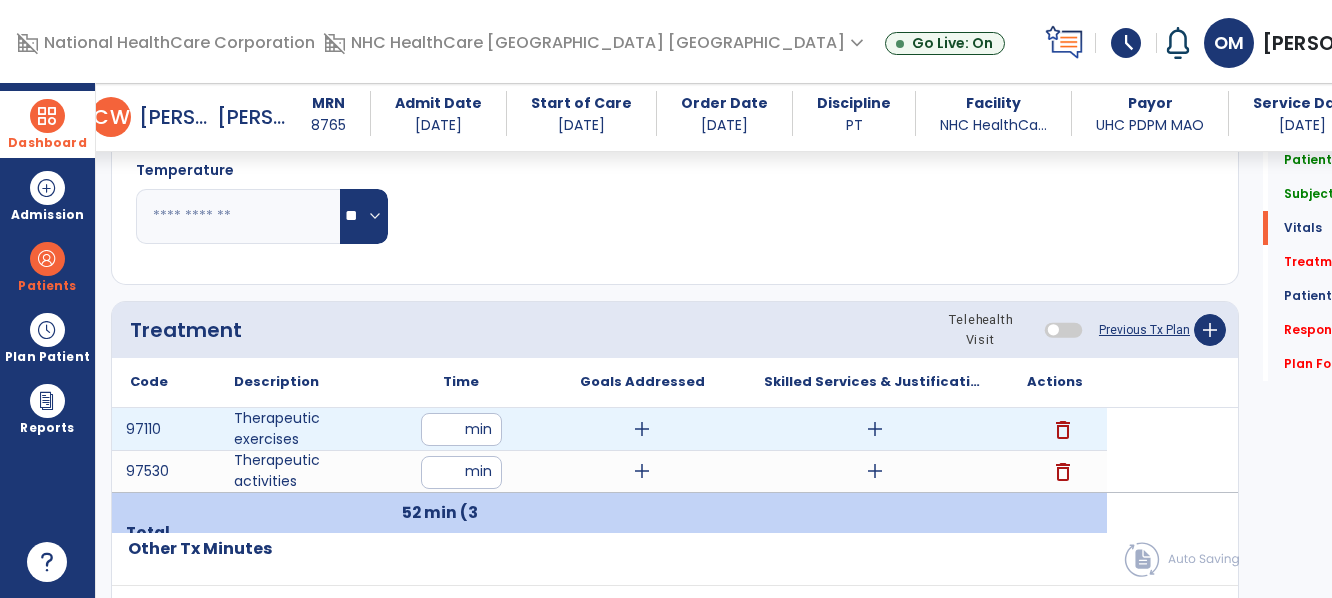 type on "**" 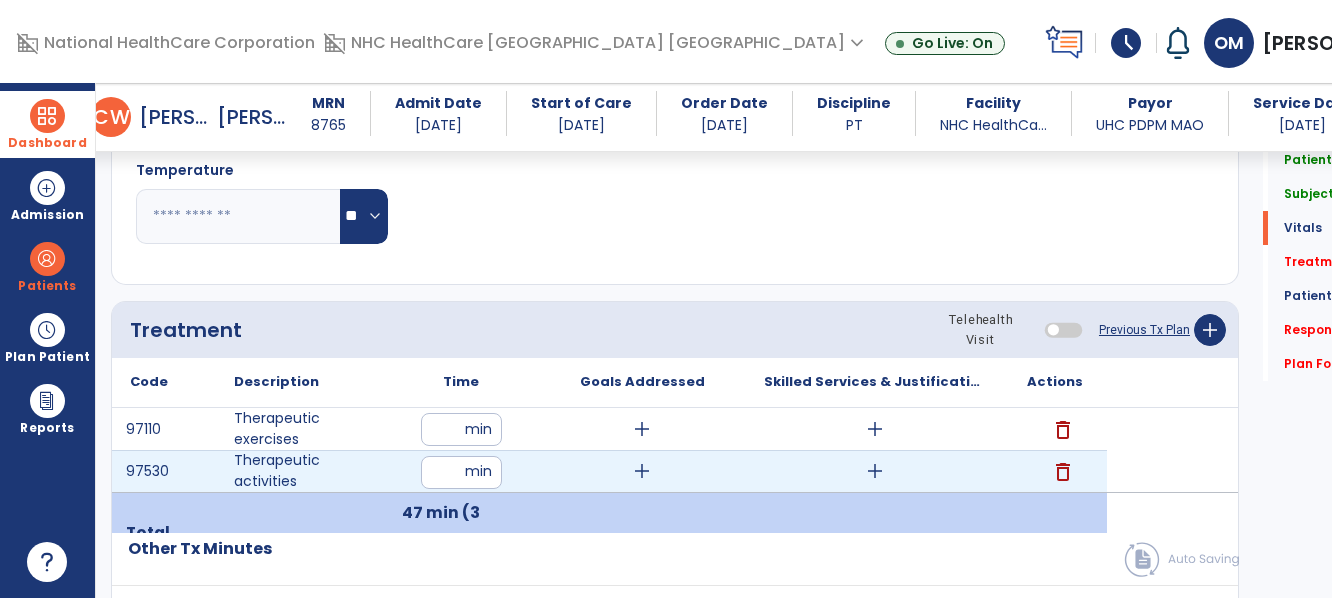 click on "**" at bounding box center [461, 472] 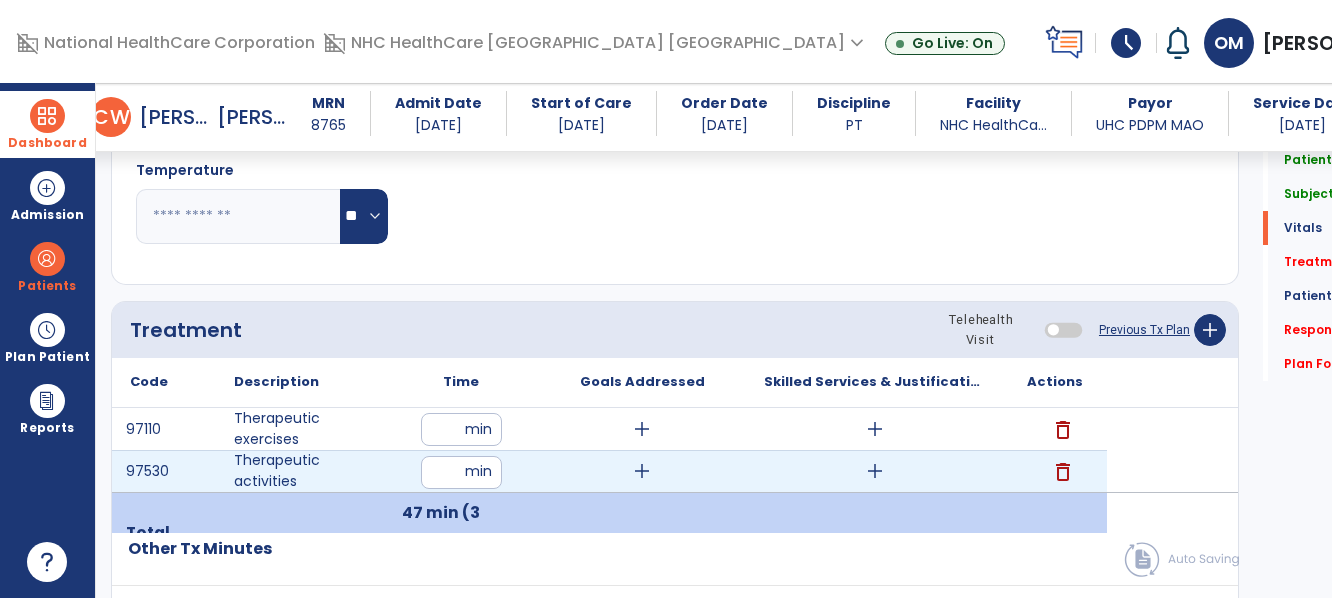 type on "**" 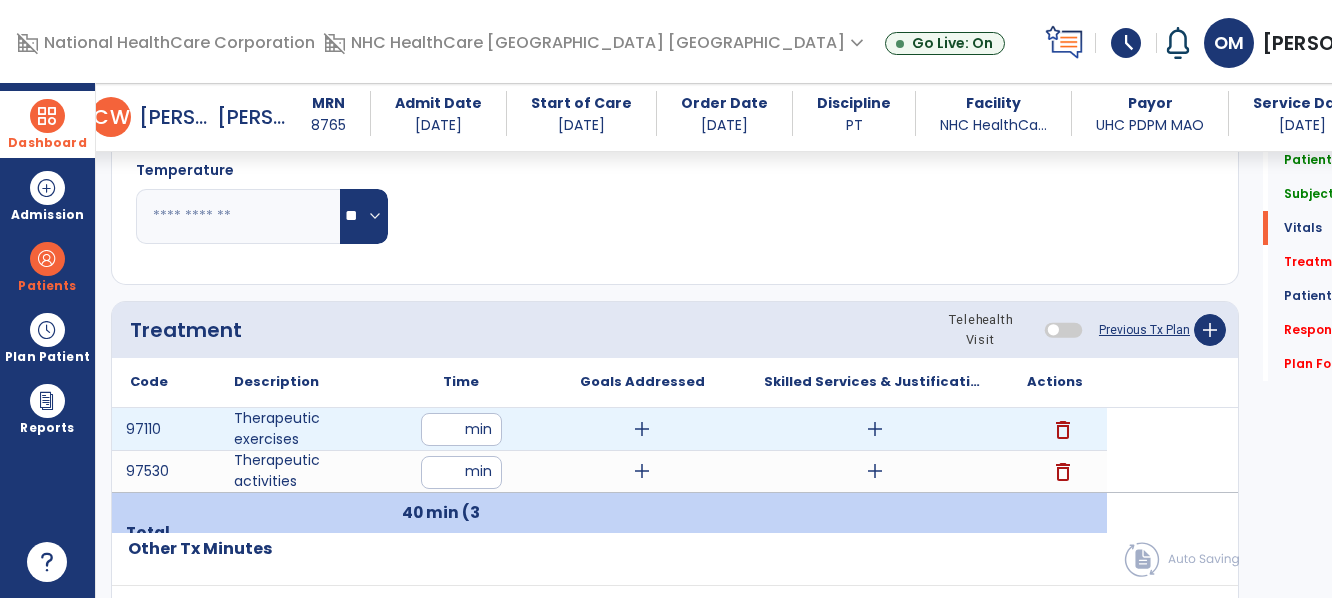 click on "add" at bounding box center [875, 429] 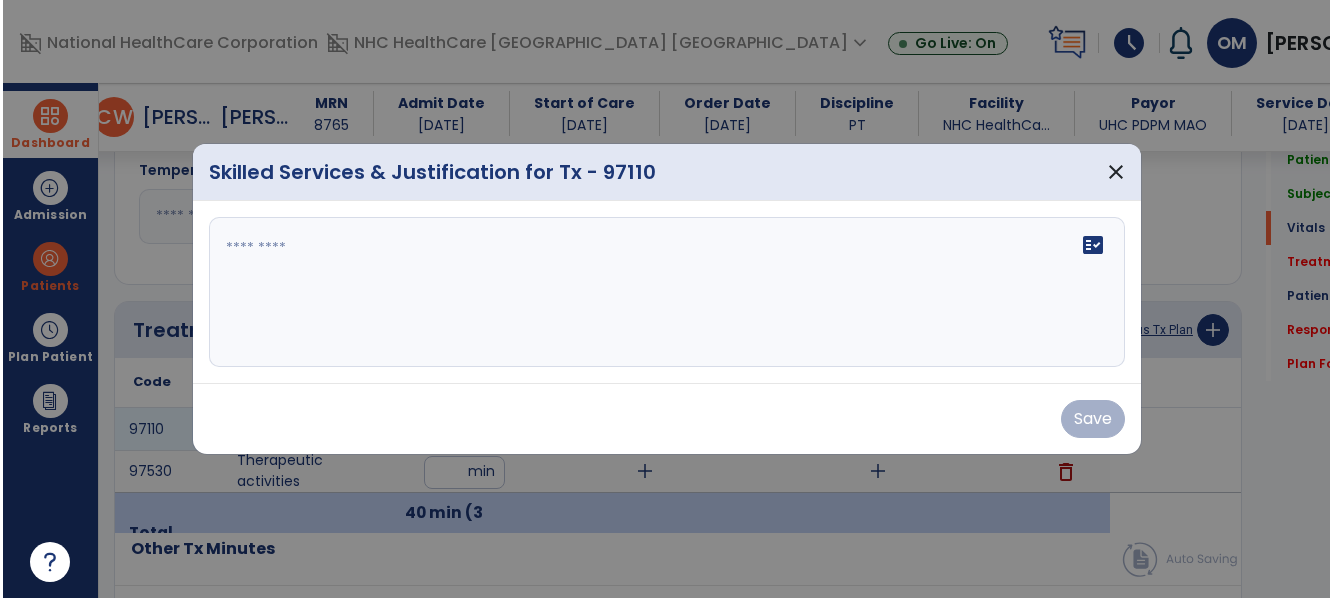 scroll, scrollTop: 948, scrollLeft: 0, axis: vertical 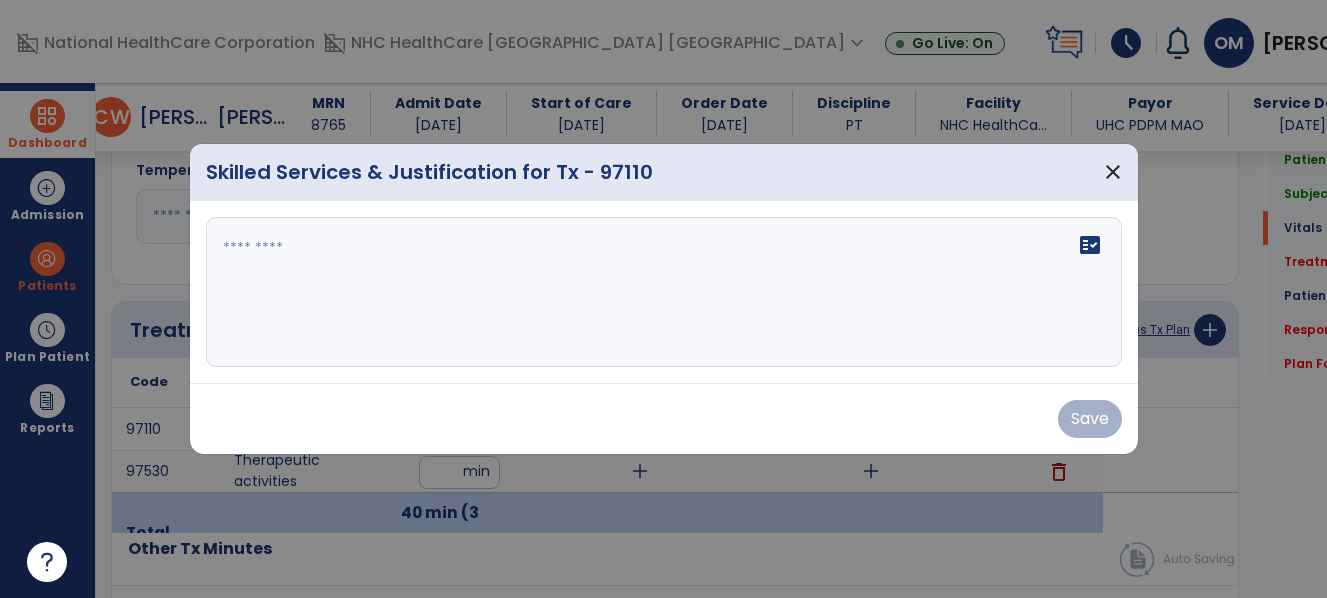 click on "fact_check" at bounding box center [664, 292] 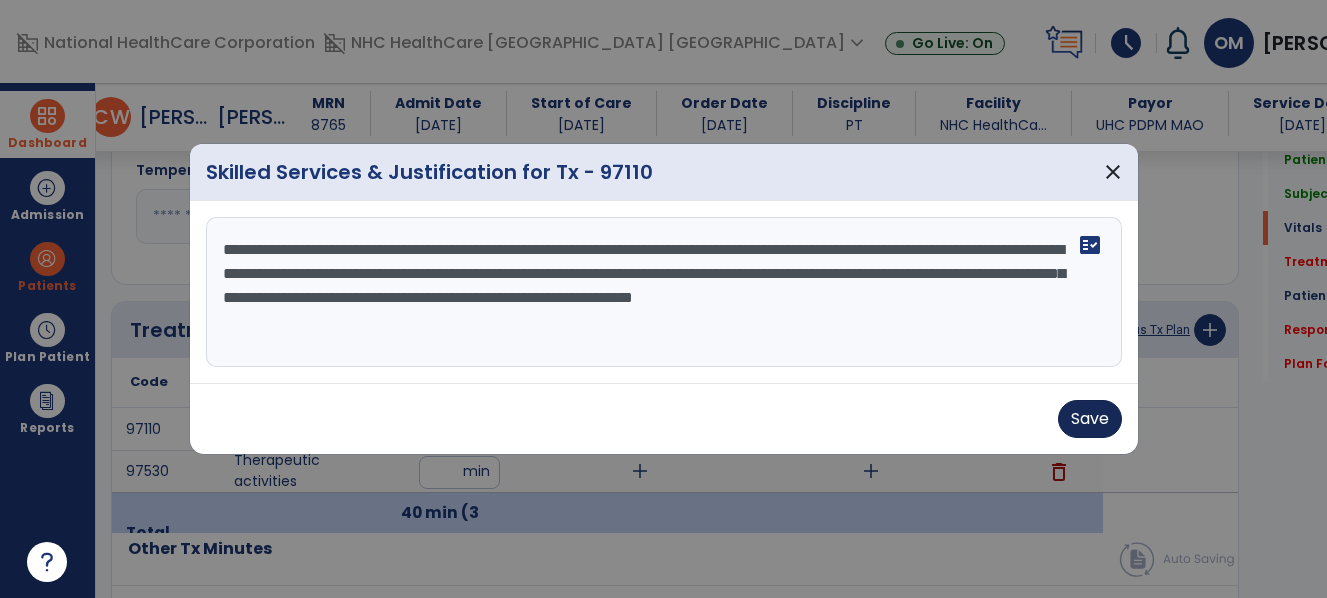 type on "**********" 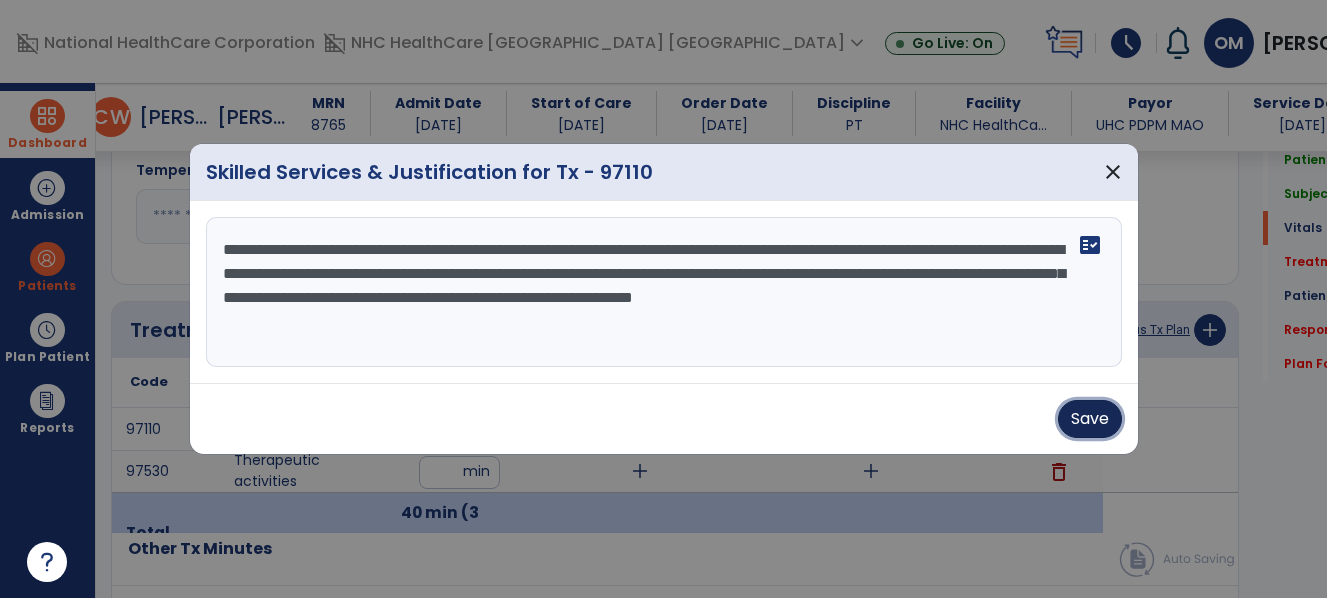 click on "Save" at bounding box center (1090, 419) 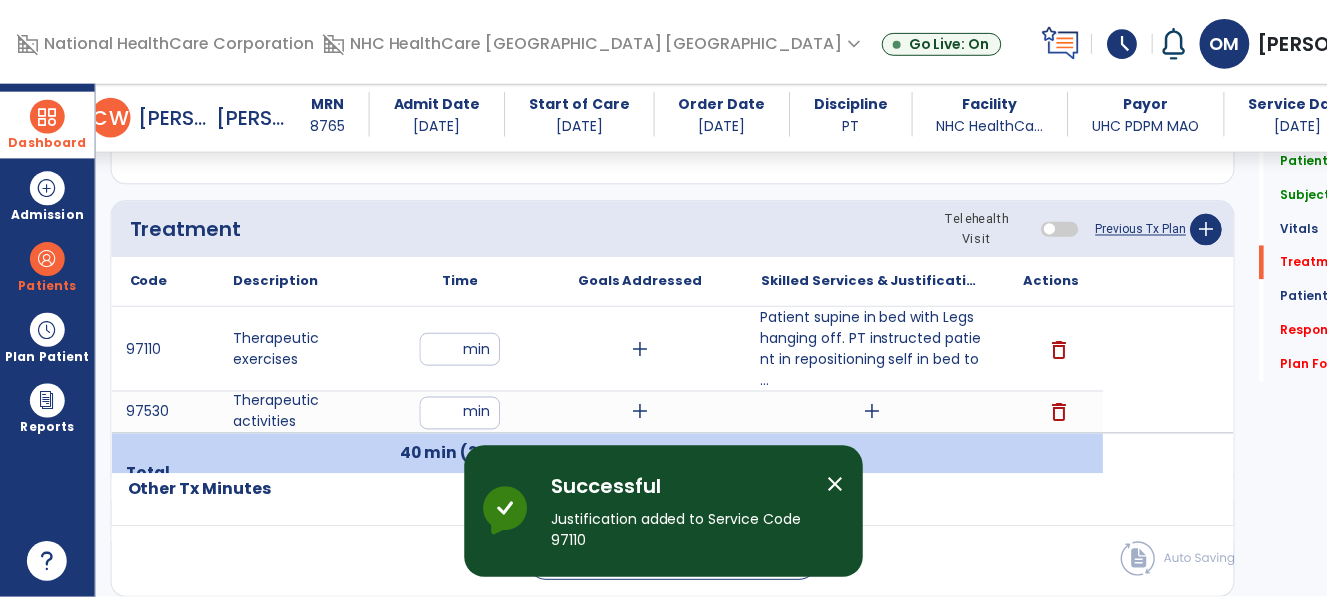 scroll, scrollTop: 1048, scrollLeft: 0, axis: vertical 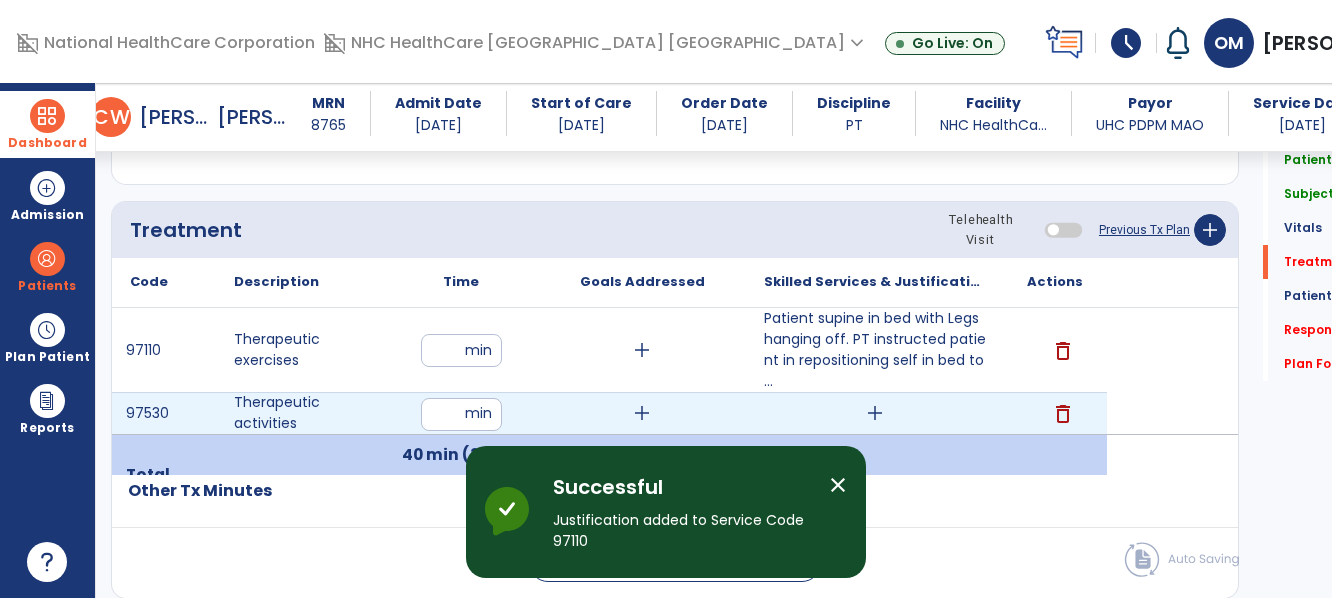 click on "add" at bounding box center (875, 413) 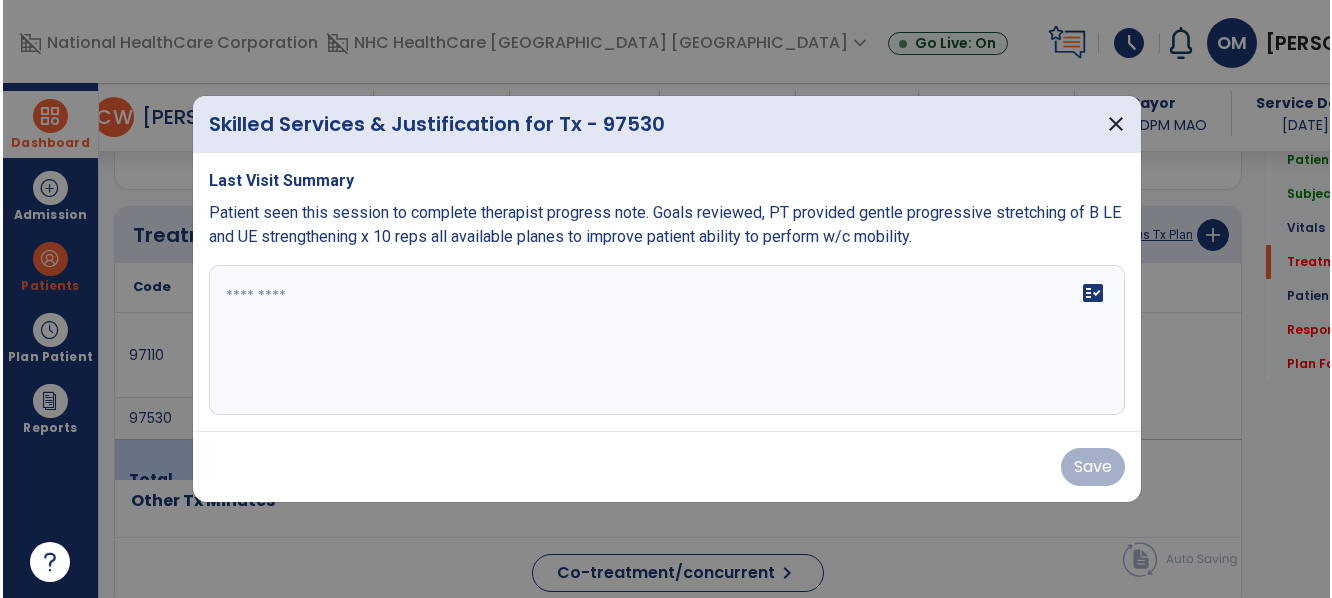 scroll, scrollTop: 1048, scrollLeft: 0, axis: vertical 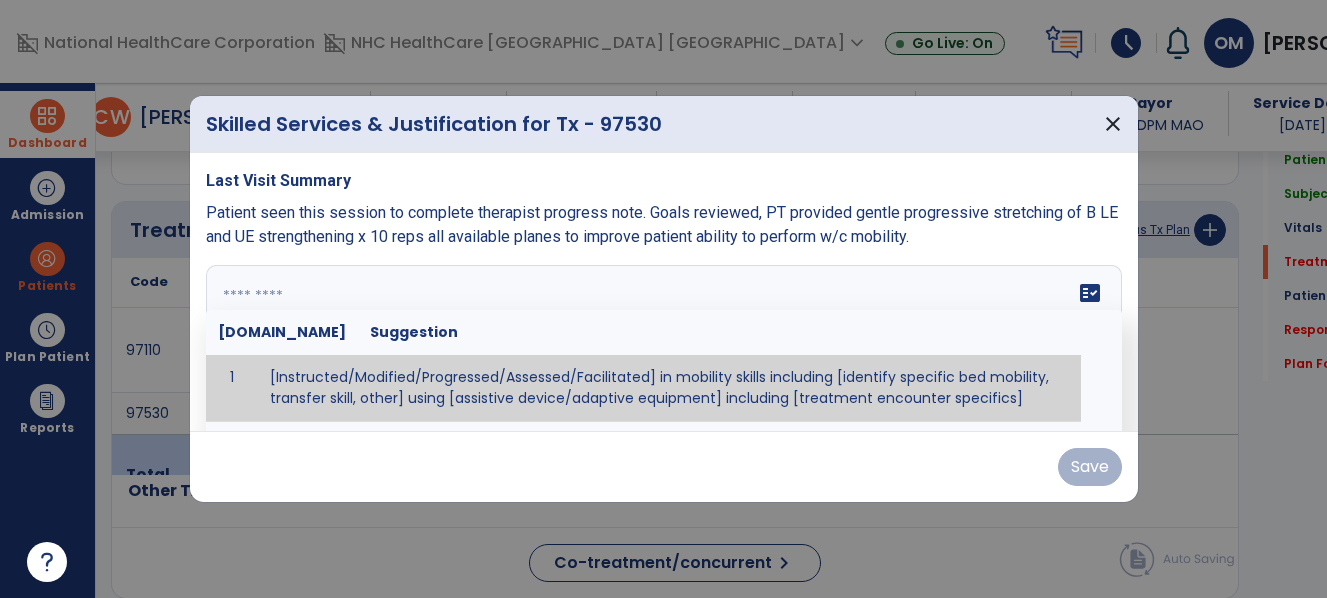 click on "fact_check  [DOMAIN_NAME] Suggestion 1 [Instructed/Modified/Progressed/Assessed/Facilitated] in mobility skills including [identify specific bed mobility, transfer skill, other] using [assistive device/adaptive equipment] including [treatment encounter specifics]" at bounding box center [664, 340] 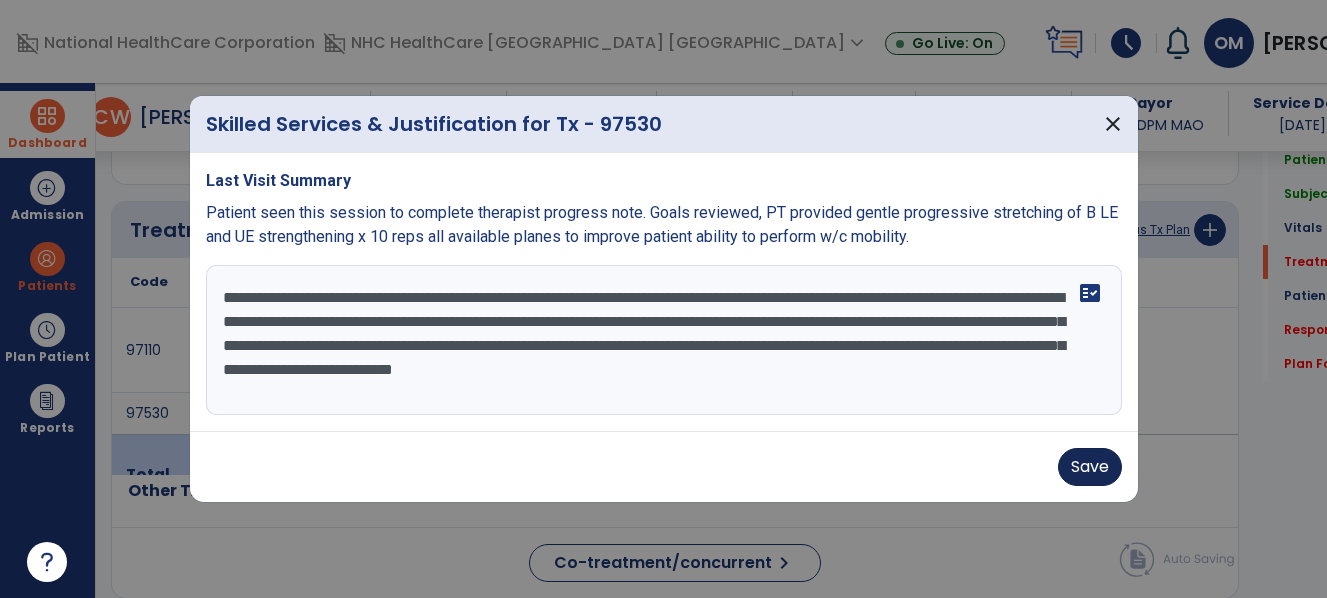type on "**********" 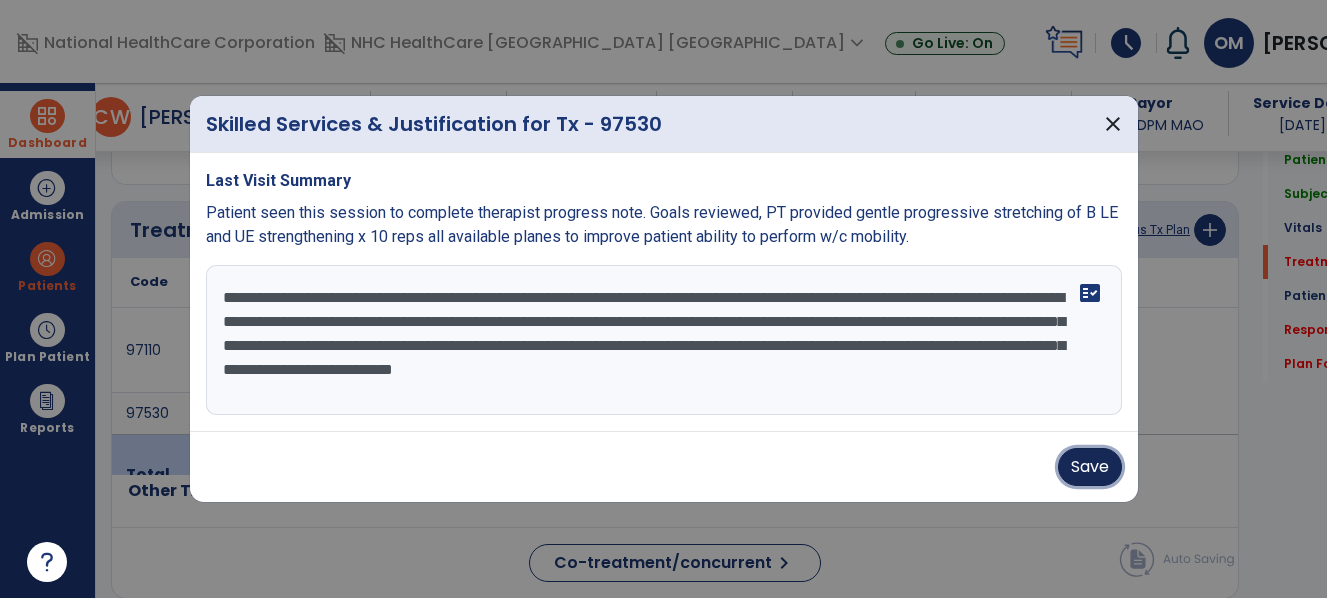 click on "Save" at bounding box center (1090, 467) 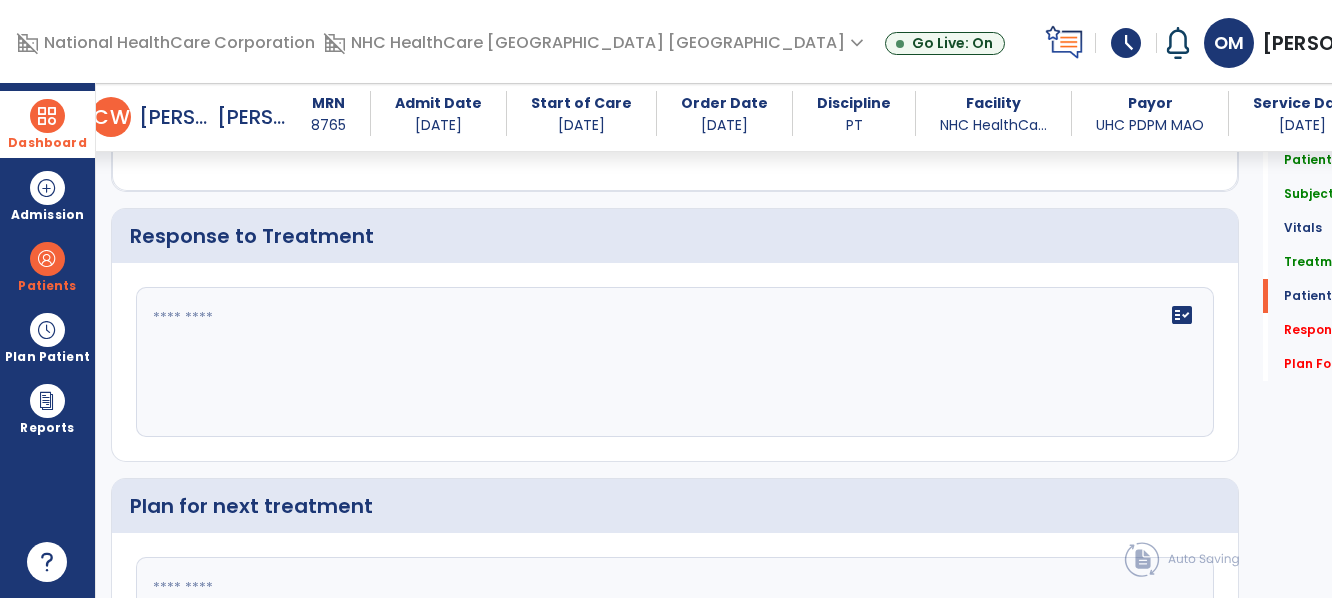 scroll, scrollTop: 3048, scrollLeft: 0, axis: vertical 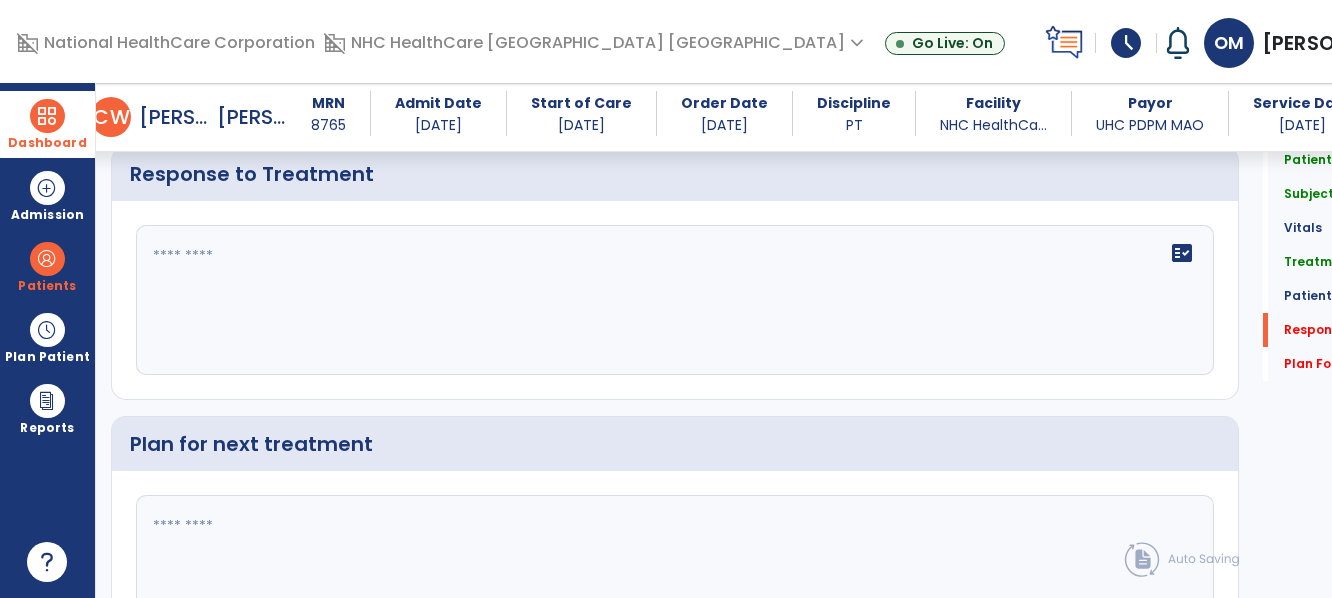 click 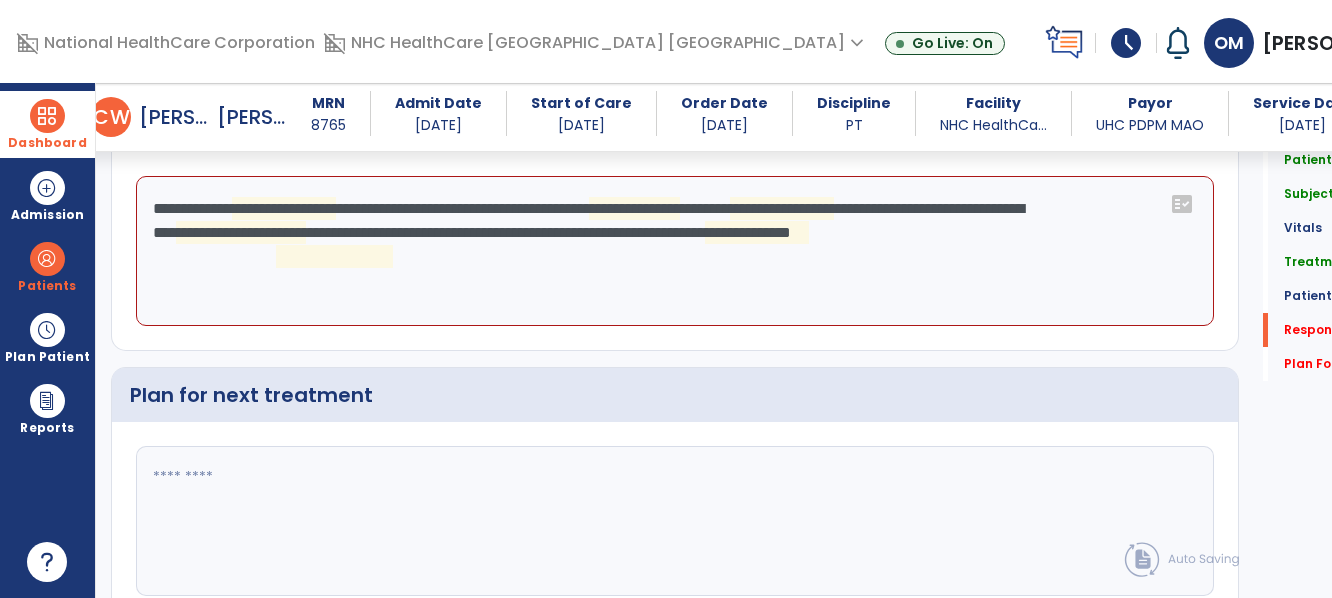scroll, scrollTop: 3048, scrollLeft: 0, axis: vertical 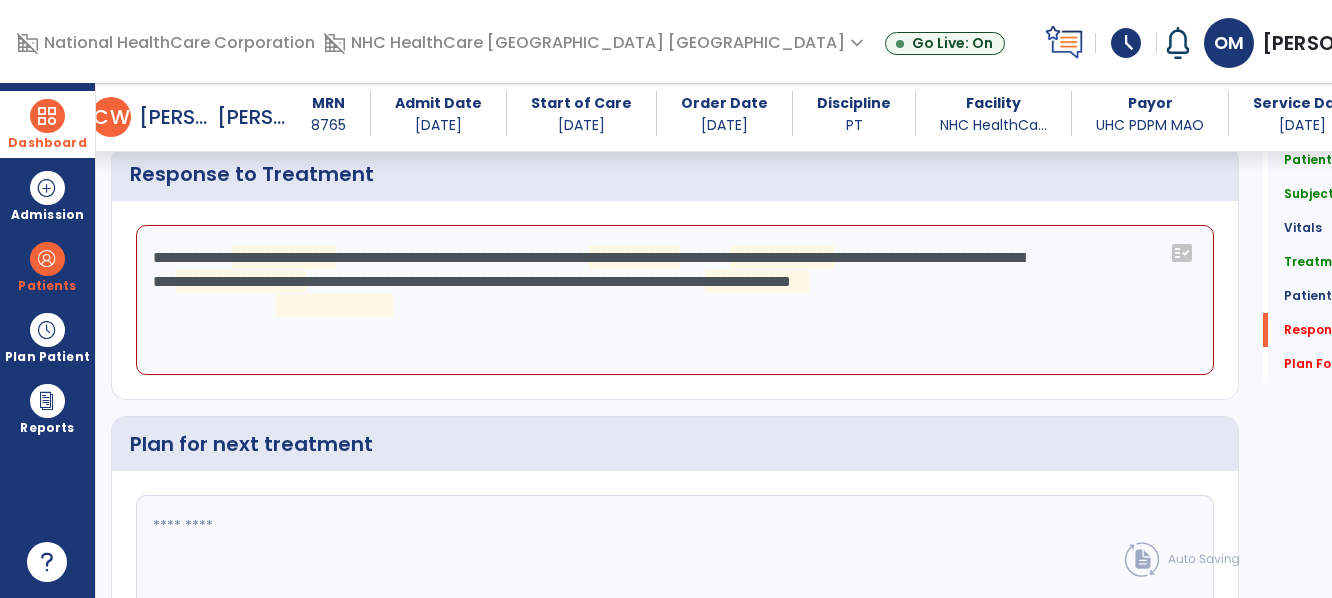click on "**********" 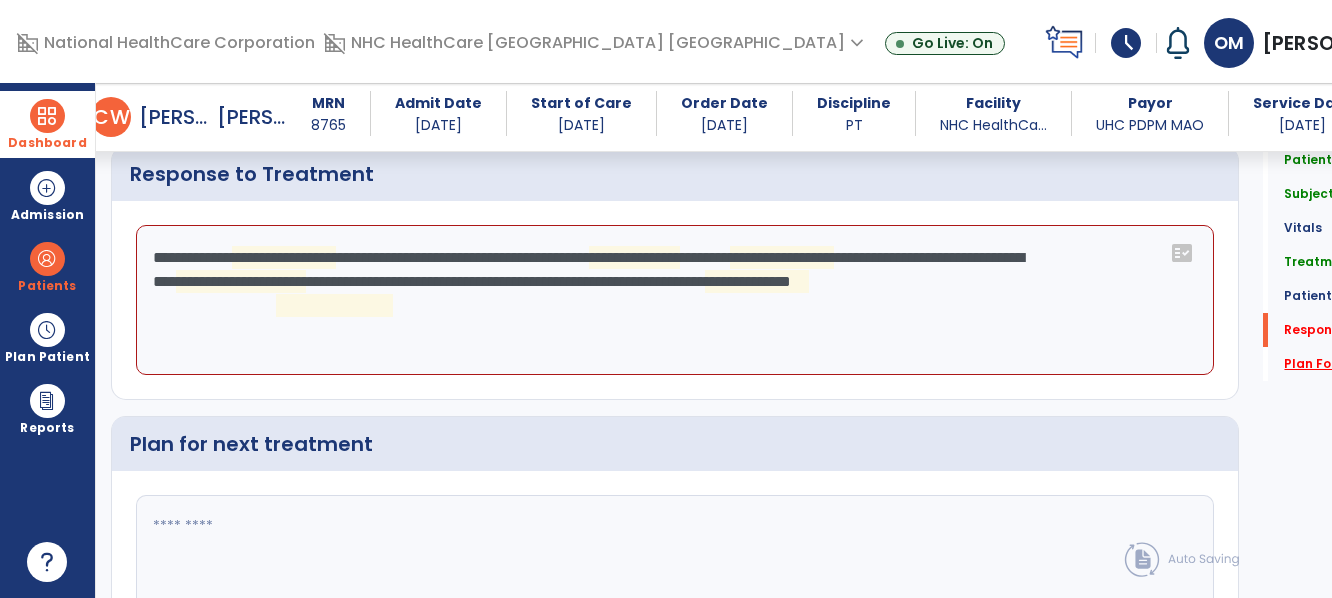 click on "Plan For Next Treatment   *" 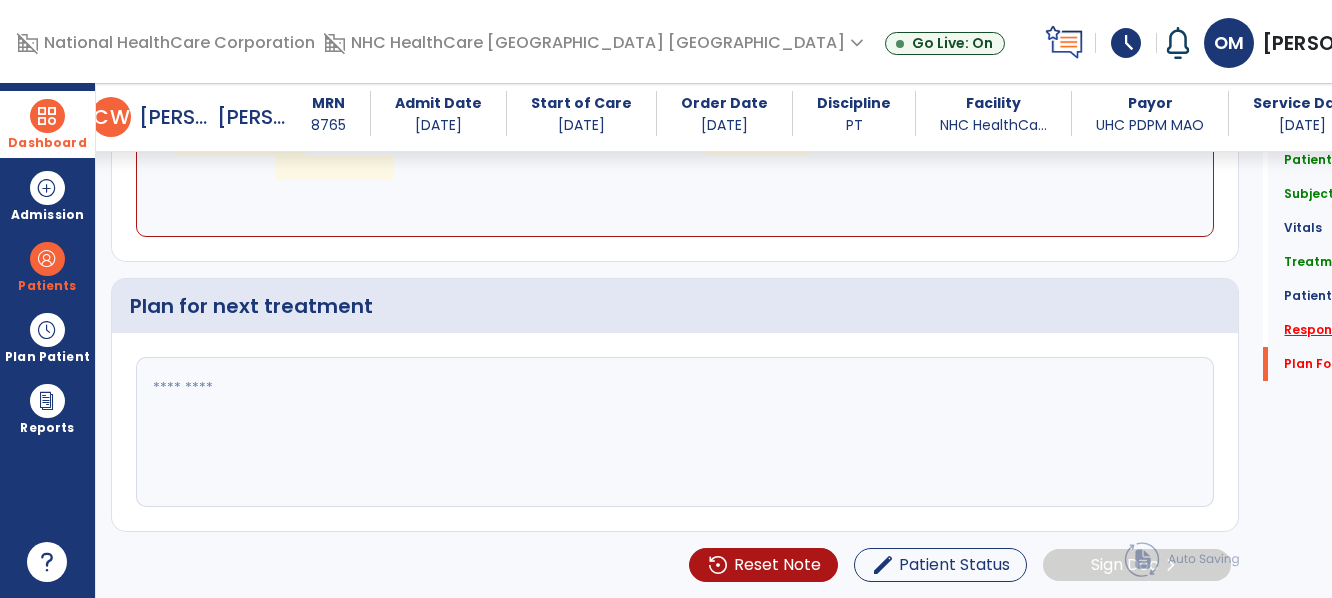 click on "Response To Treatment   *" 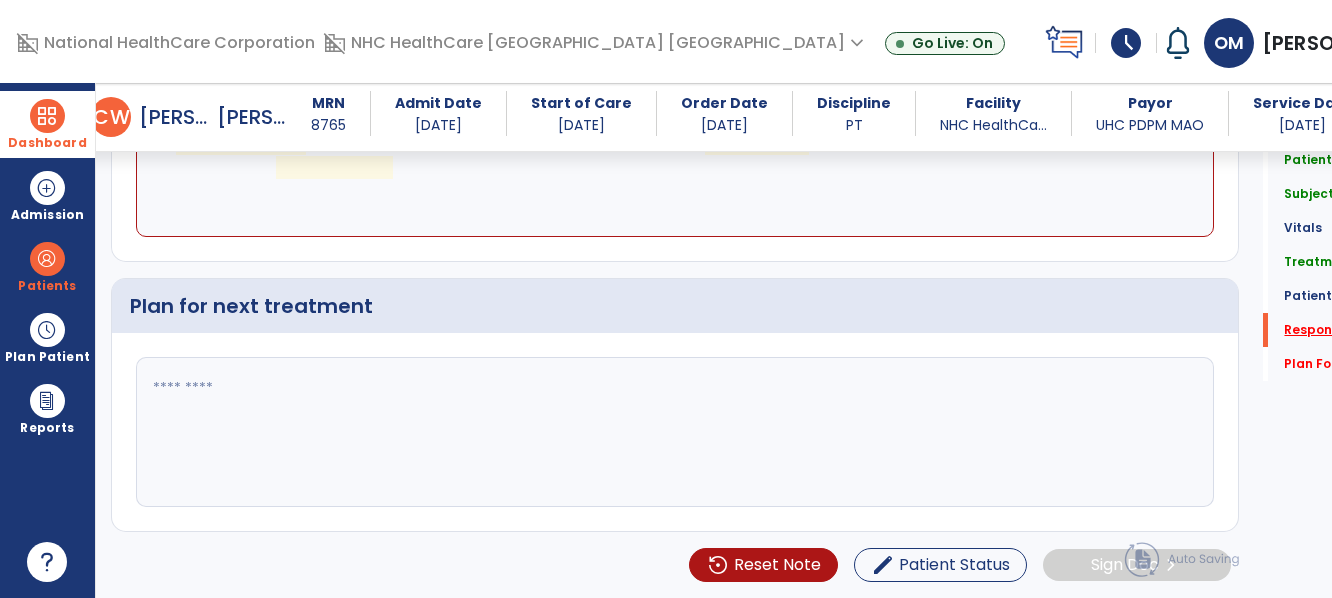 scroll, scrollTop: 3086, scrollLeft: 0, axis: vertical 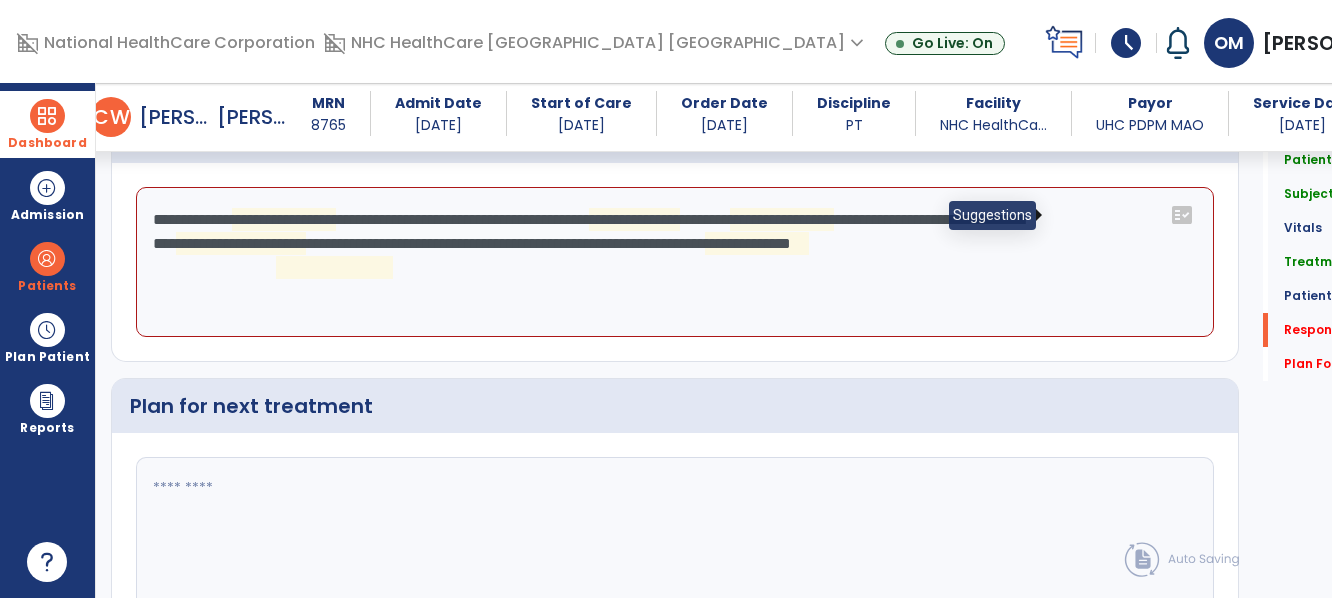 click on "fact_check" 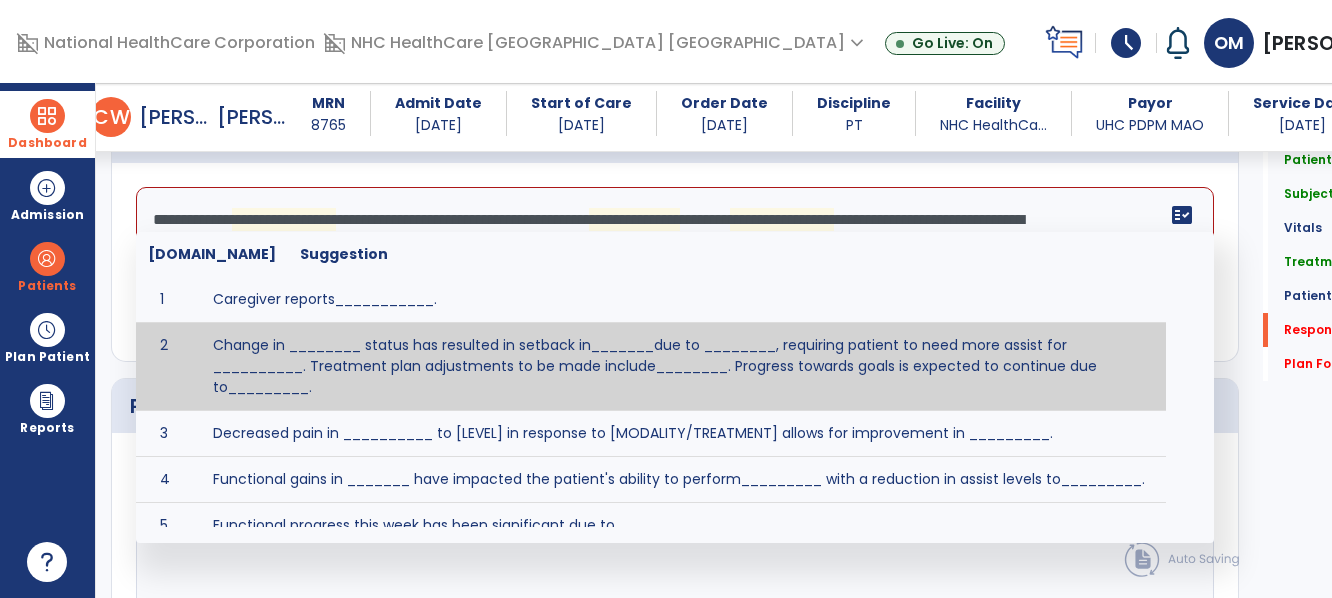 click on "**********" 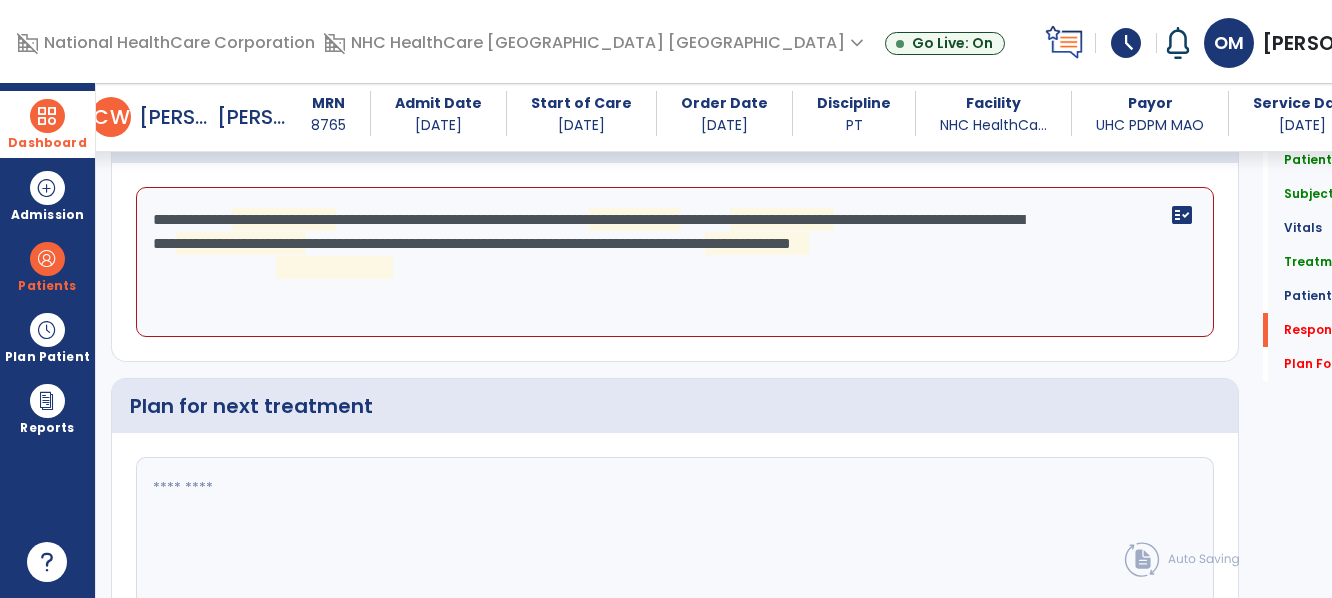 click on "**********" 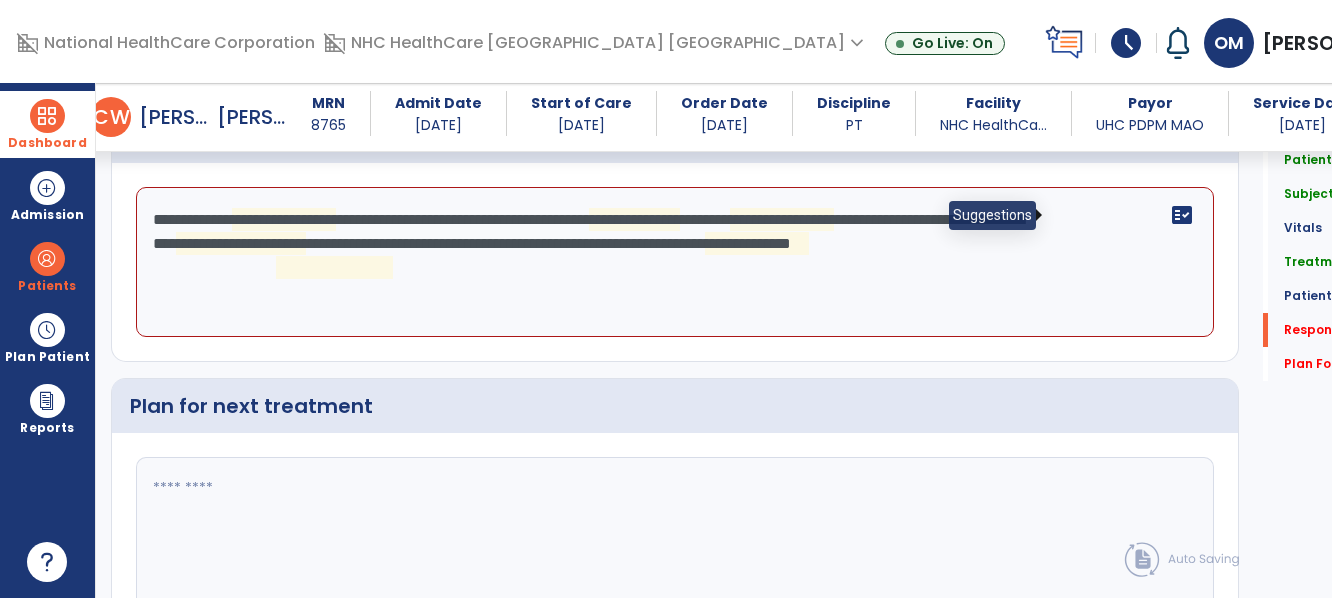 click on "fact_check" 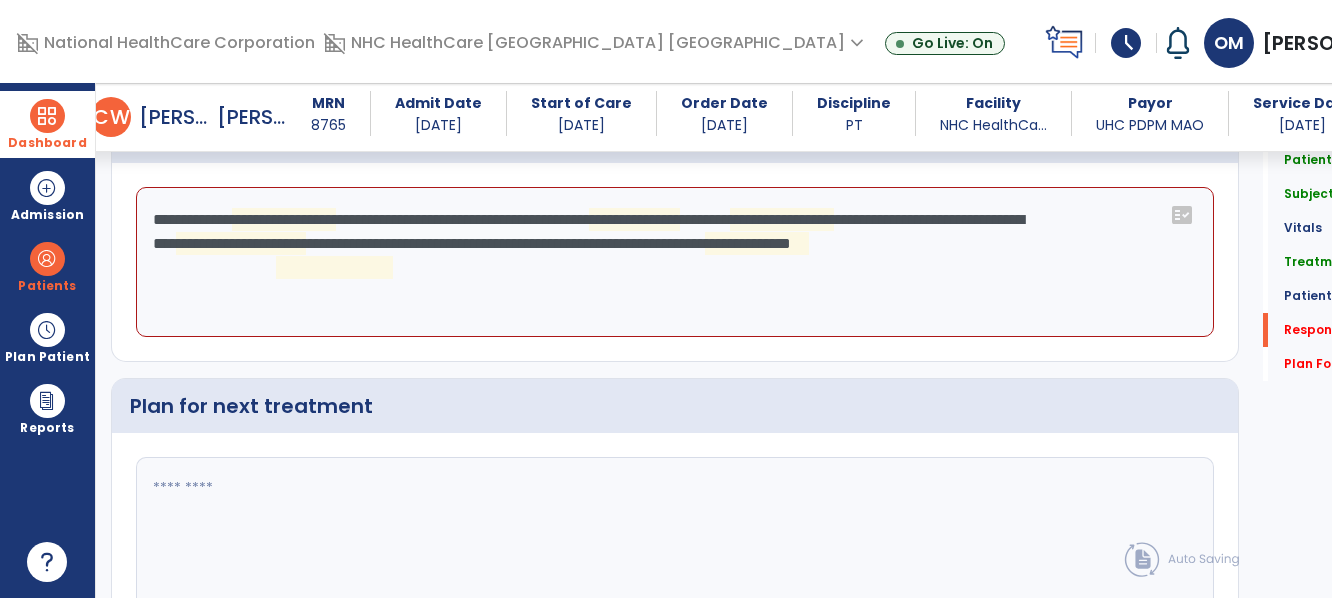 click on "**********" 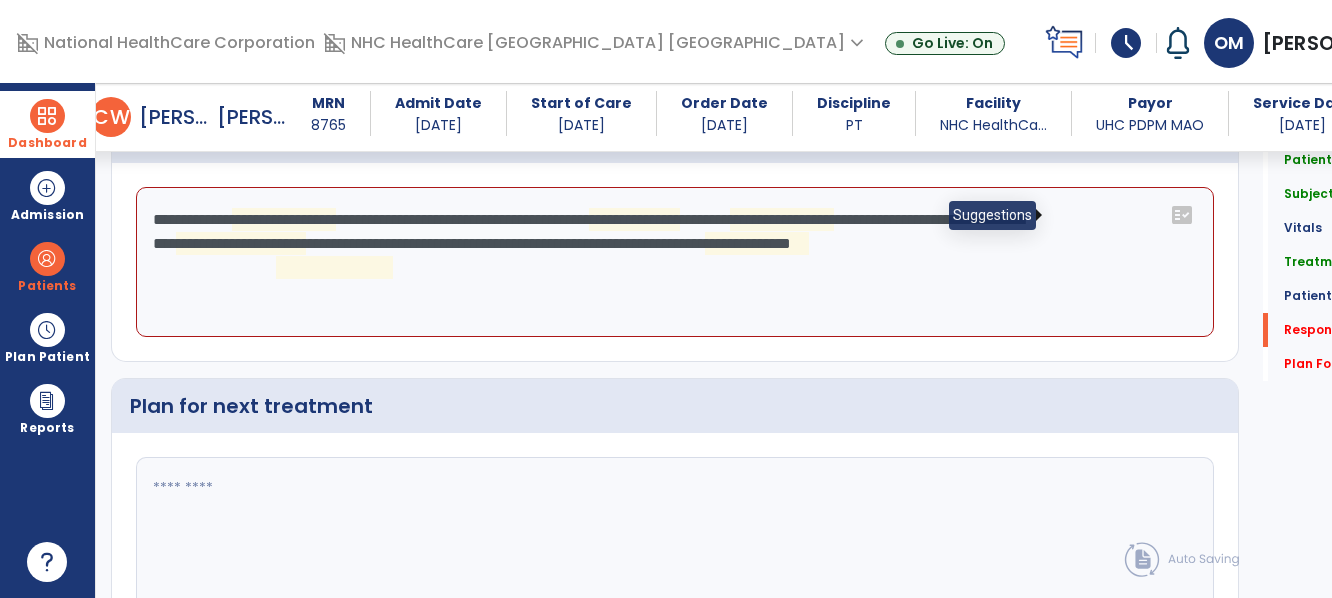 click on "fact_check" 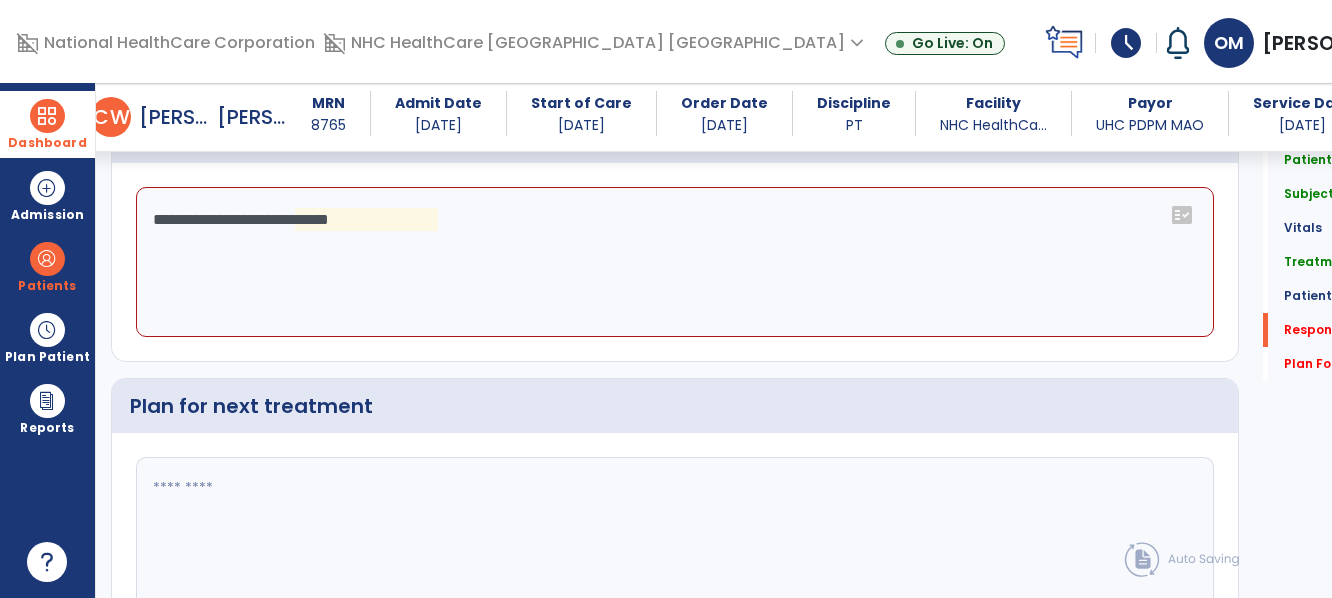 drag, startPoint x: 450, startPoint y: 332, endPoint x: 363, endPoint y: 331, distance: 87.005745 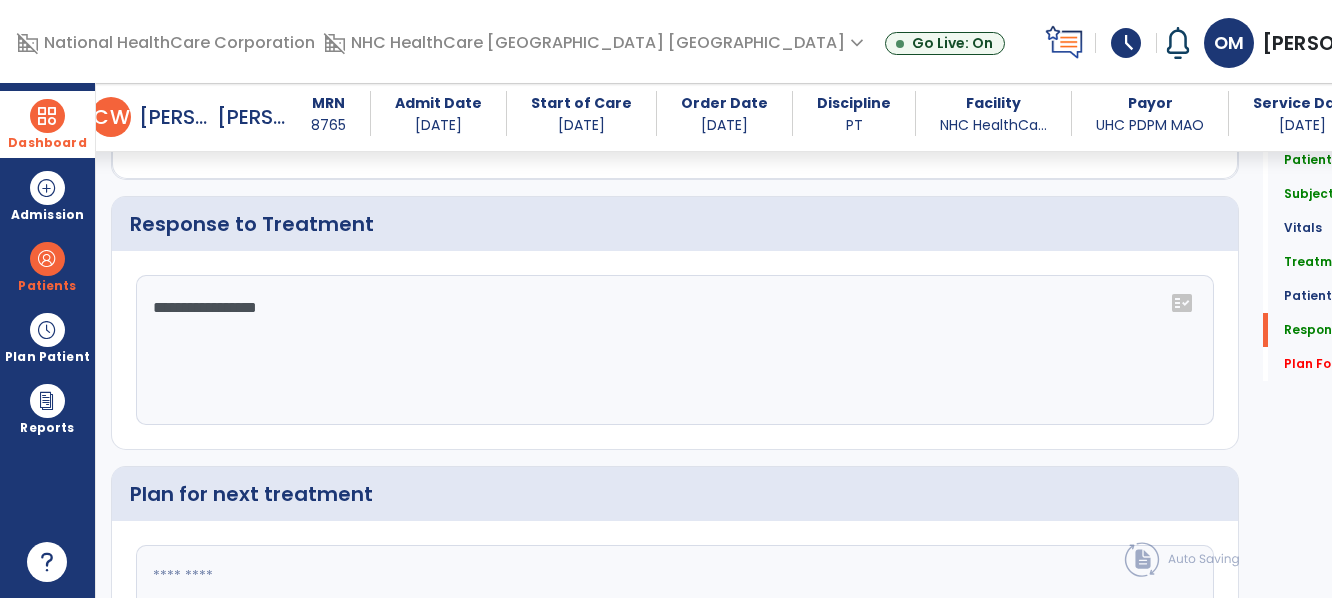 scroll, scrollTop: 3086, scrollLeft: 0, axis: vertical 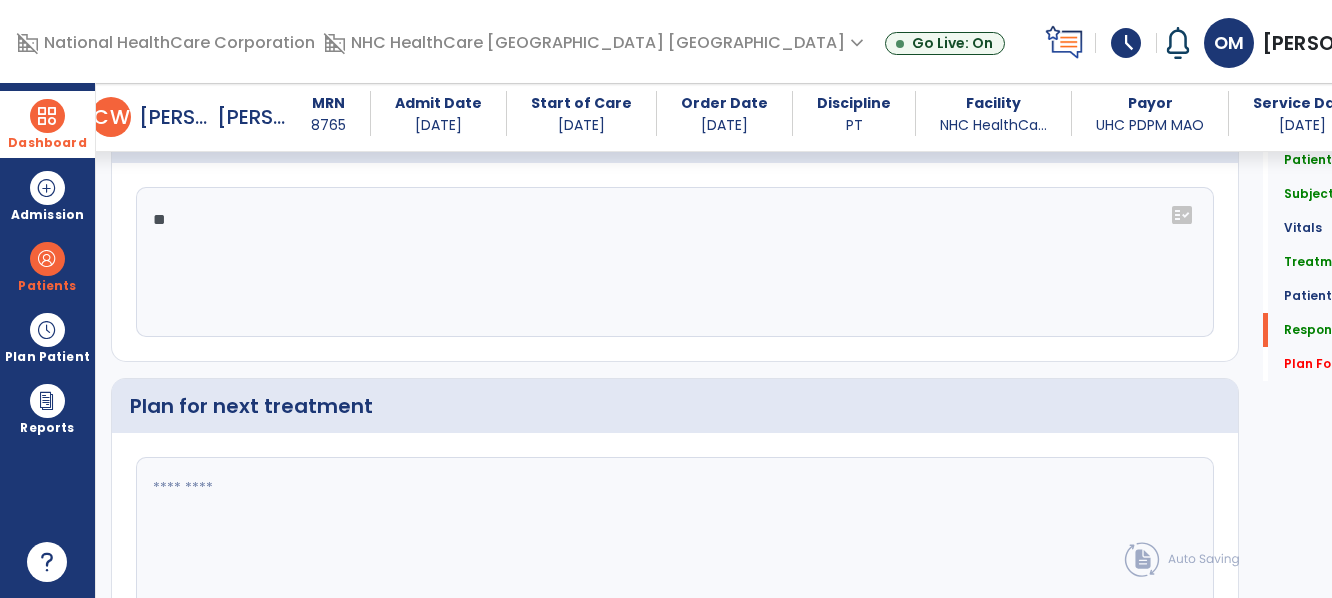 type on "*" 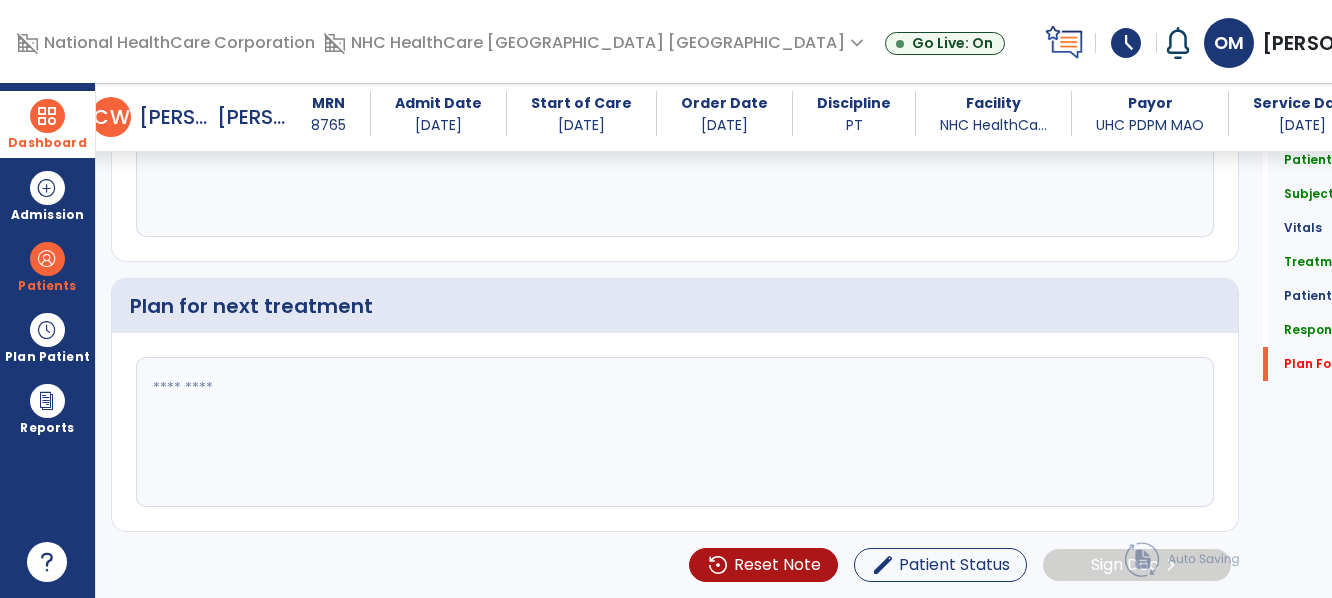 scroll, scrollTop: 3292, scrollLeft: 0, axis: vertical 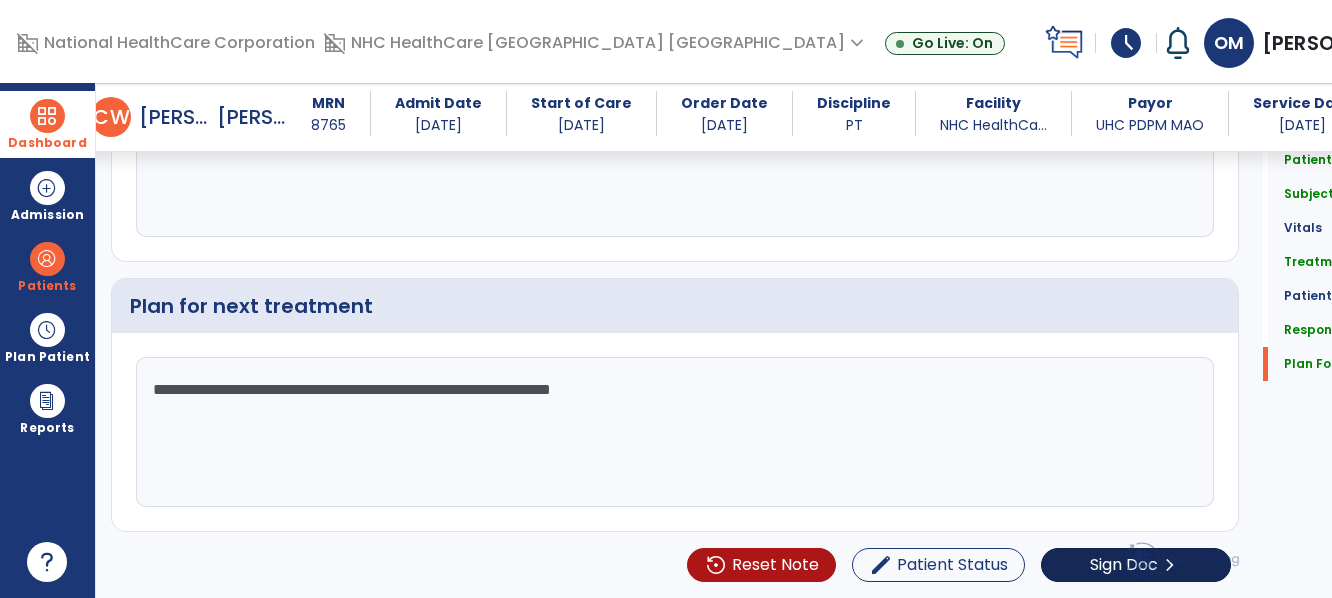 type on "**********" 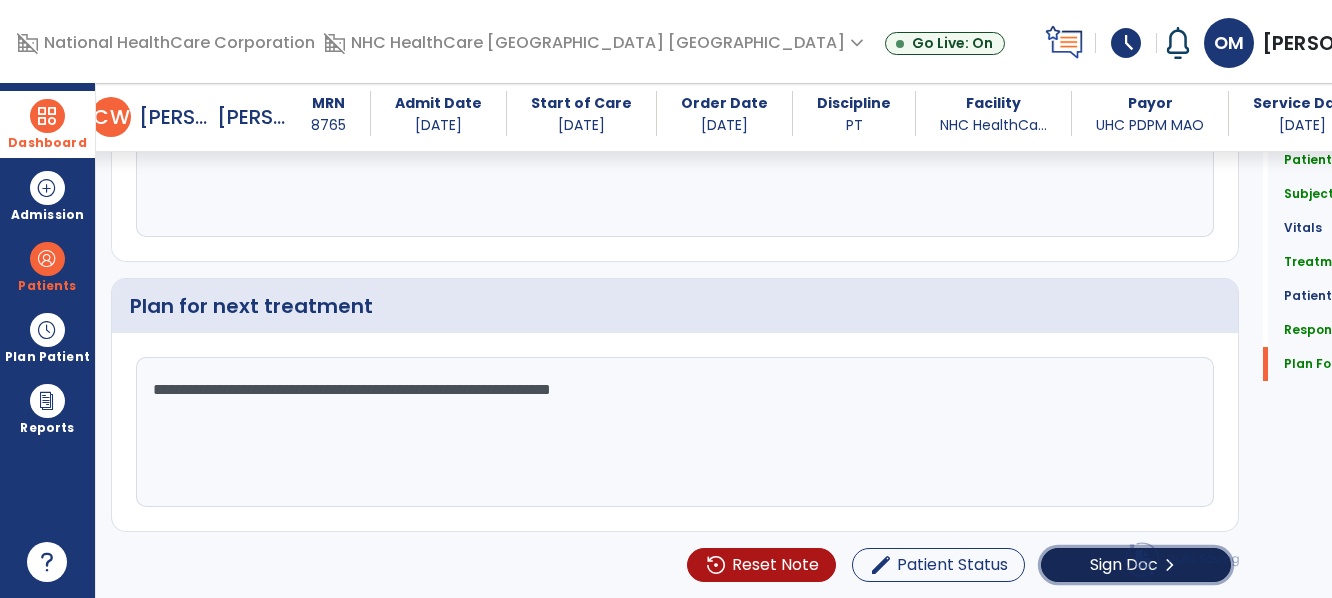 click on "Sign Doc" 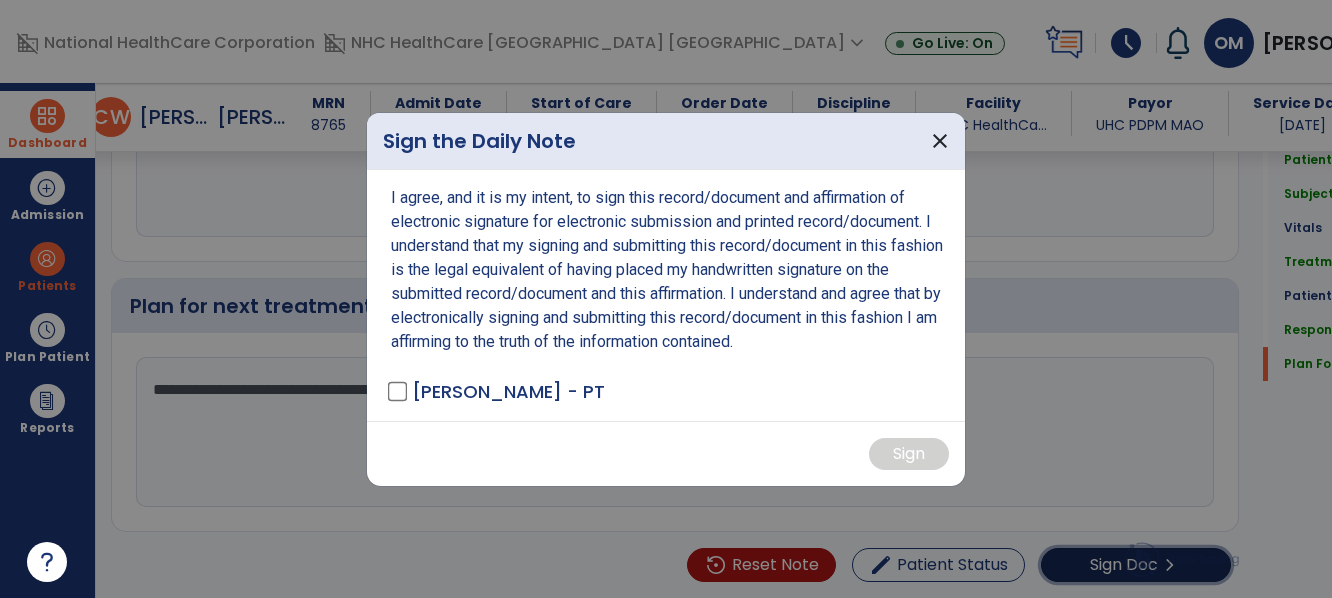 scroll, scrollTop: 3292, scrollLeft: 0, axis: vertical 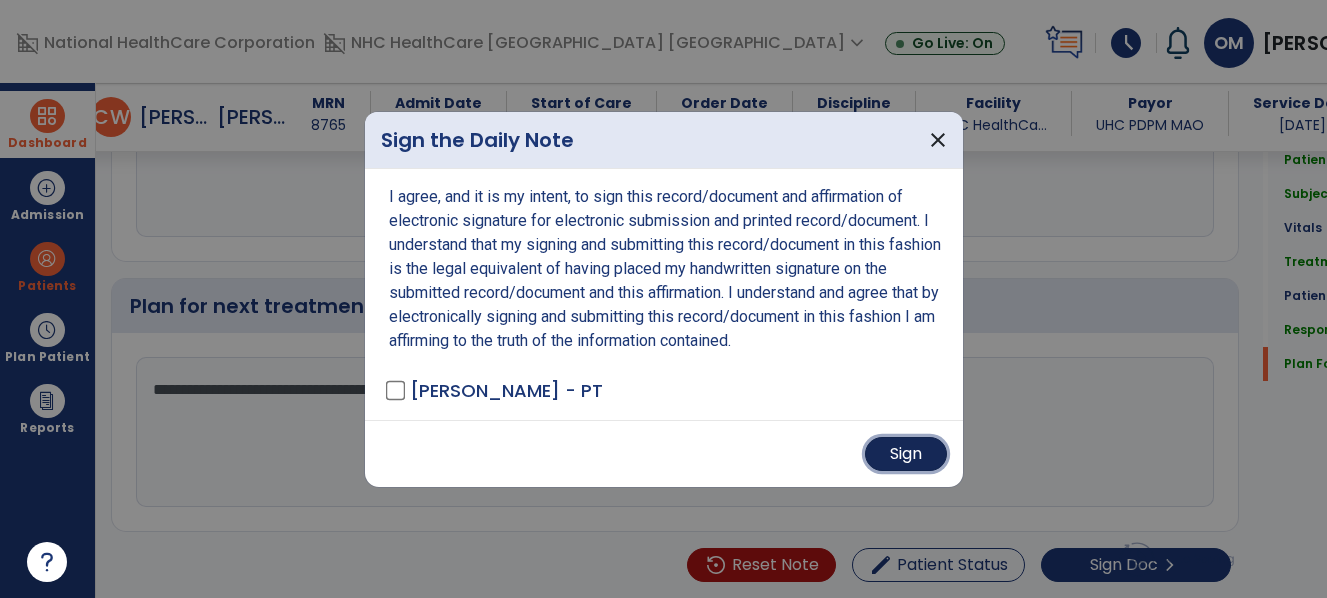 click on "Sign" at bounding box center [906, 454] 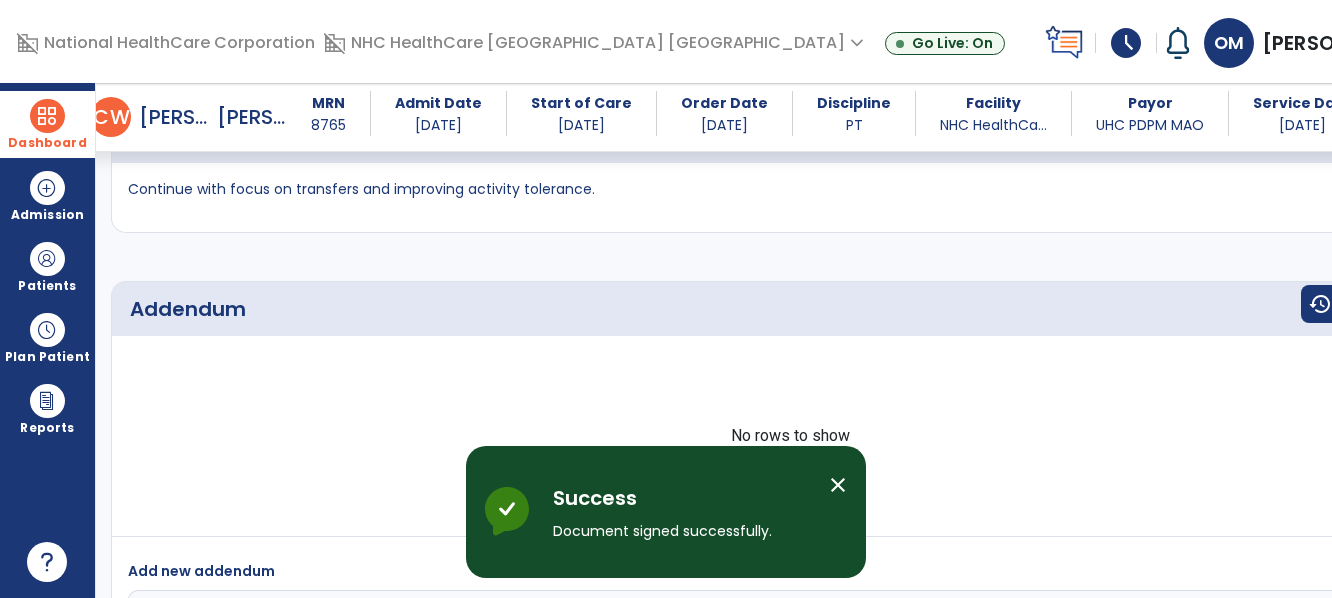scroll, scrollTop: 4685, scrollLeft: 0, axis: vertical 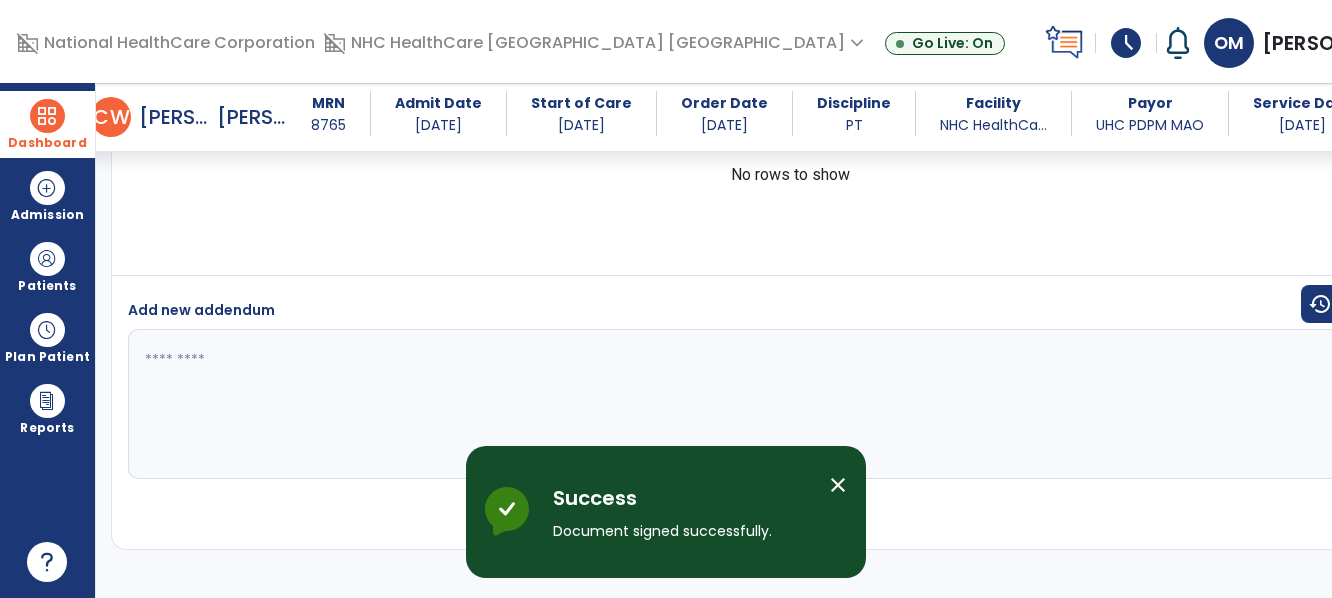click at bounding box center (47, 116) 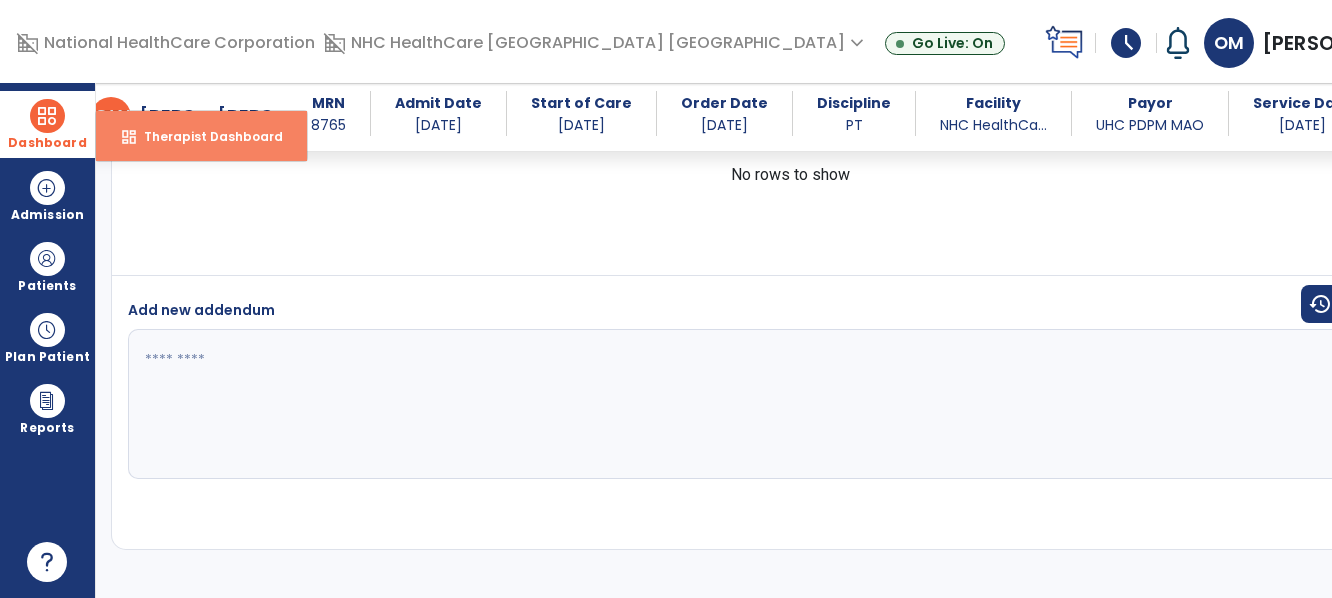 click on "dashboard" at bounding box center [129, 137] 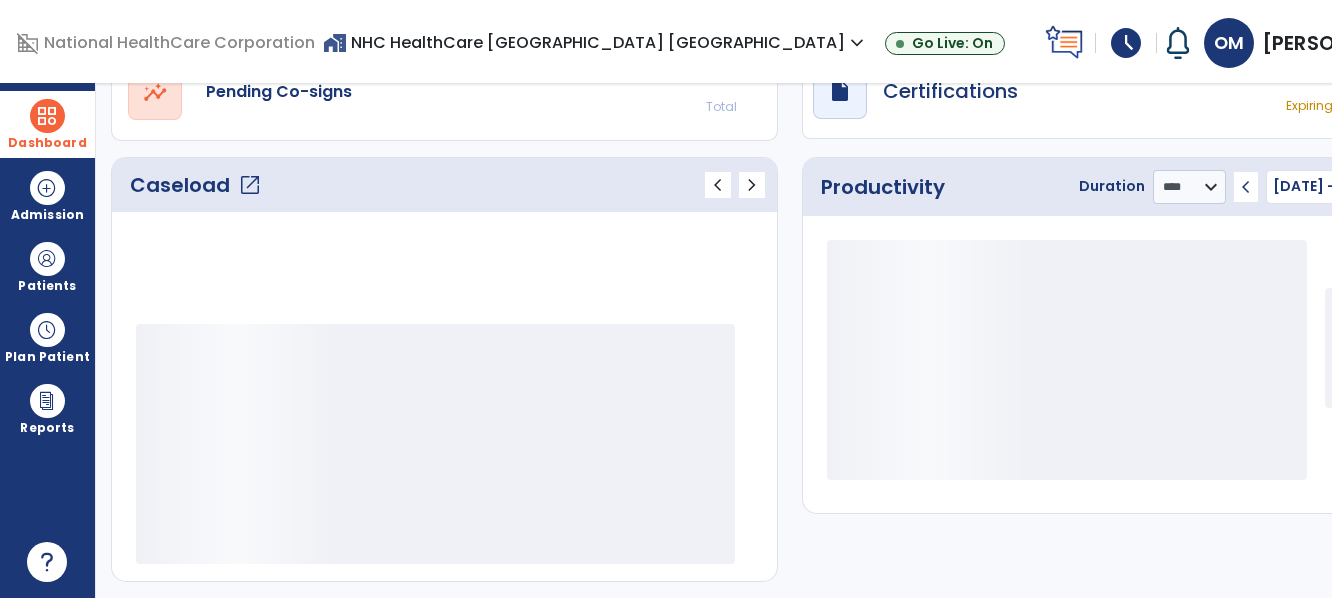 scroll, scrollTop: 278, scrollLeft: 0, axis: vertical 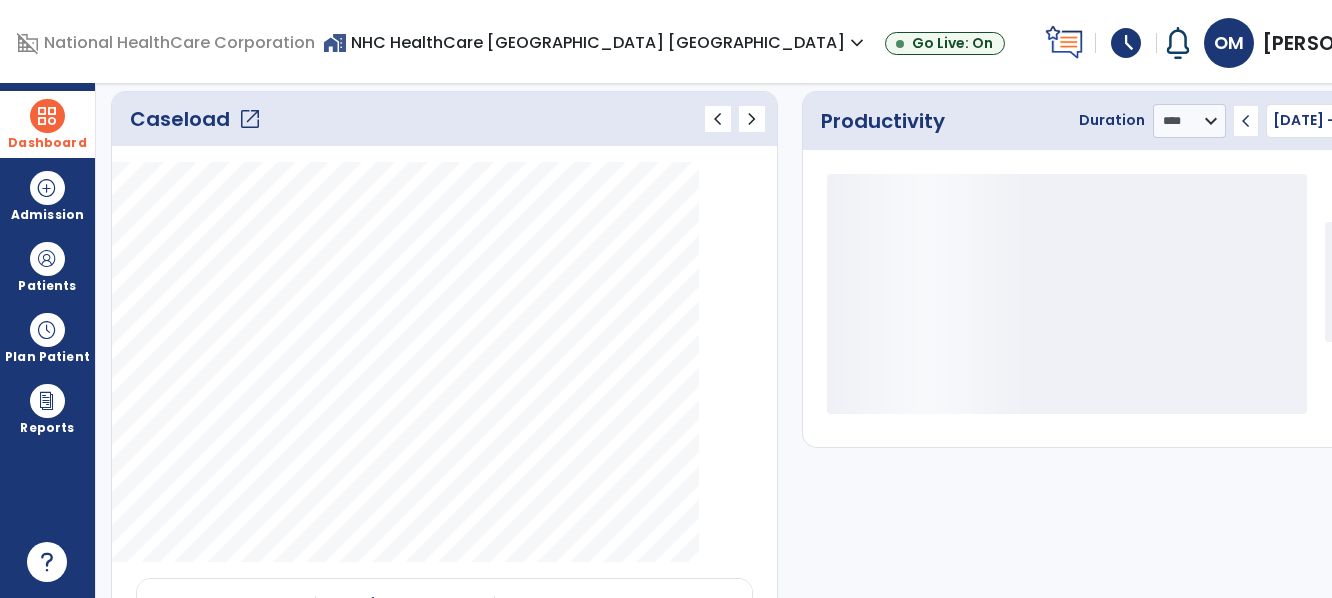 click on "open_in_new" 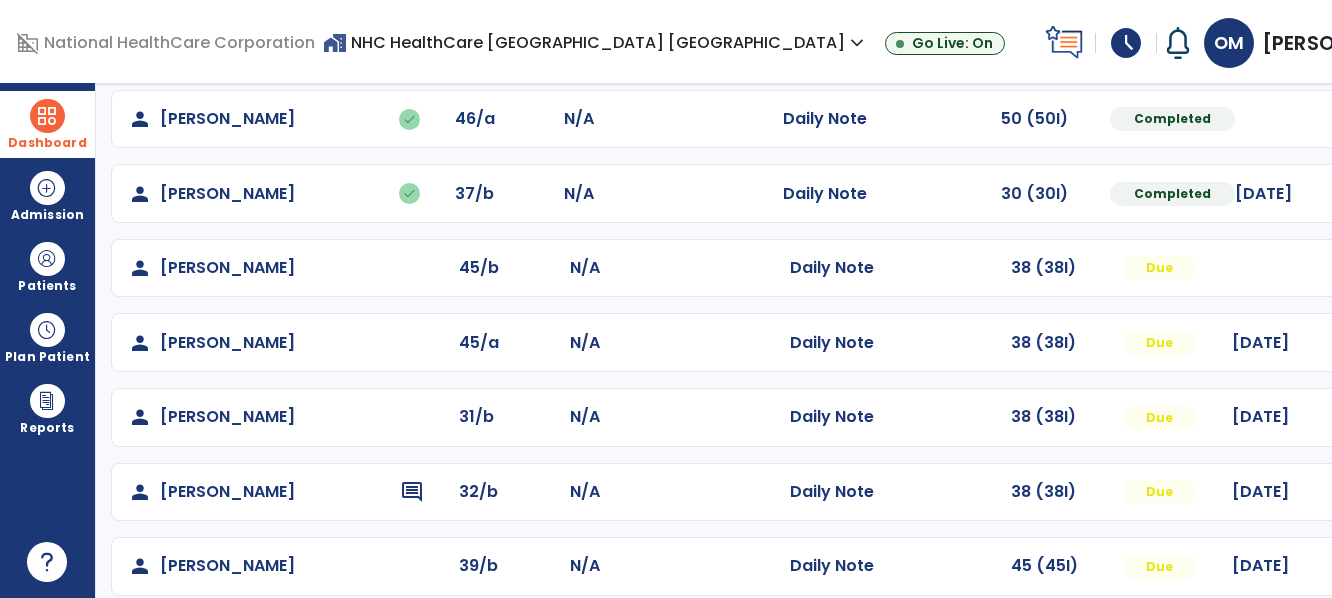 scroll, scrollTop: 191, scrollLeft: 0, axis: vertical 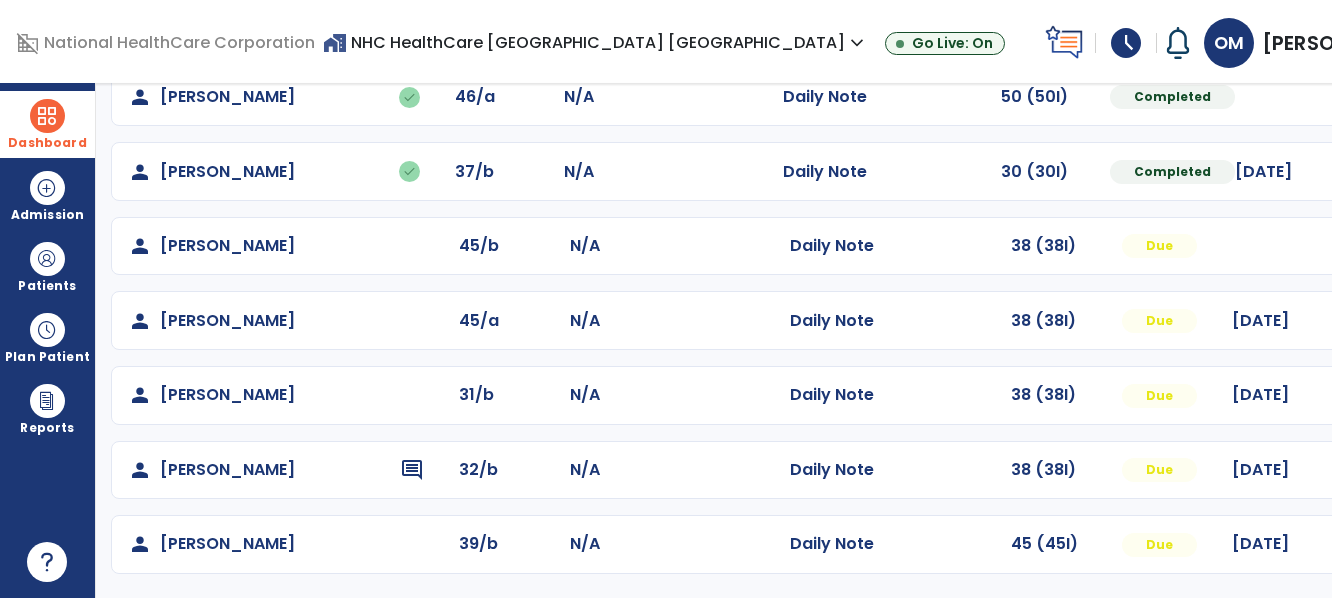 click on "Mark Visit As Complete   Reset Note   Open Document   G + C Mins" 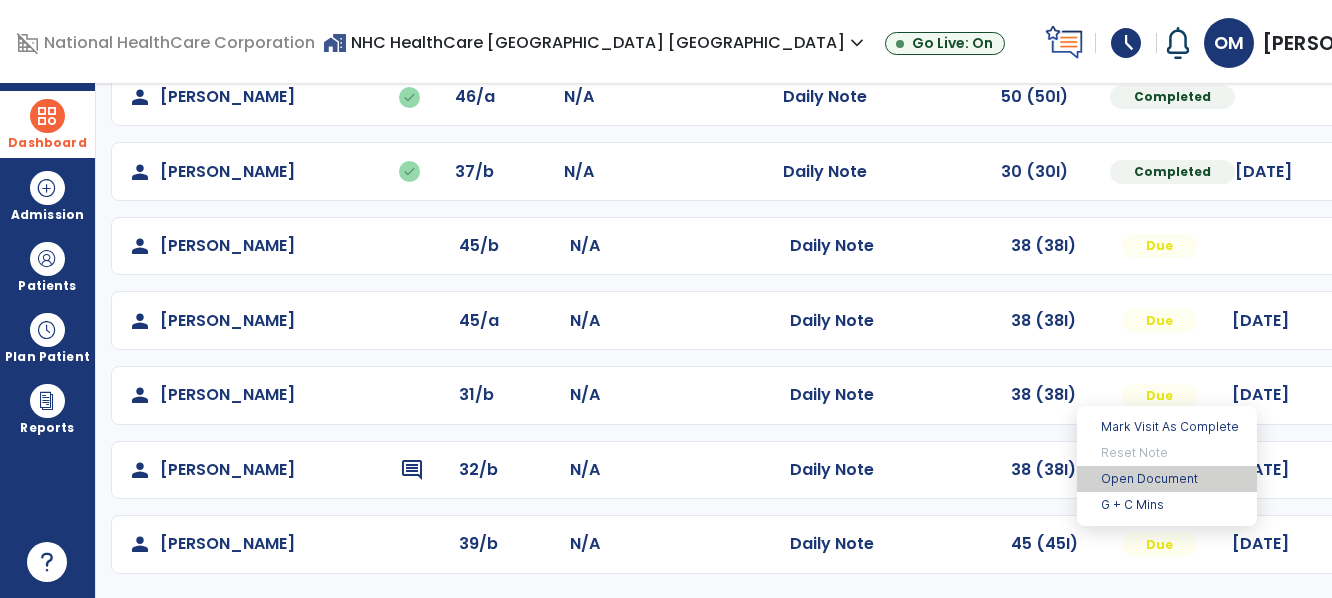 click on "Open Document" at bounding box center (1167, 479) 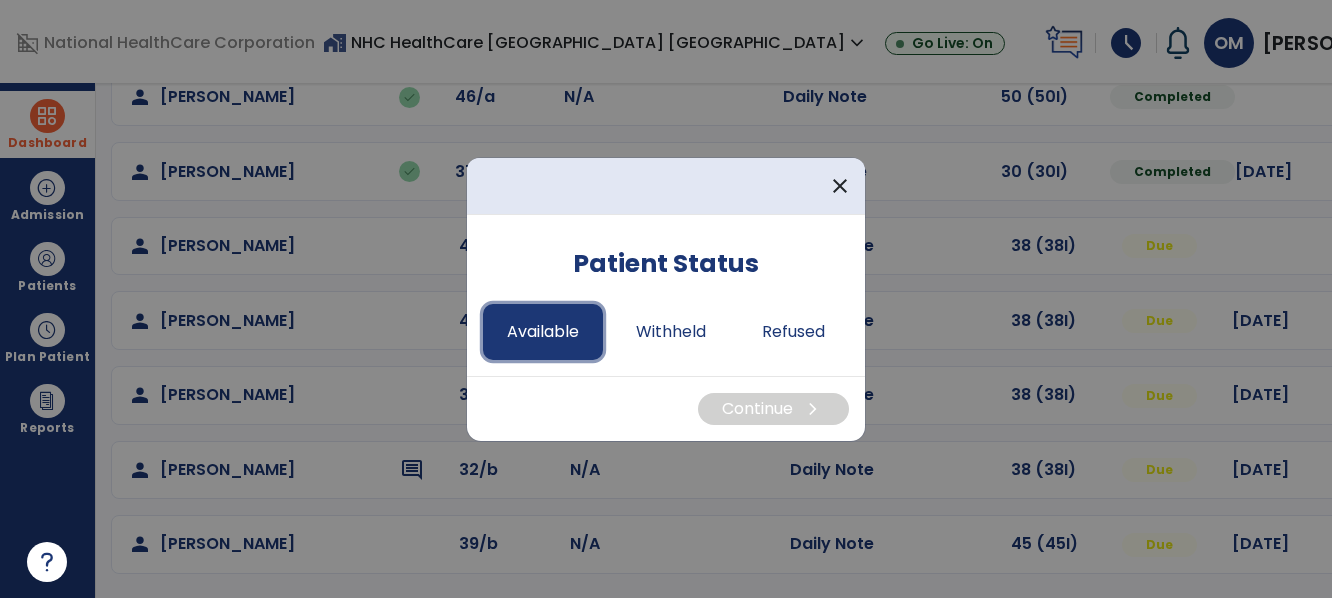 drag, startPoint x: 526, startPoint y: 321, endPoint x: 534, endPoint y: 331, distance: 12.806249 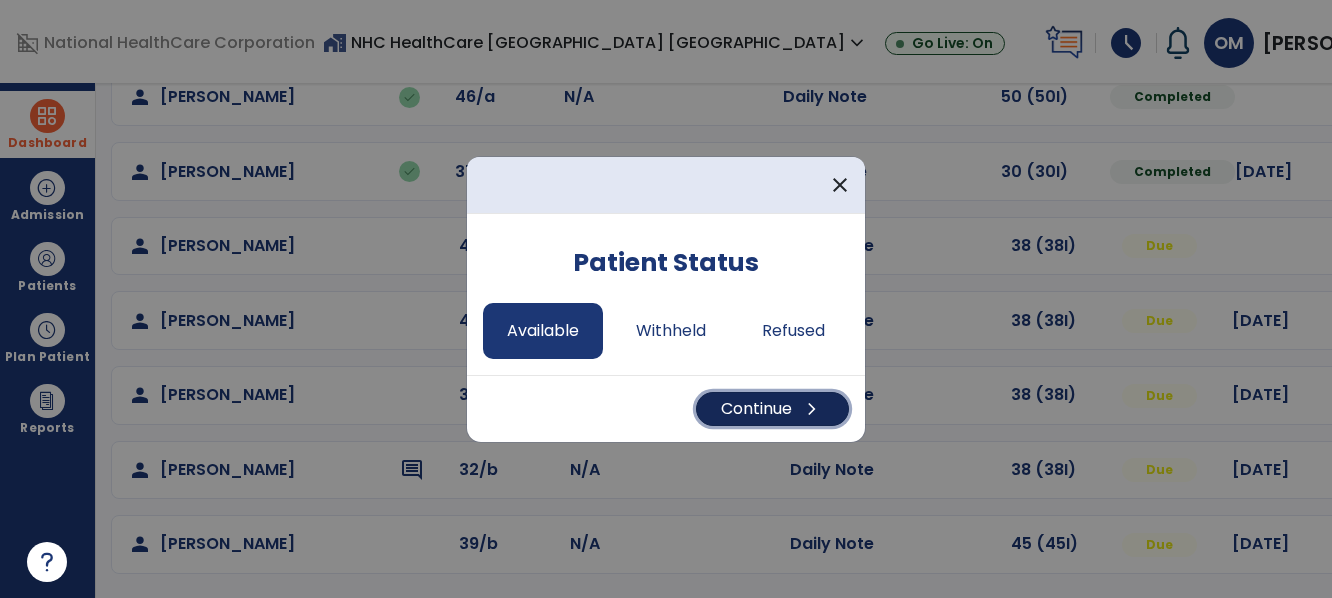 click on "Continue   chevron_right" at bounding box center (772, 409) 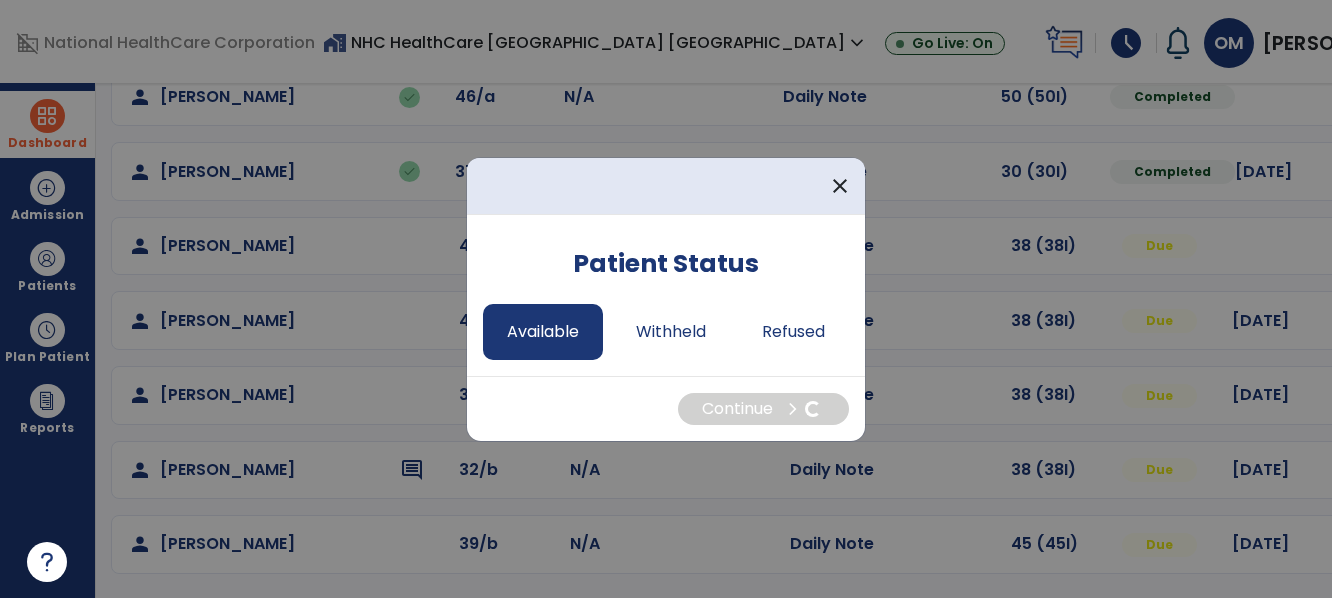 select on "*" 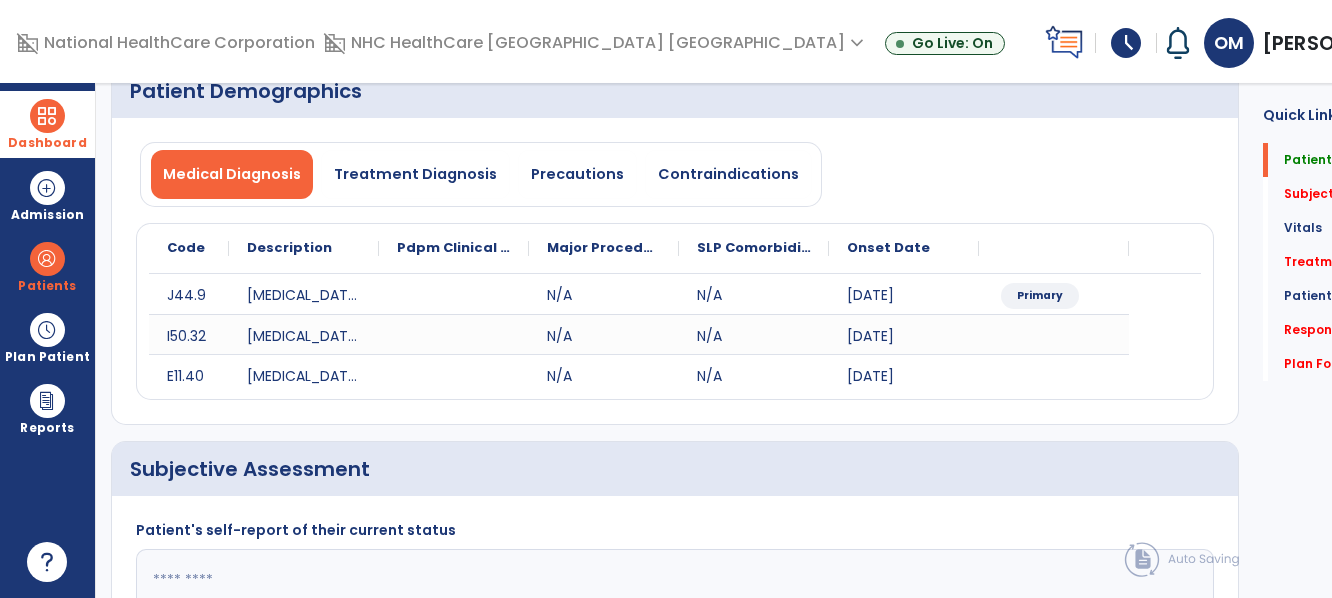 scroll, scrollTop: 0, scrollLeft: 0, axis: both 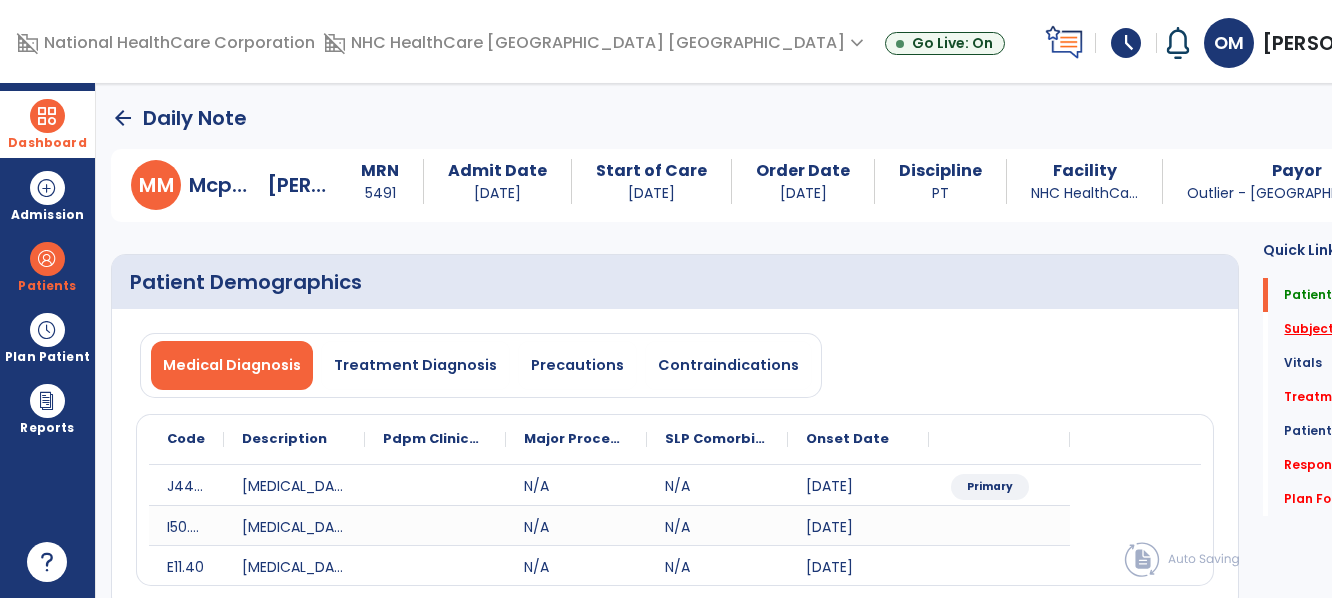 click on "Subjective Assessment   *" 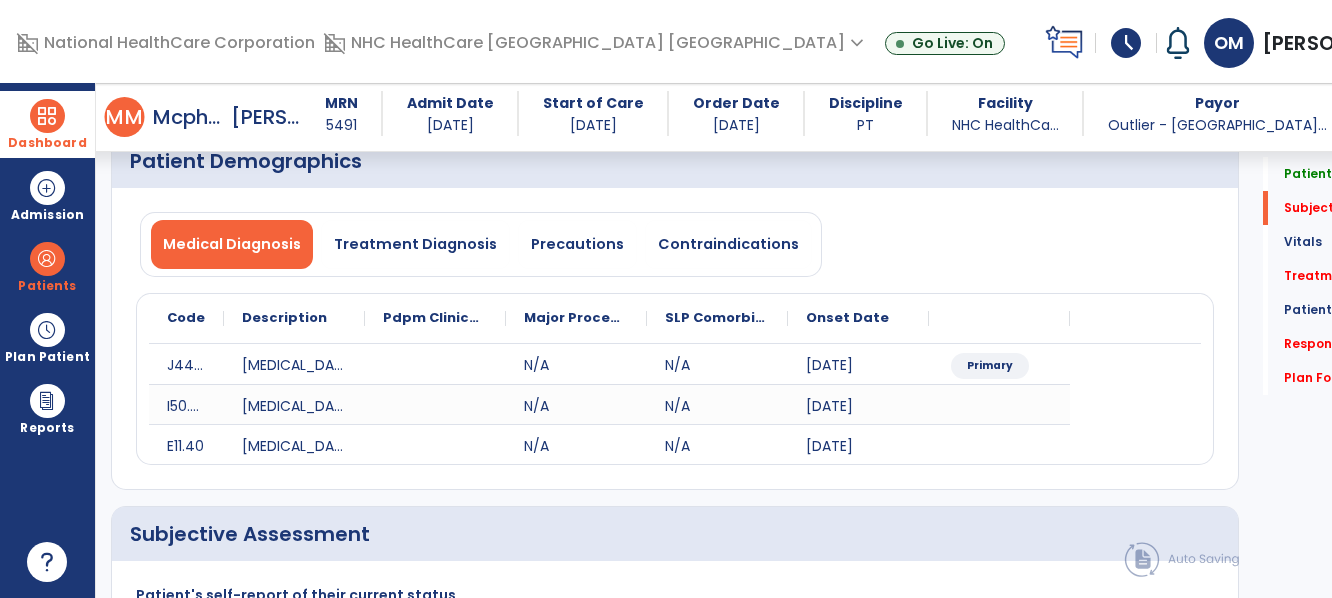 scroll, scrollTop: 428, scrollLeft: 0, axis: vertical 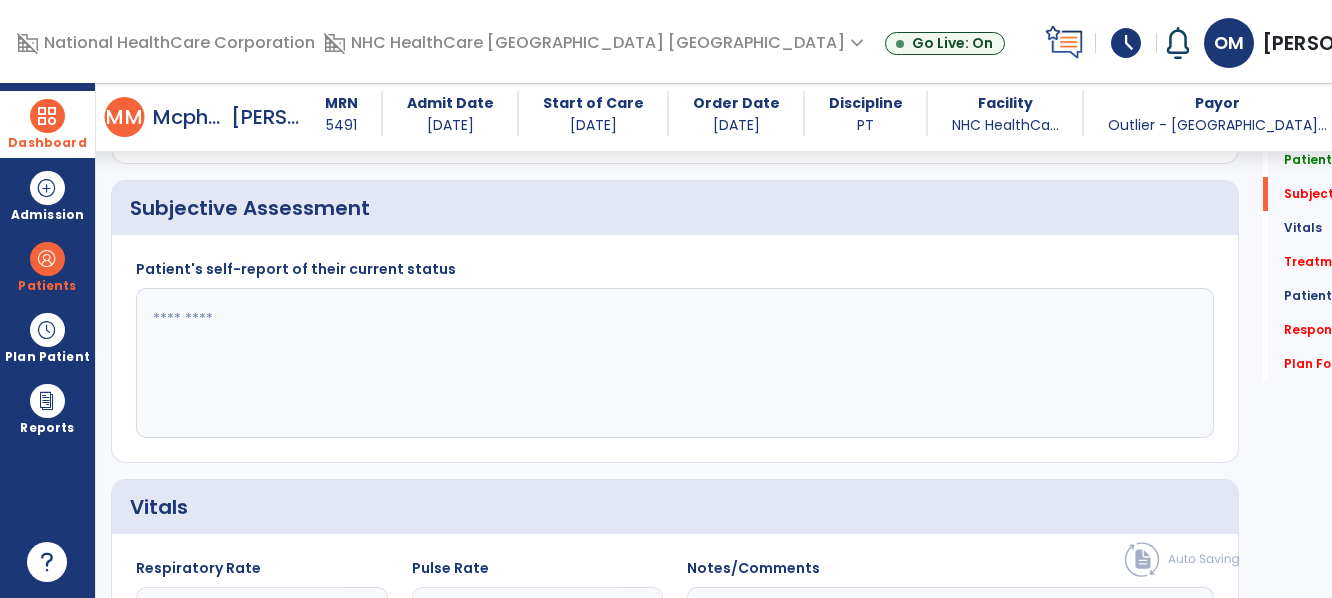 click 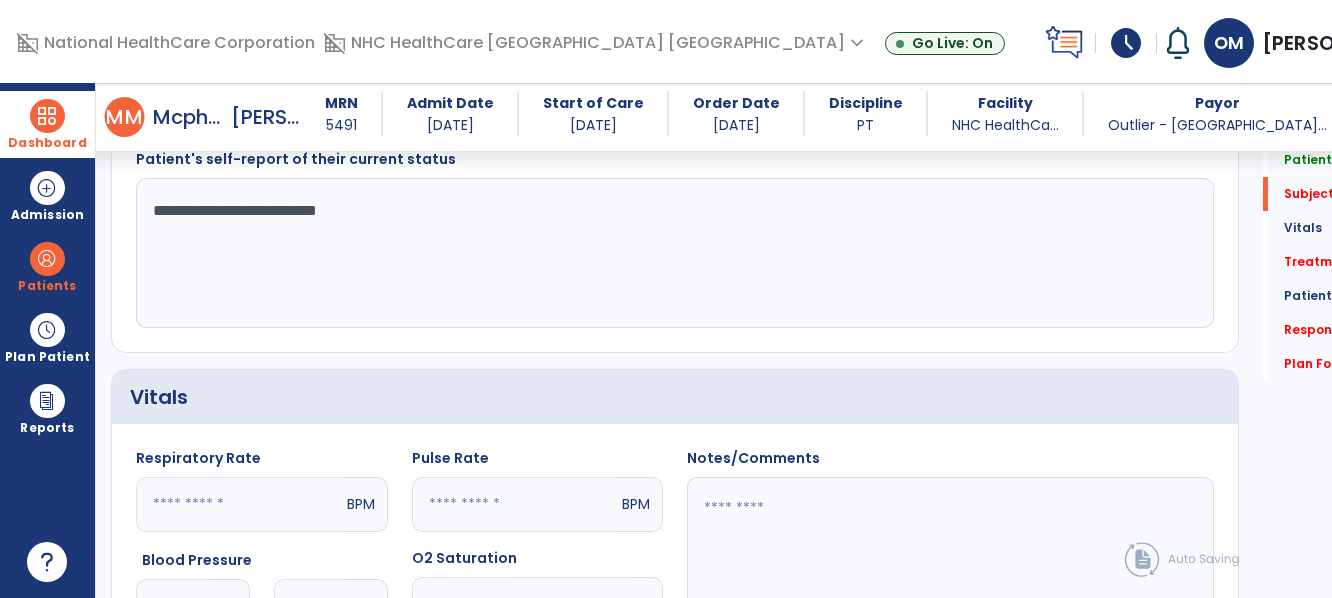 scroll, scrollTop: 728, scrollLeft: 0, axis: vertical 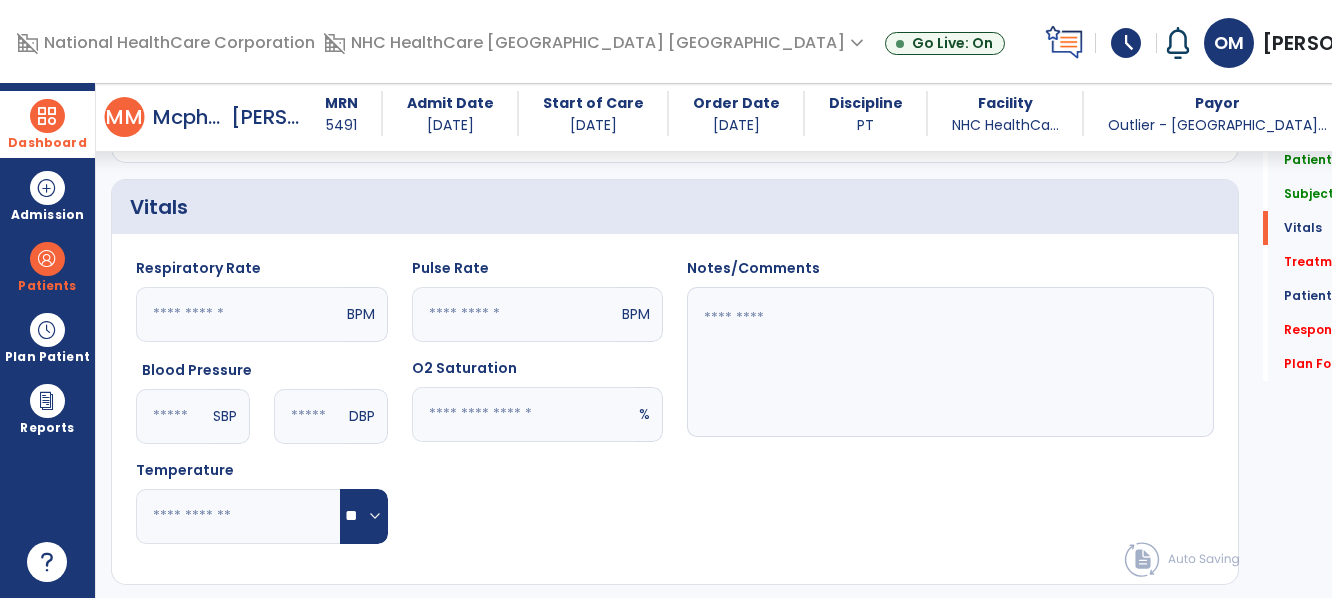 type on "**********" 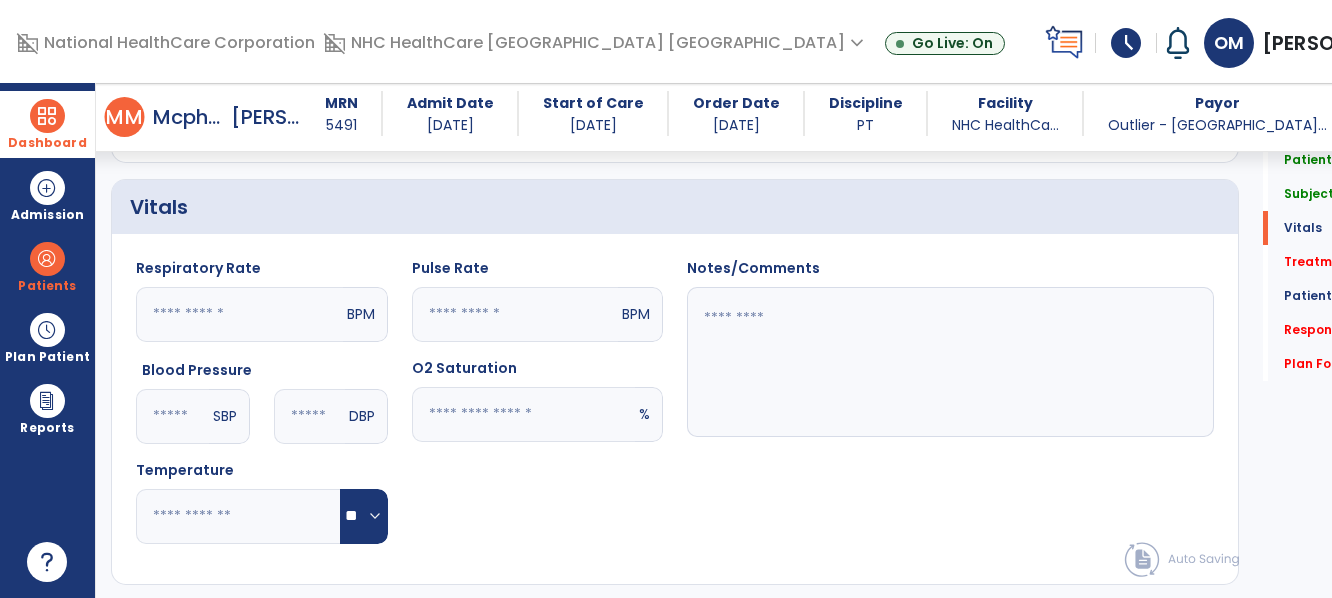 click 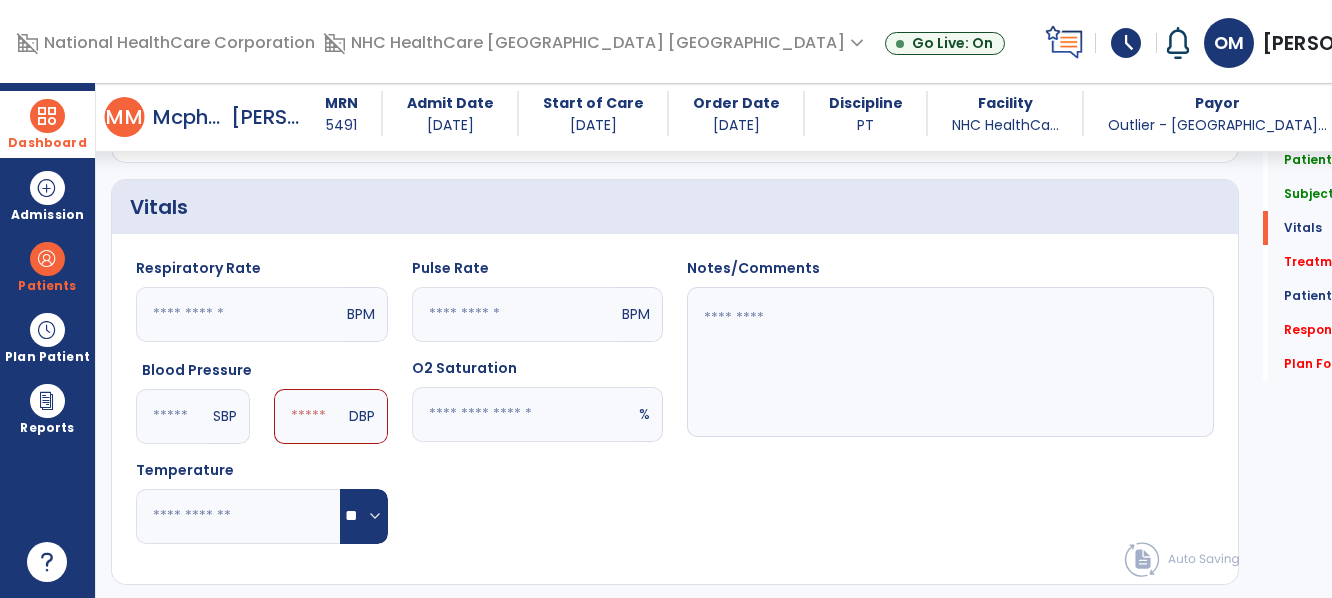 type on "***" 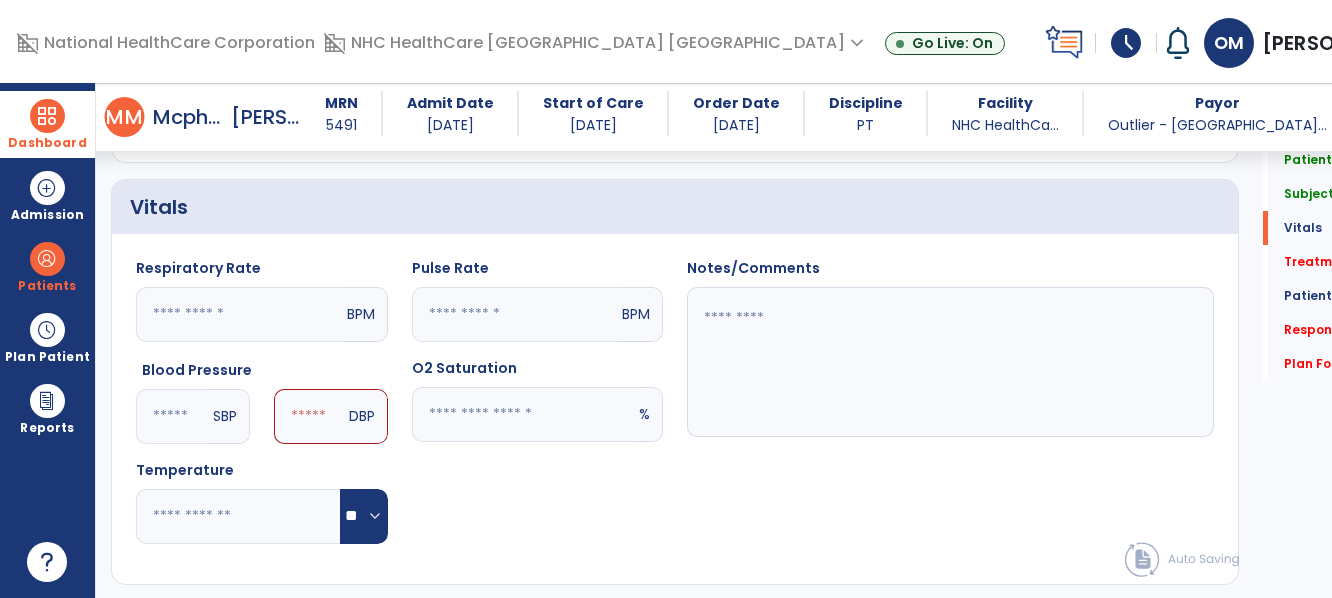 click 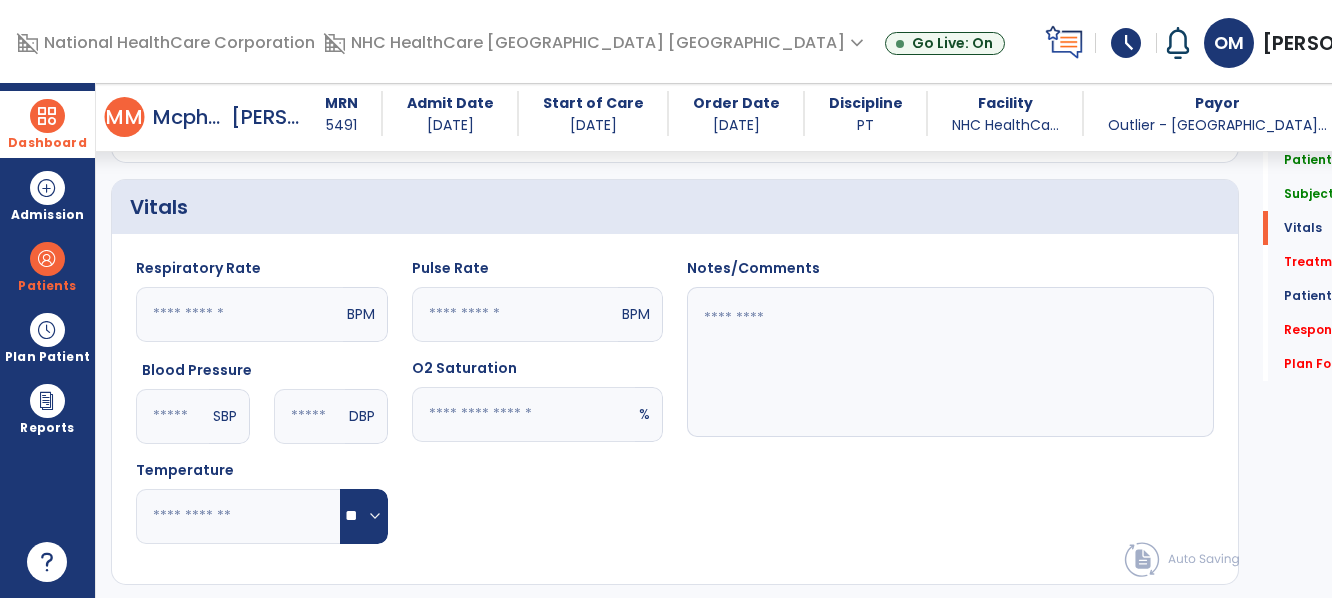 type on "**" 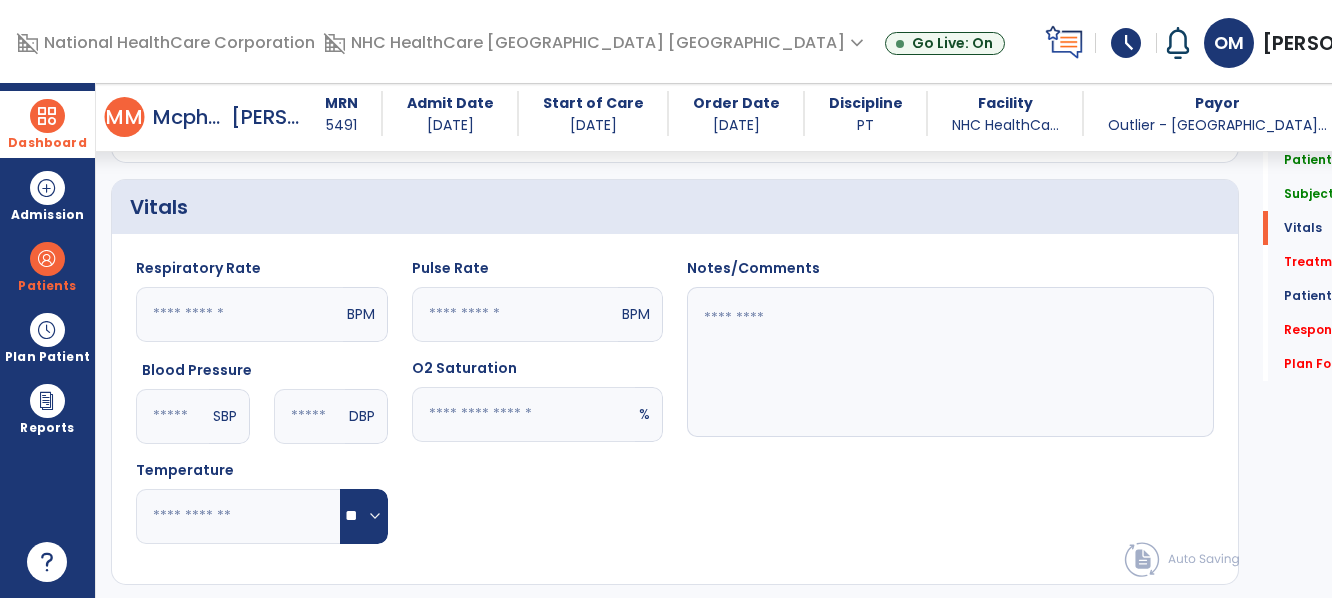 click 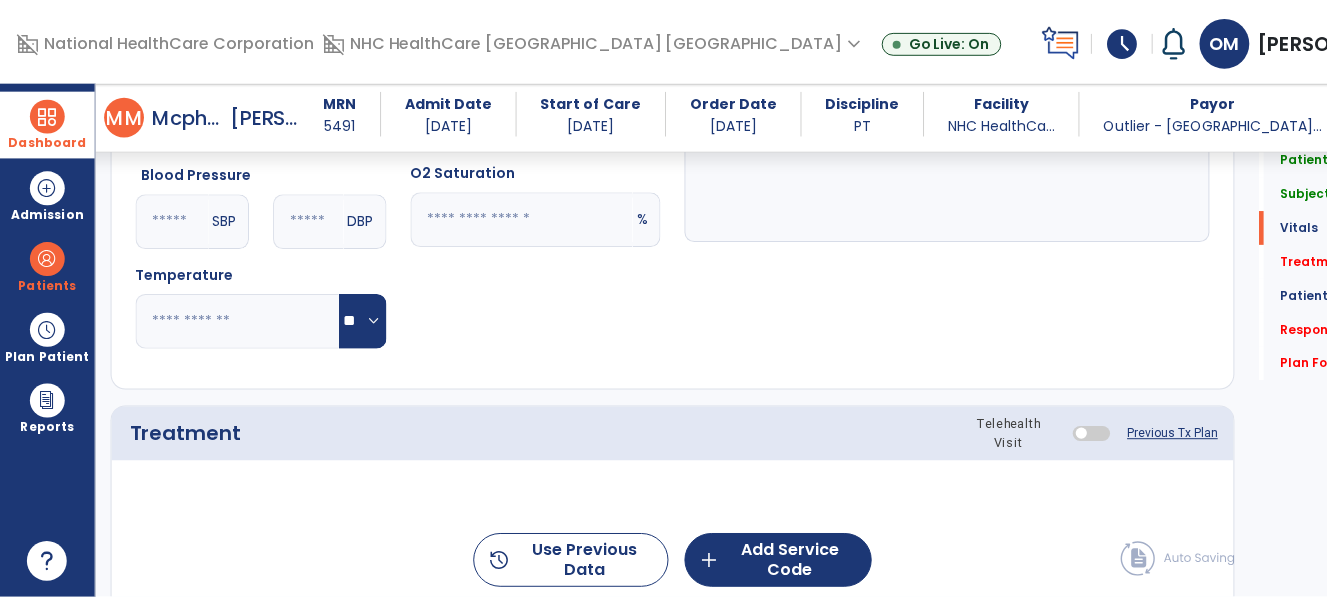 scroll, scrollTop: 928, scrollLeft: 0, axis: vertical 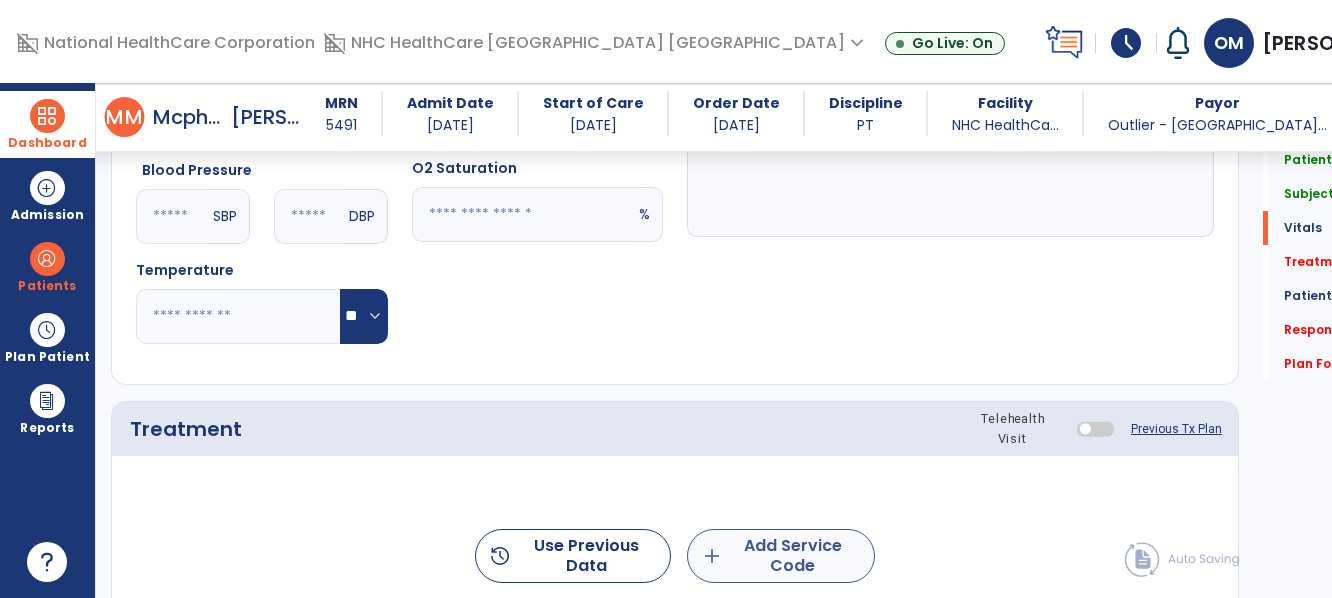type on "**" 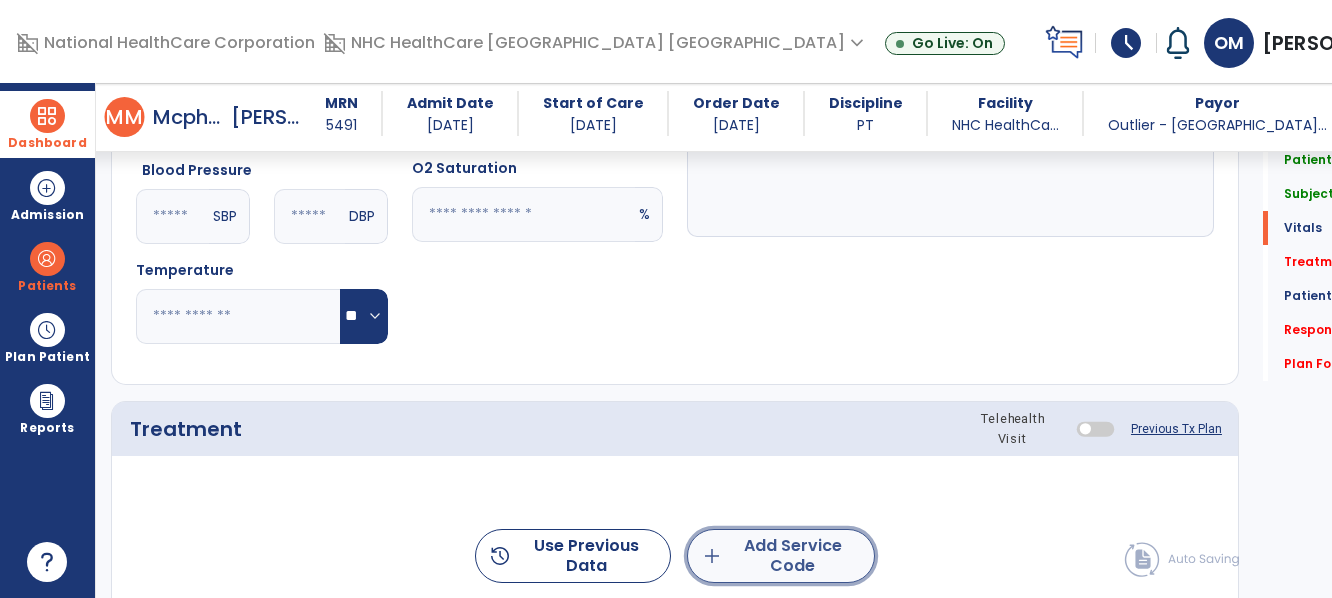 click on "add" 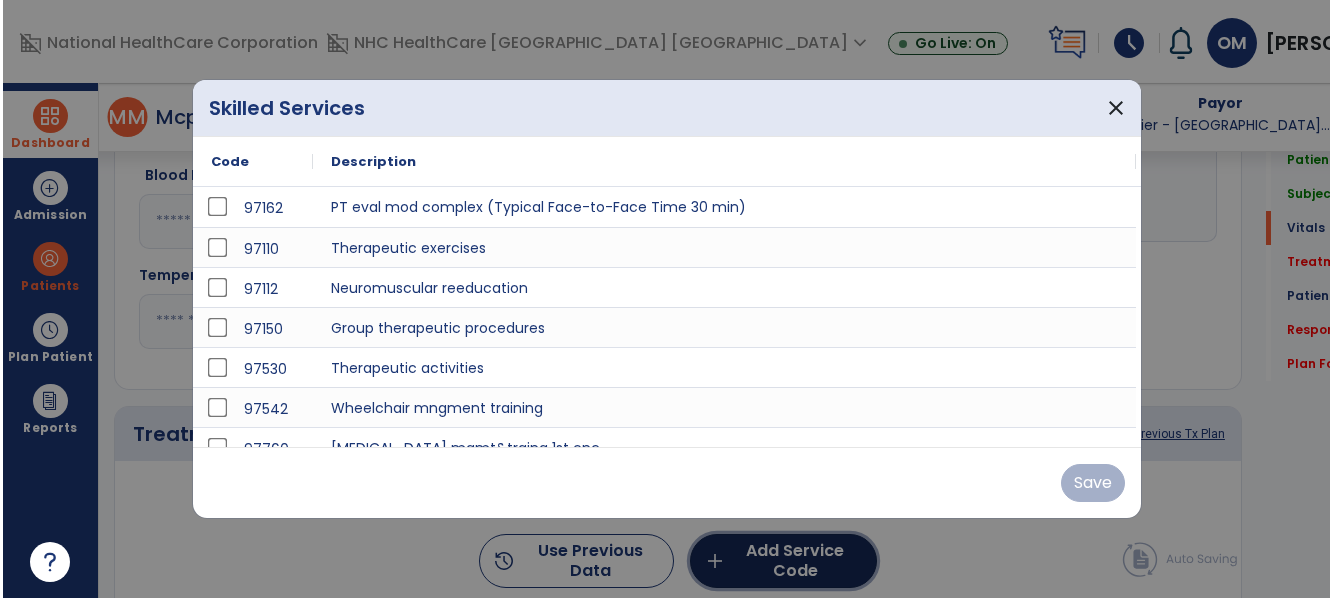 scroll, scrollTop: 928, scrollLeft: 0, axis: vertical 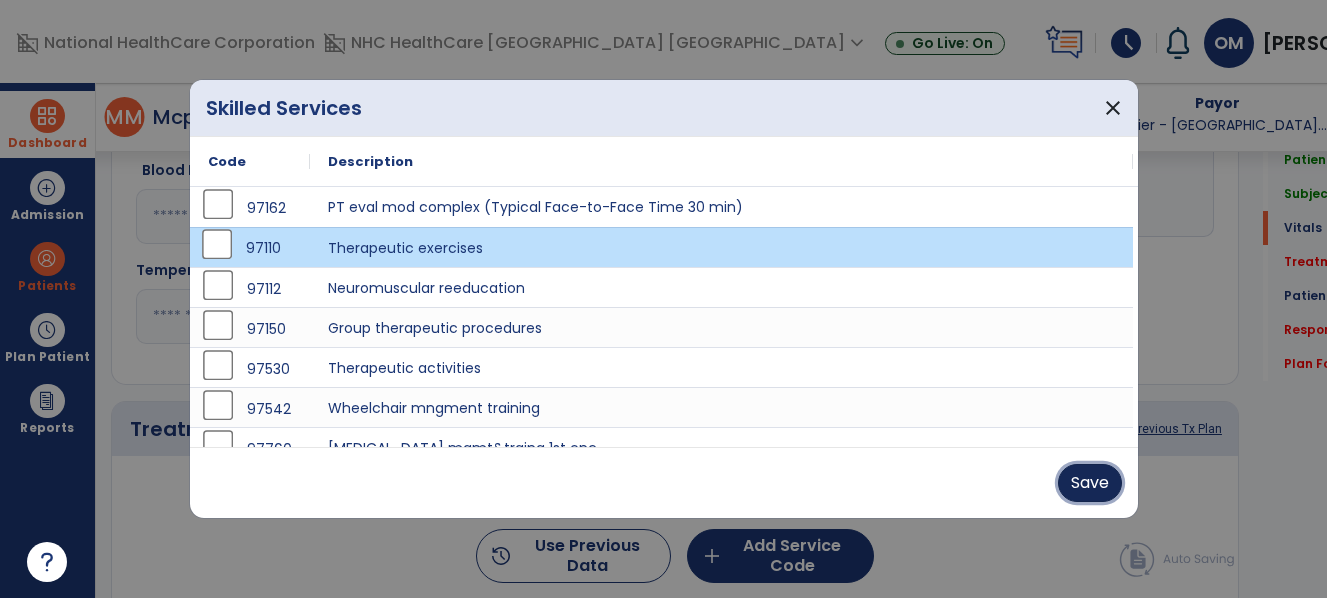 click on "Save" at bounding box center [1090, 483] 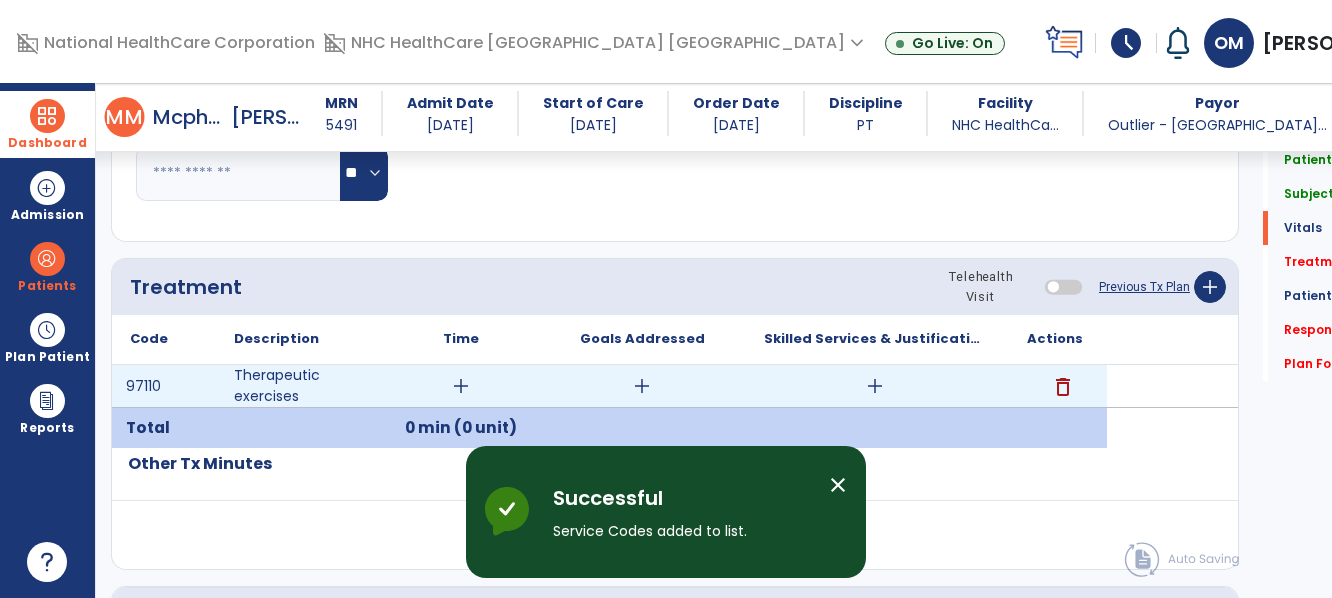 scroll, scrollTop: 1128, scrollLeft: 0, axis: vertical 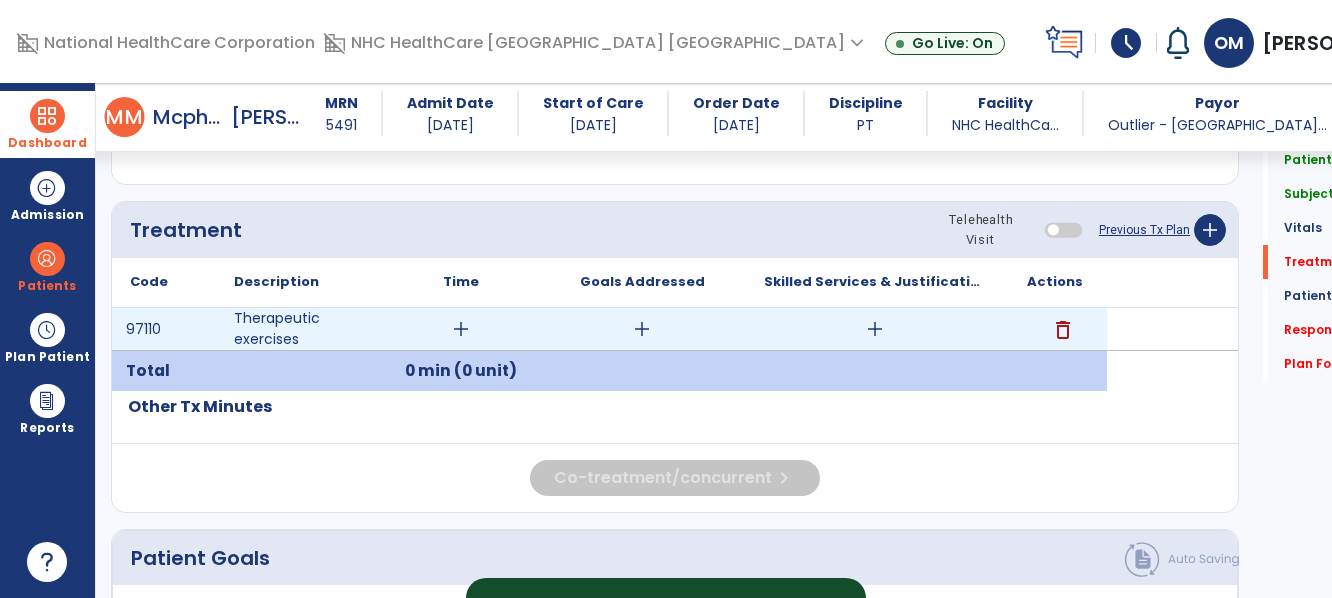 click on "add" at bounding box center [461, 329] 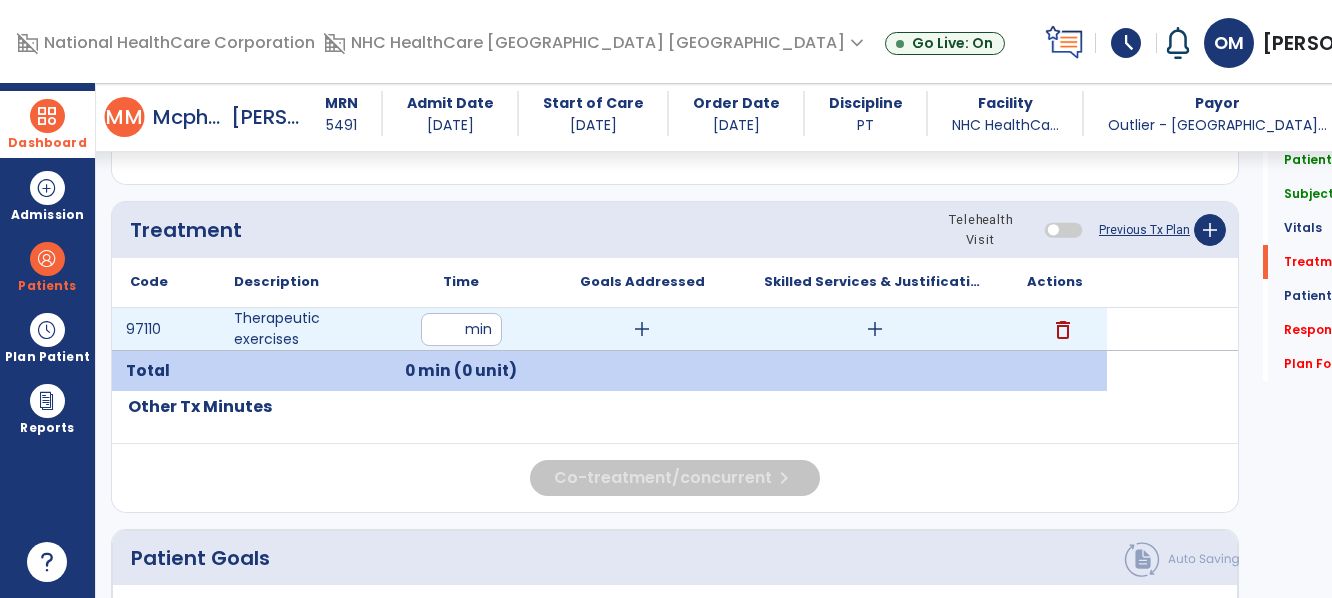 click on "*" at bounding box center [461, 329] 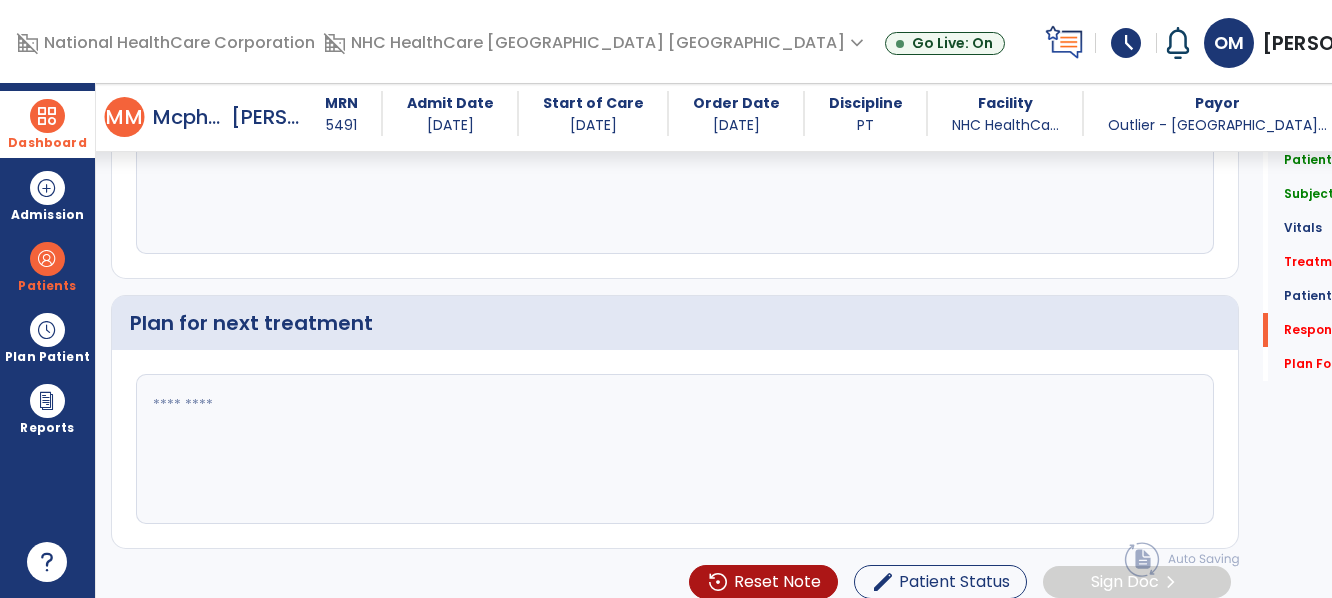 scroll, scrollTop: 2528, scrollLeft: 0, axis: vertical 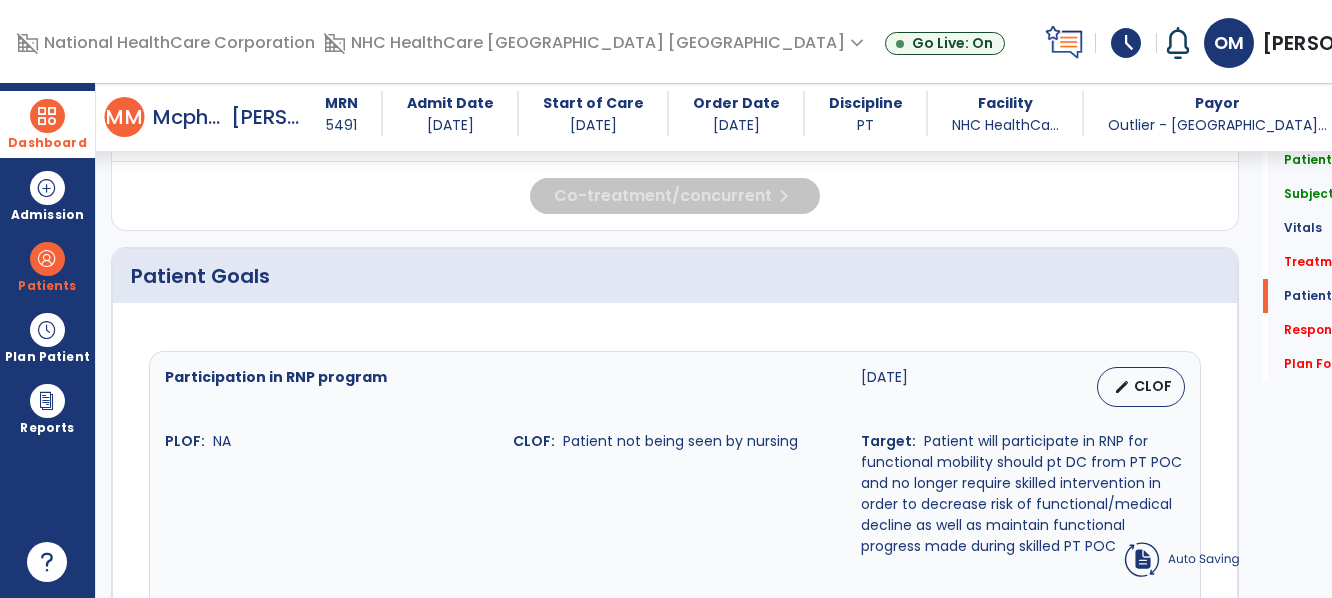 drag, startPoint x: 922, startPoint y: 212, endPoint x: 908, endPoint y: 231, distance: 23.600847 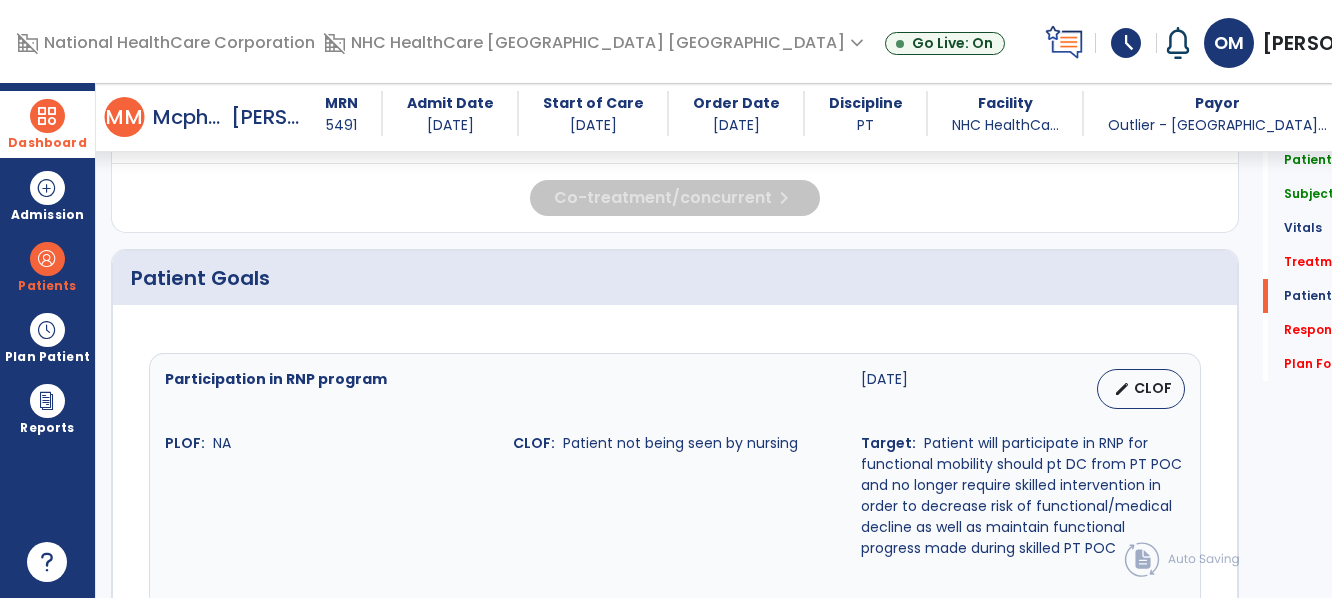 scroll, scrollTop: 1408, scrollLeft: 0, axis: vertical 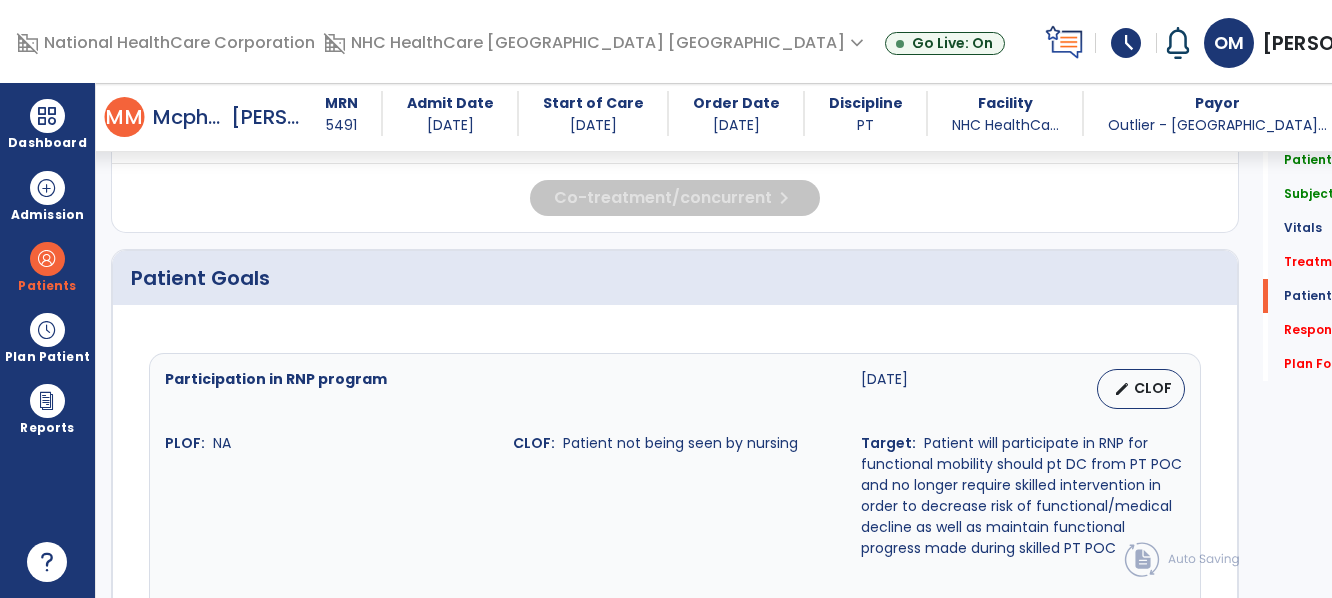 click on "domain_disabled   National HealthCare Corporation" at bounding box center [169, 43] 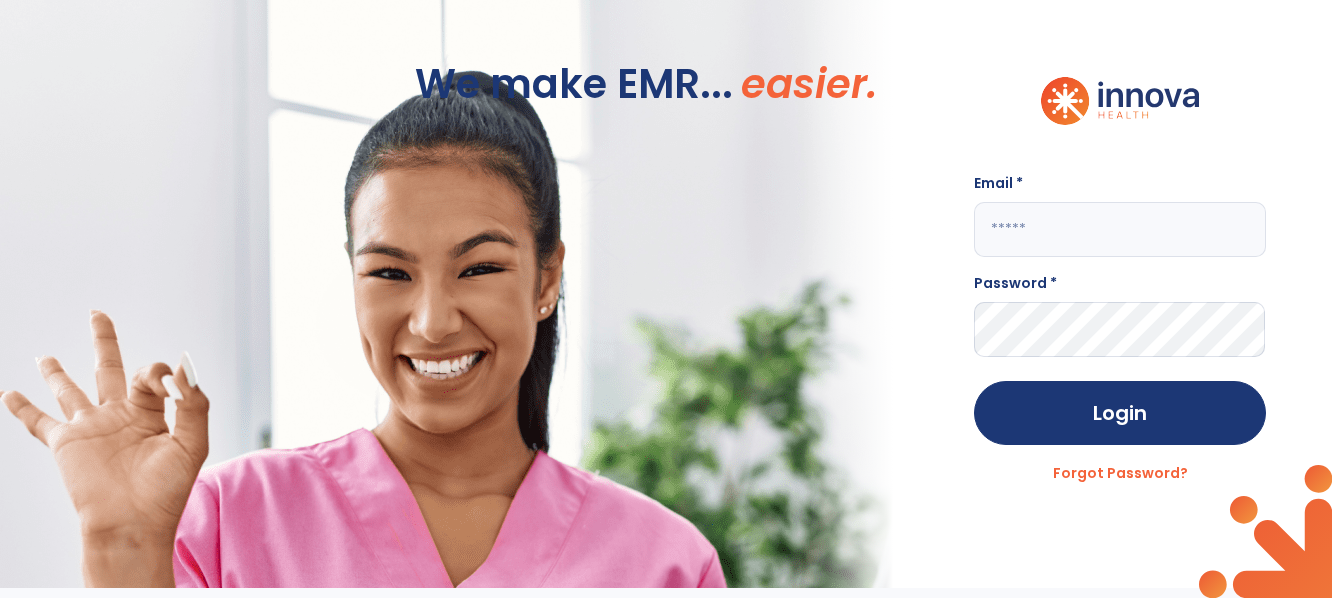 scroll, scrollTop: 0, scrollLeft: 0, axis: both 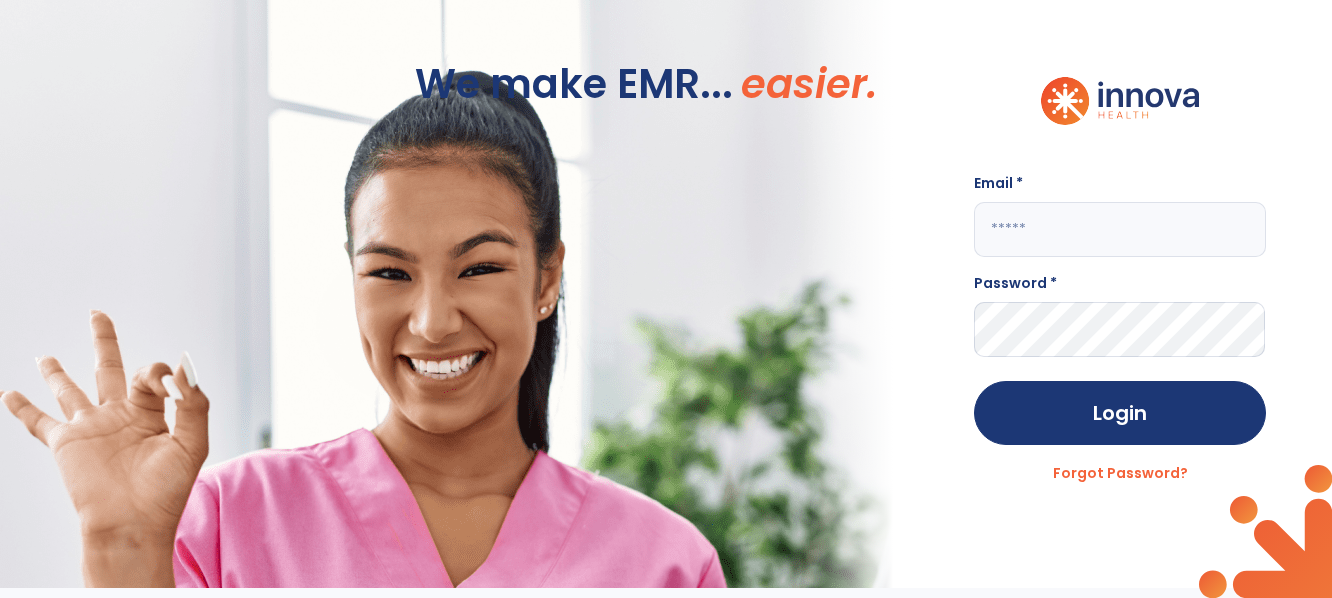 type on "**********" 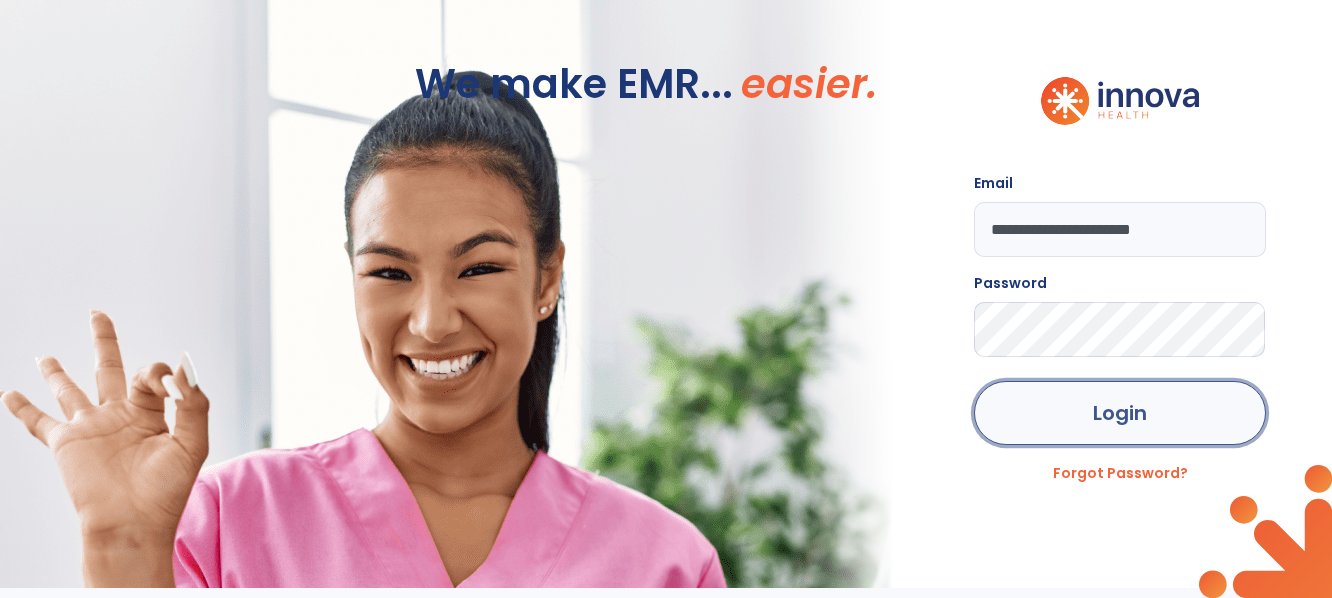 drag, startPoint x: 330, startPoint y: 47, endPoint x: 1067, endPoint y: 400, distance: 817.1768 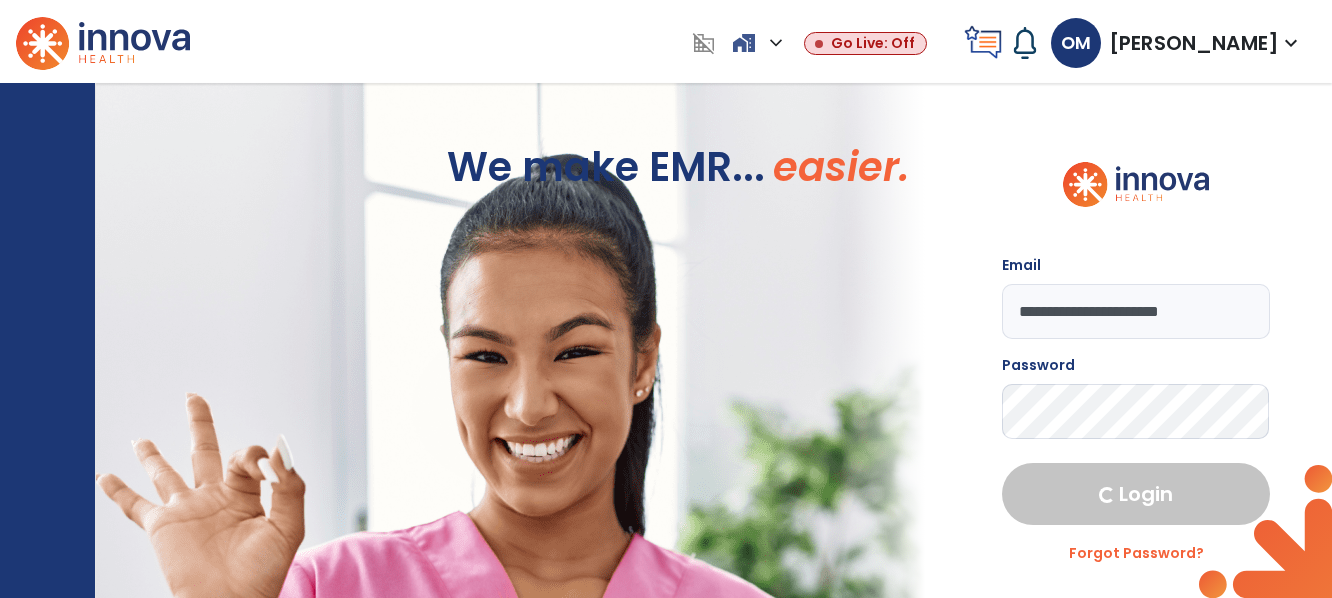select on "****" 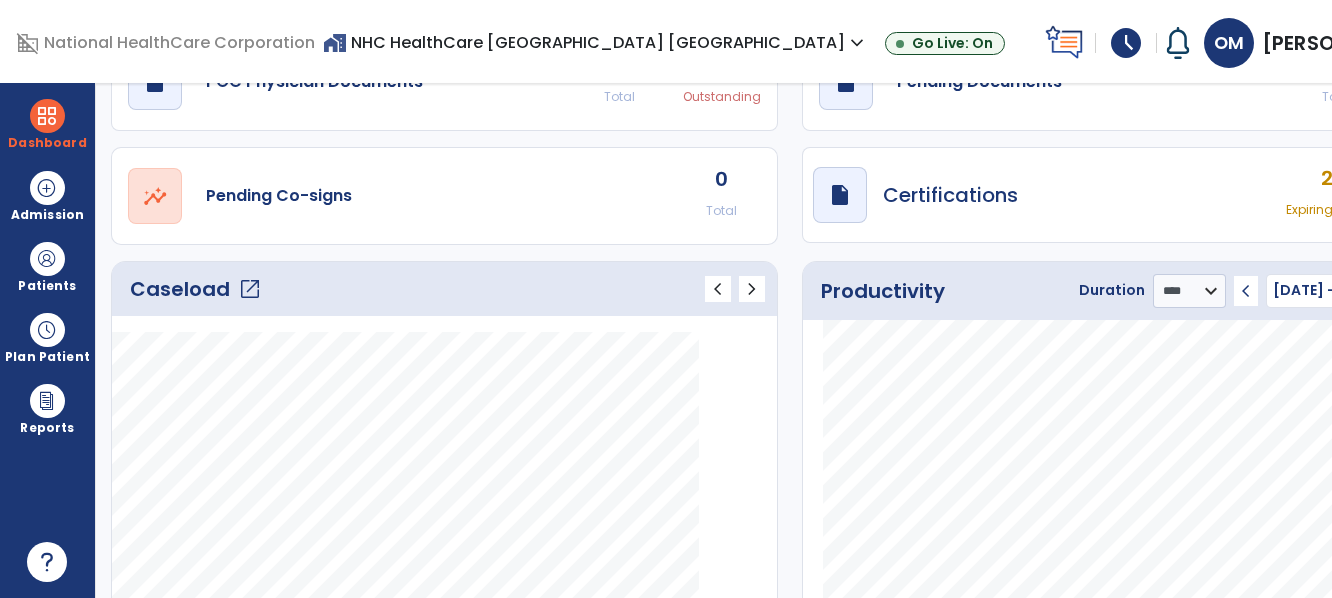scroll, scrollTop: 100, scrollLeft: 0, axis: vertical 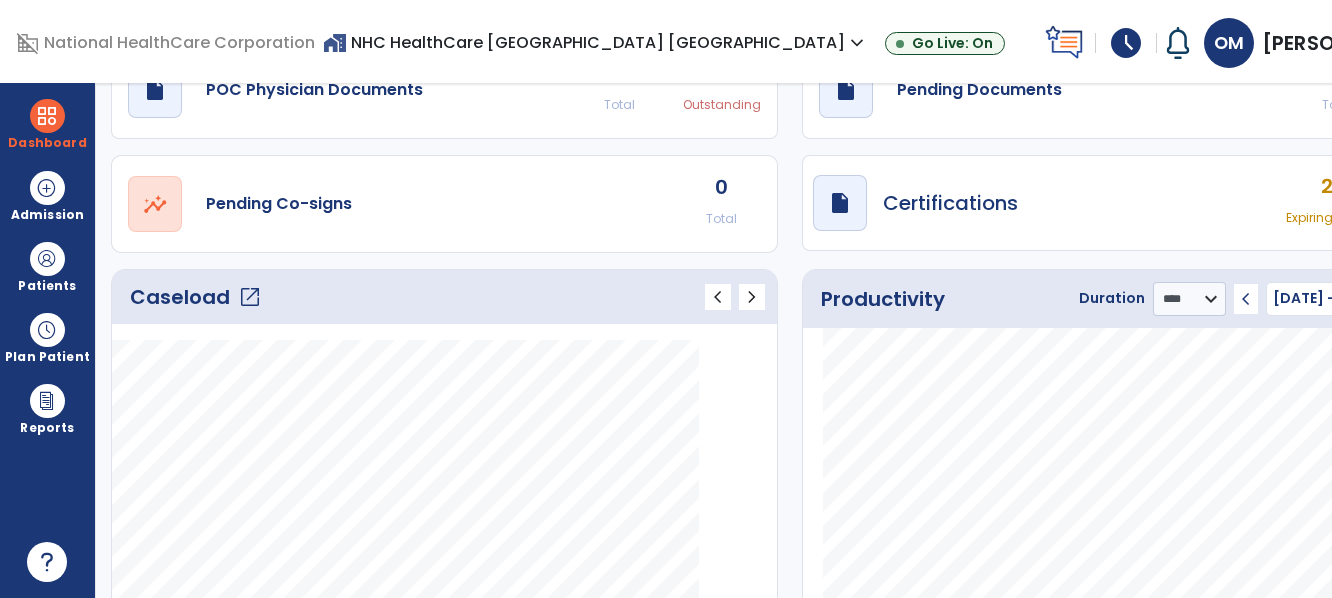 click on "open_in_new" 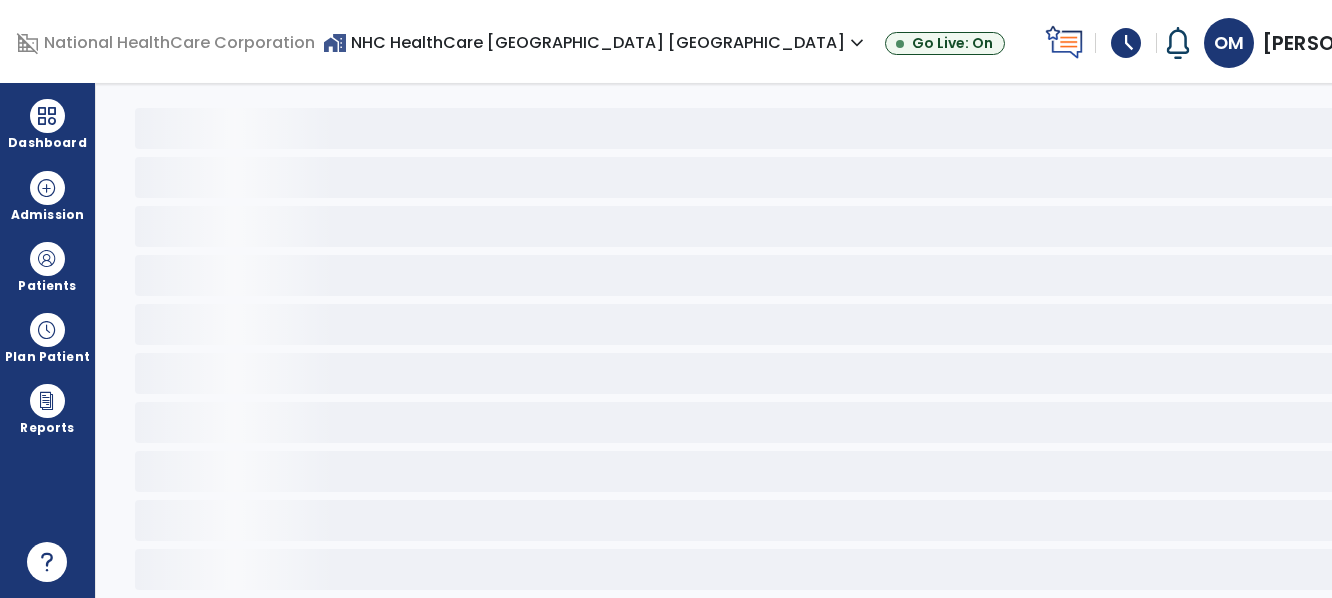 scroll, scrollTop: 69, scrollLeft: 0, axis: vertical 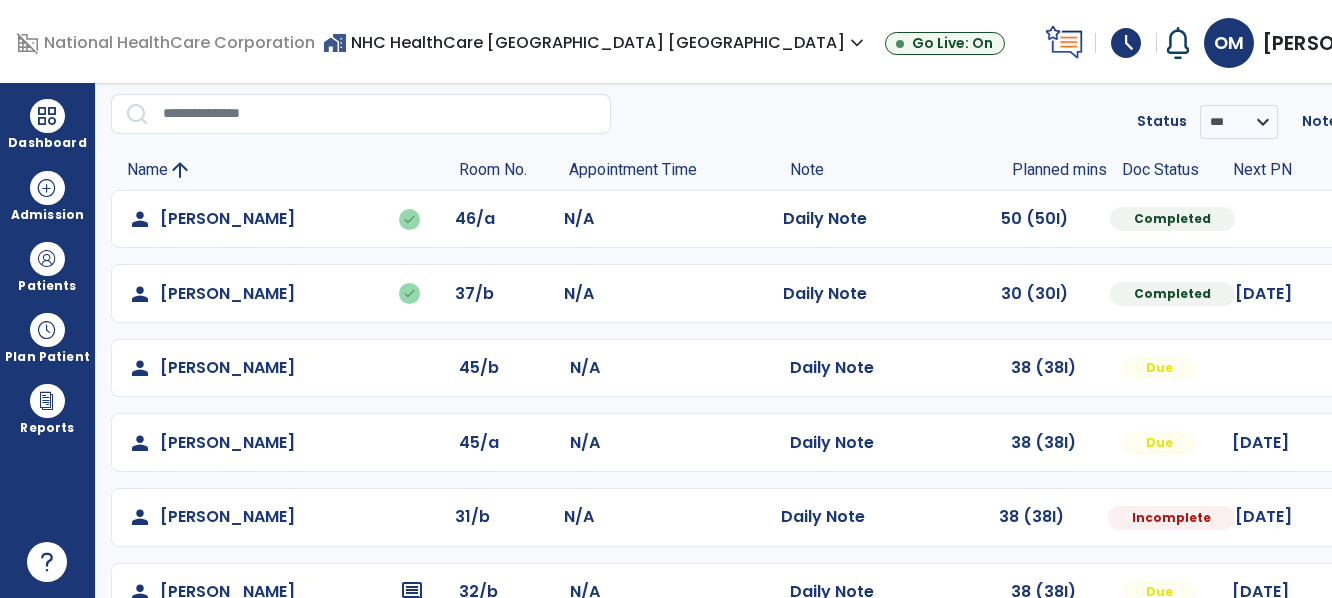 click at bounding box center [1406, 219] 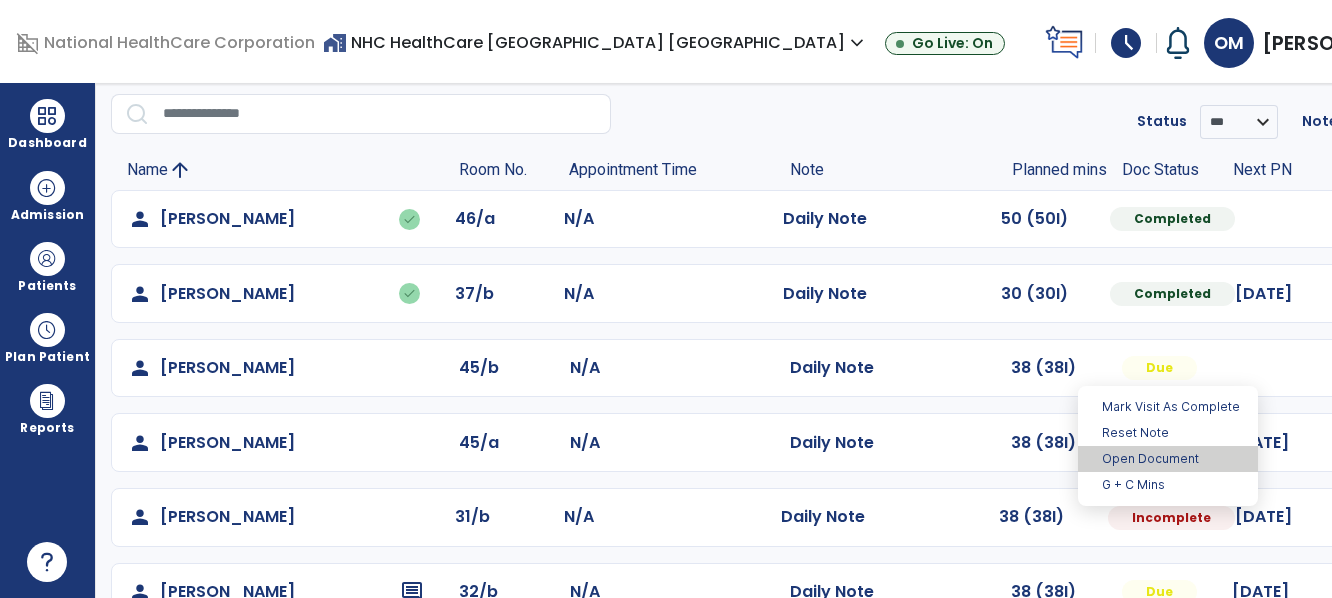 click on "Open Document" at bounding box center (1168, 459) 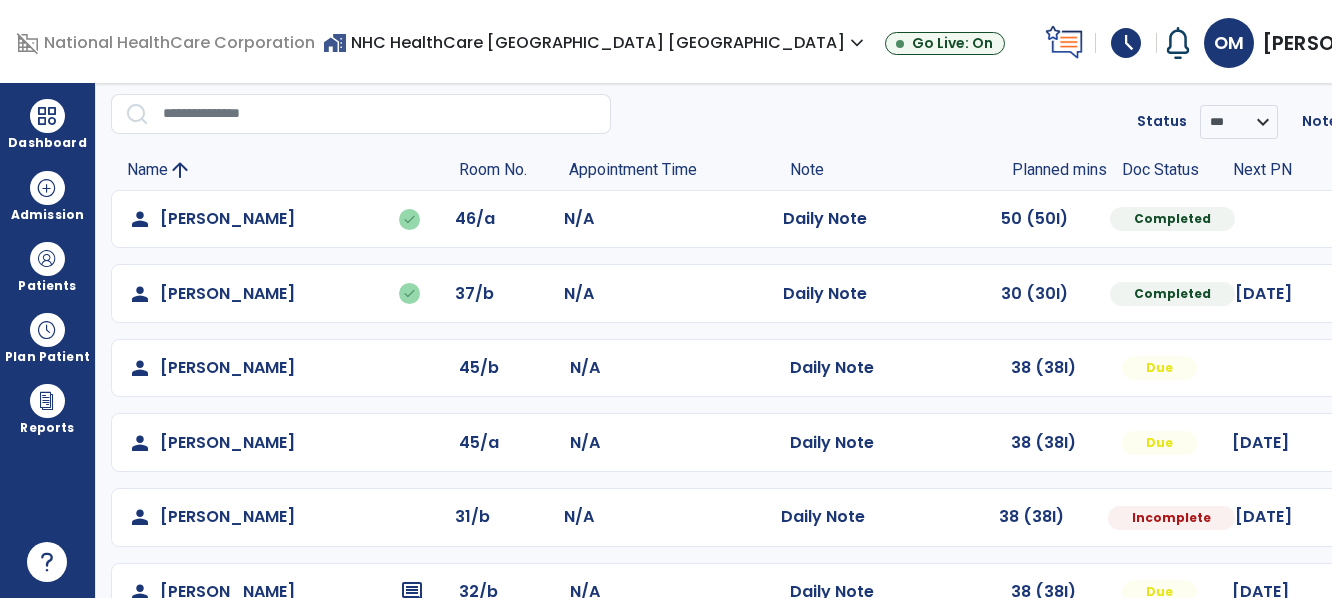 select on "*" 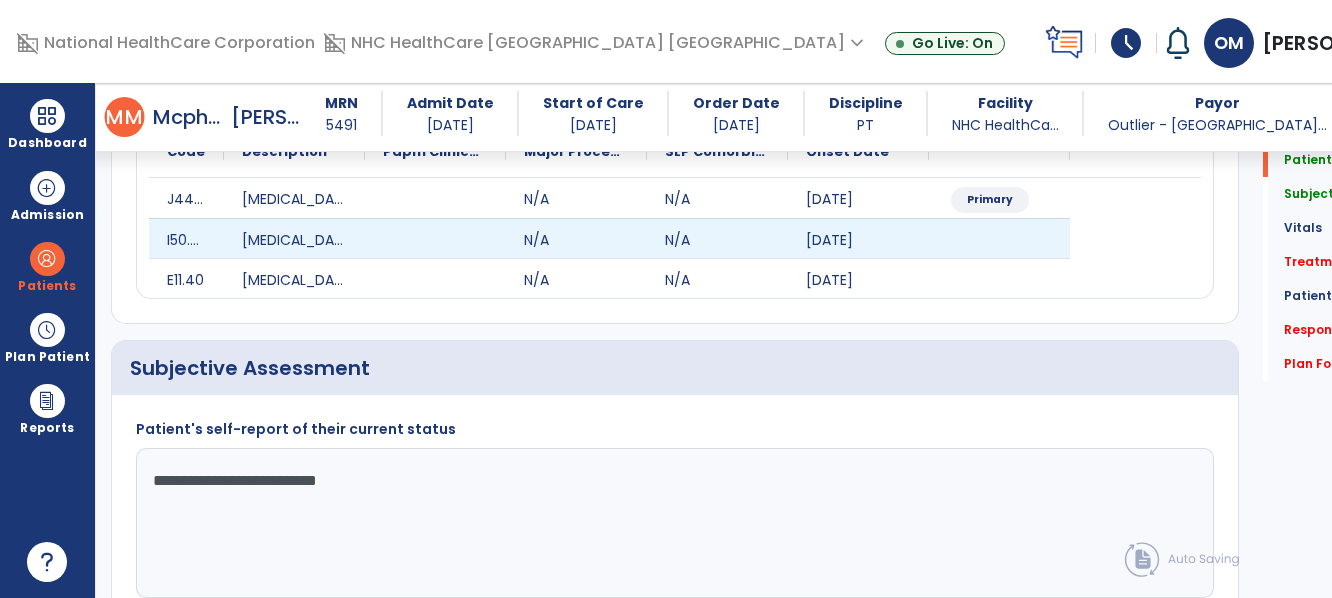 scroll, scrollTop: 269, scrollLeft: 0, axis: vertical 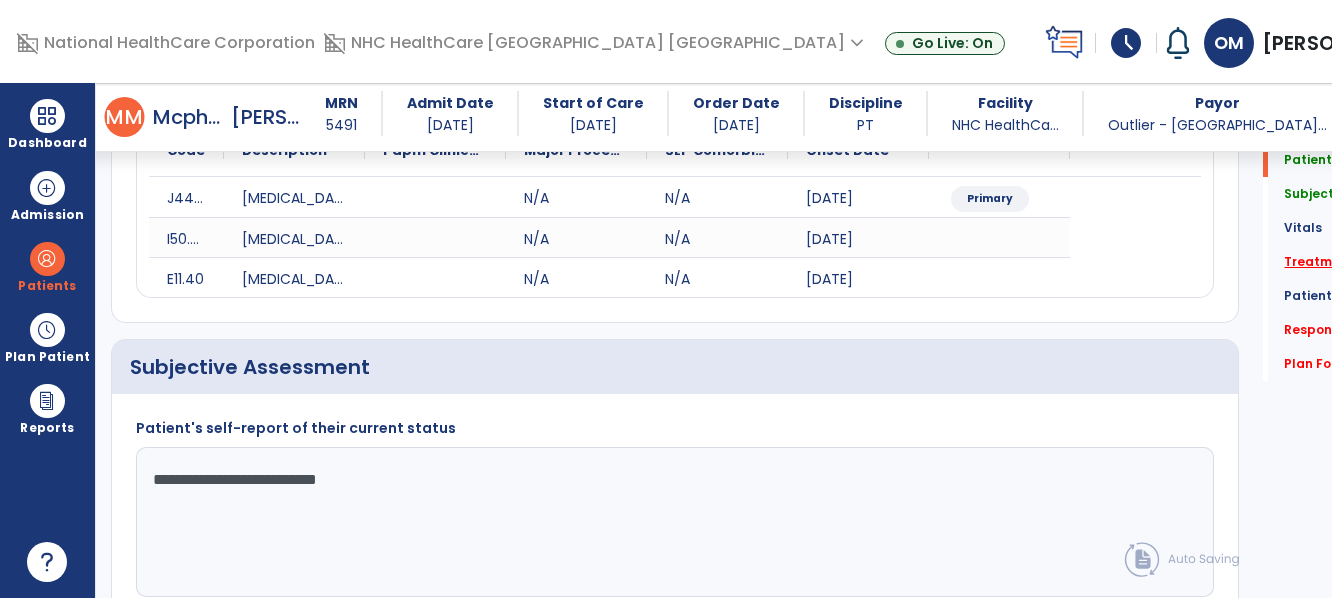 click on "Treatment   *" 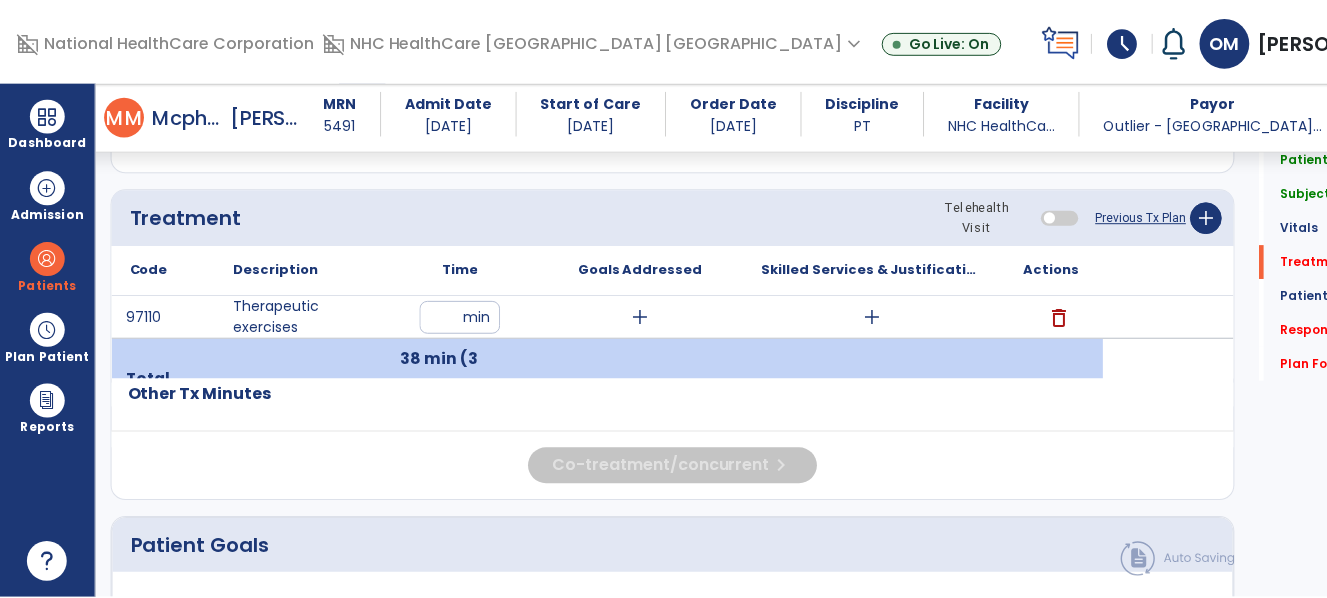 scroll, scrollTop: 1145, scrollLeft: 0, axis: vertical 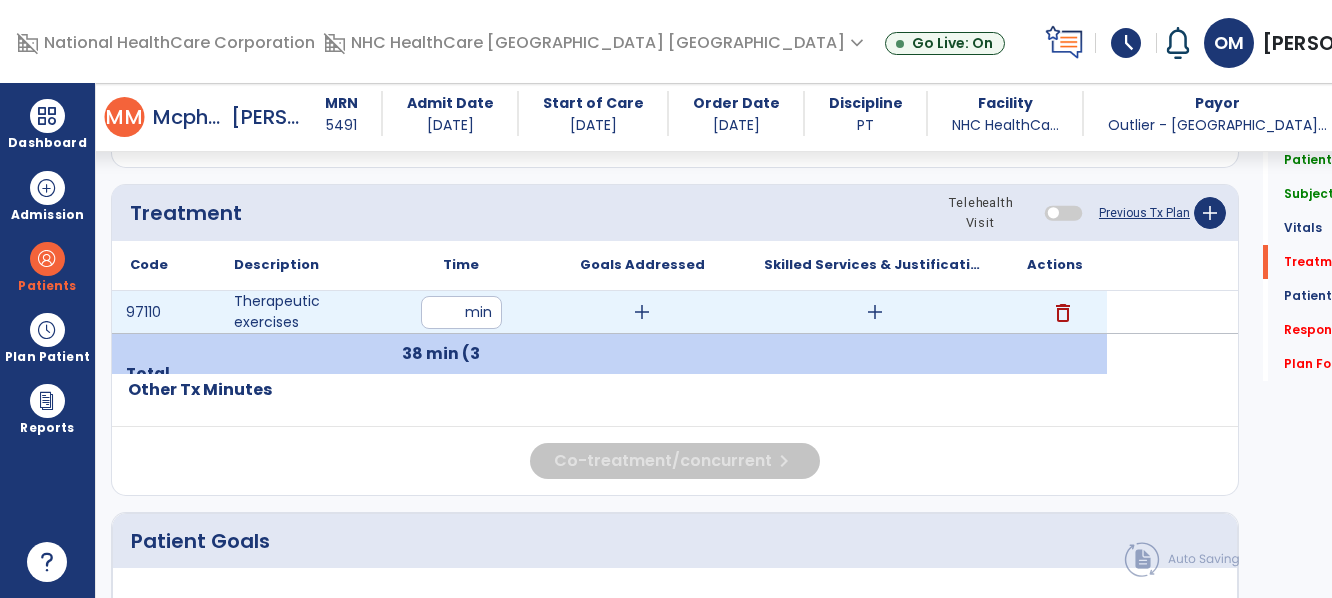 click on "add" at bounding box center [875, 312] 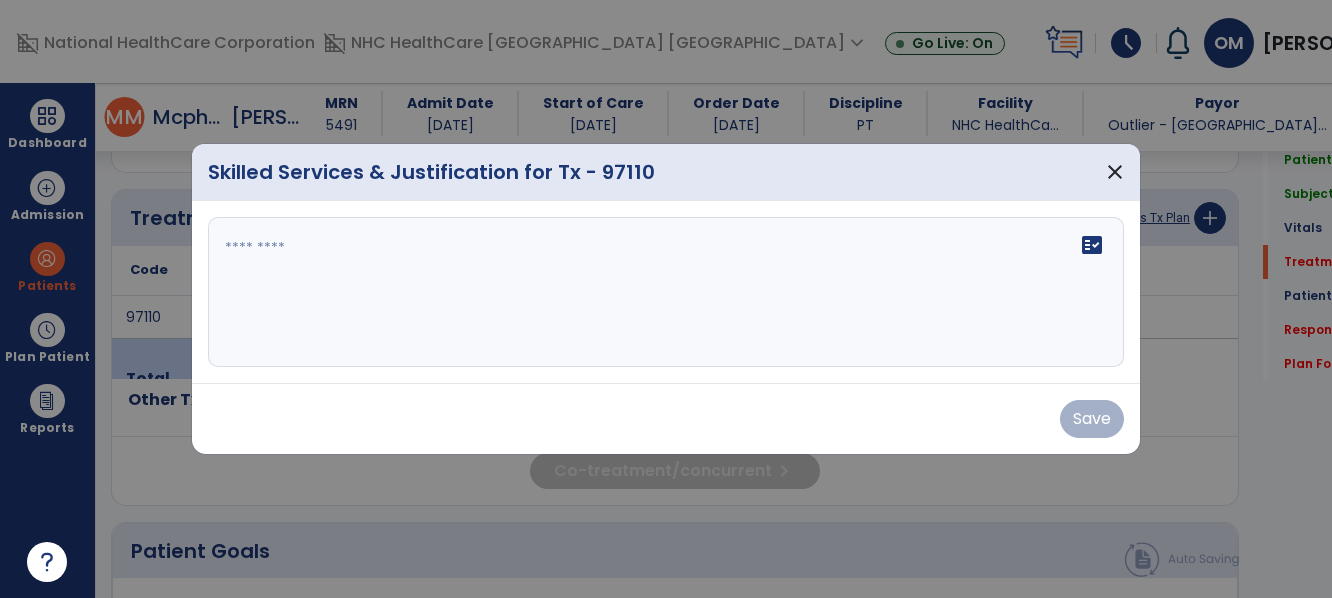 scroll, scrollTop: 1145, scrollLeft: 0, axis: vertical 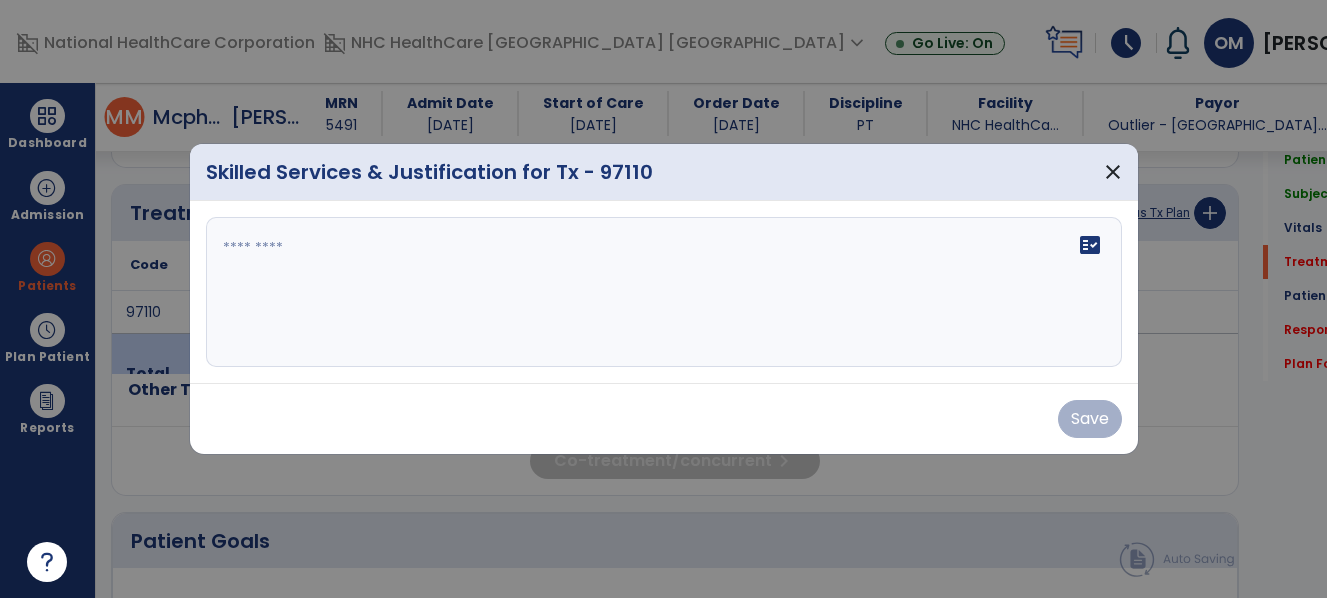 click on "fact_check" at bounding box center (664, 292) 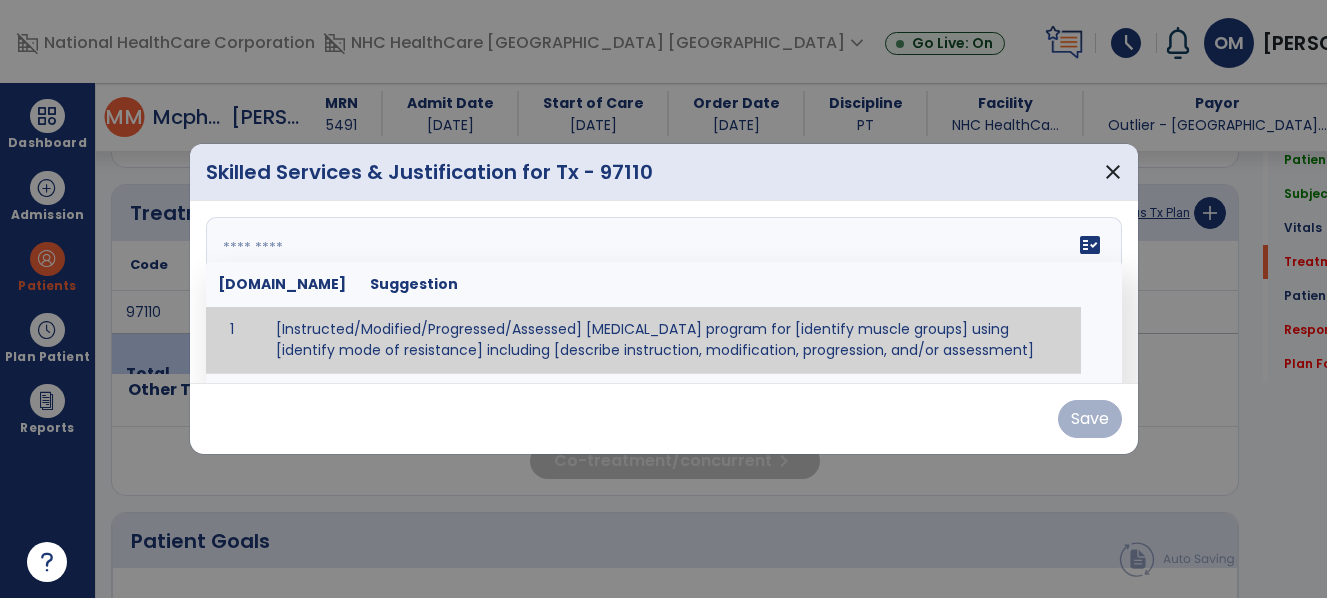 click at bounding box center (661, 292) 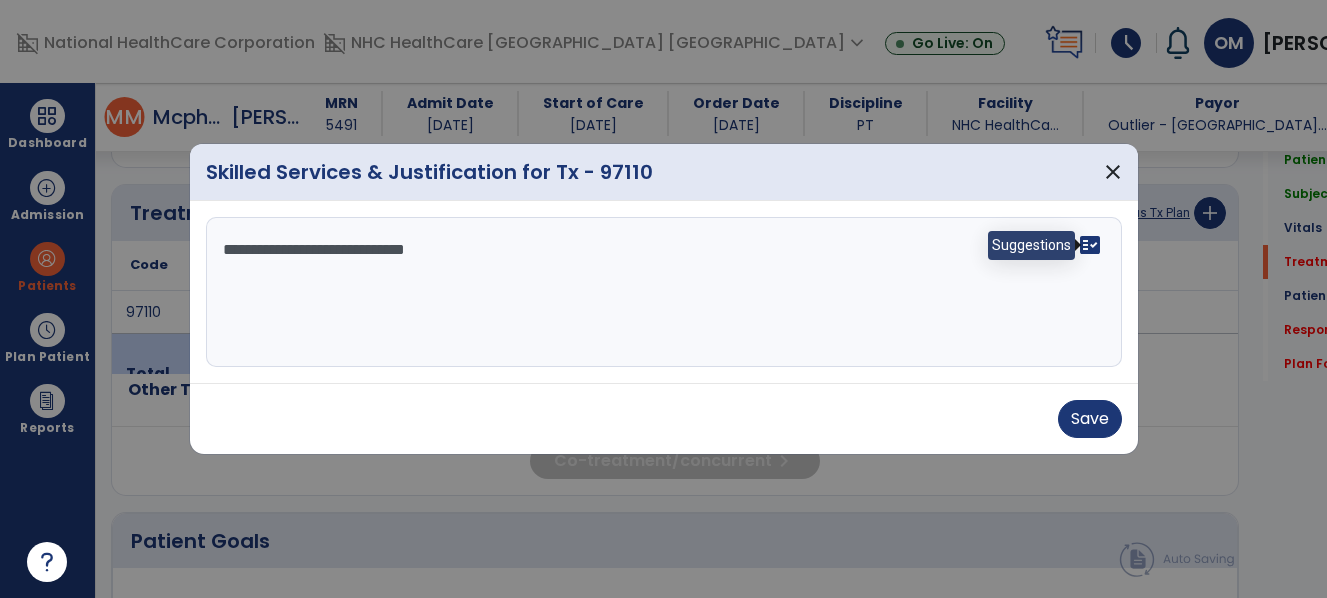 click on "fact_check" at bounding box center [1090, 245] 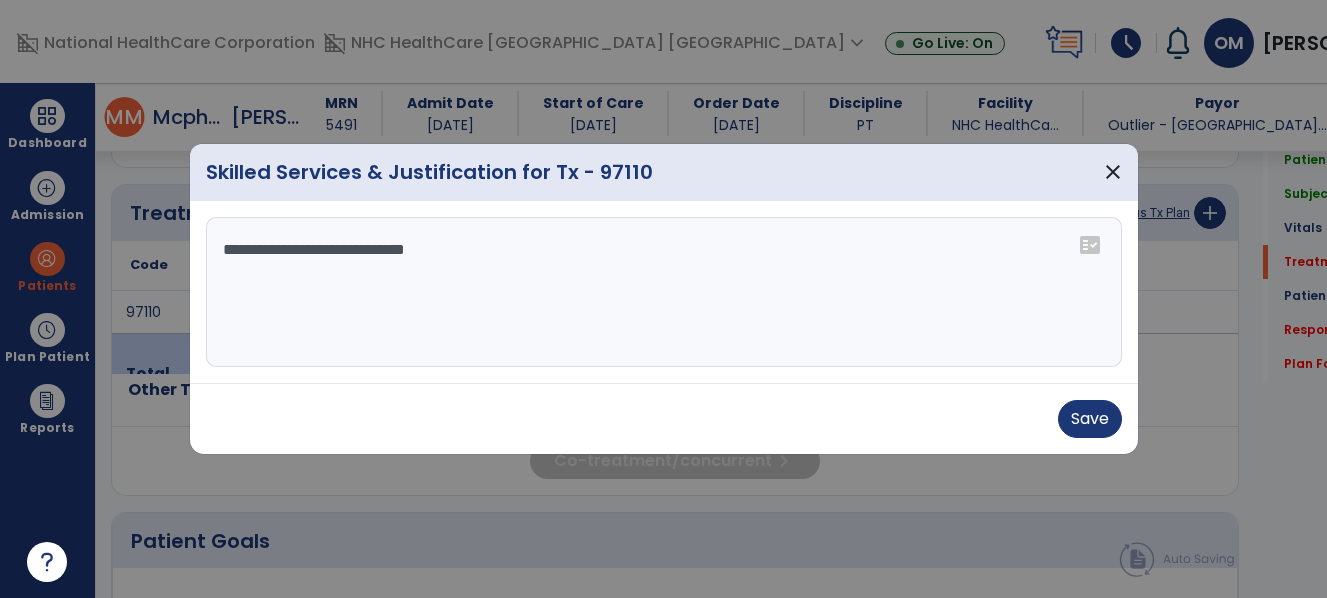 click on "fact_check" at bounding box center (1090, 245) 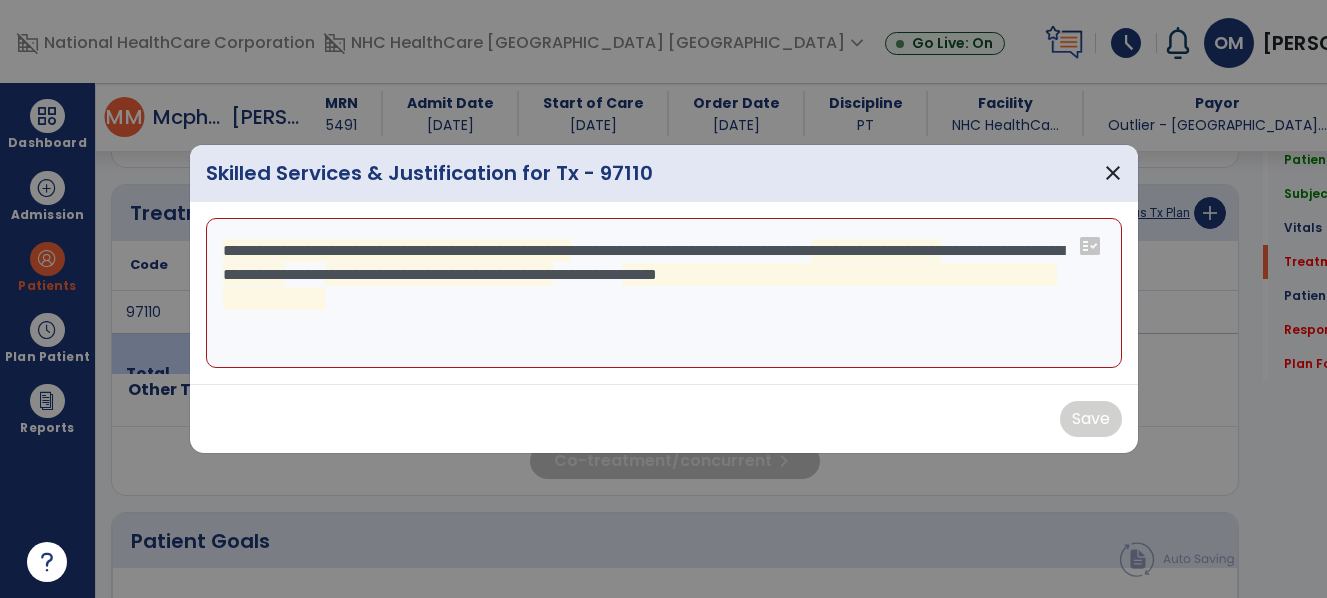 click on "**********" at bounding box center (664, 293) 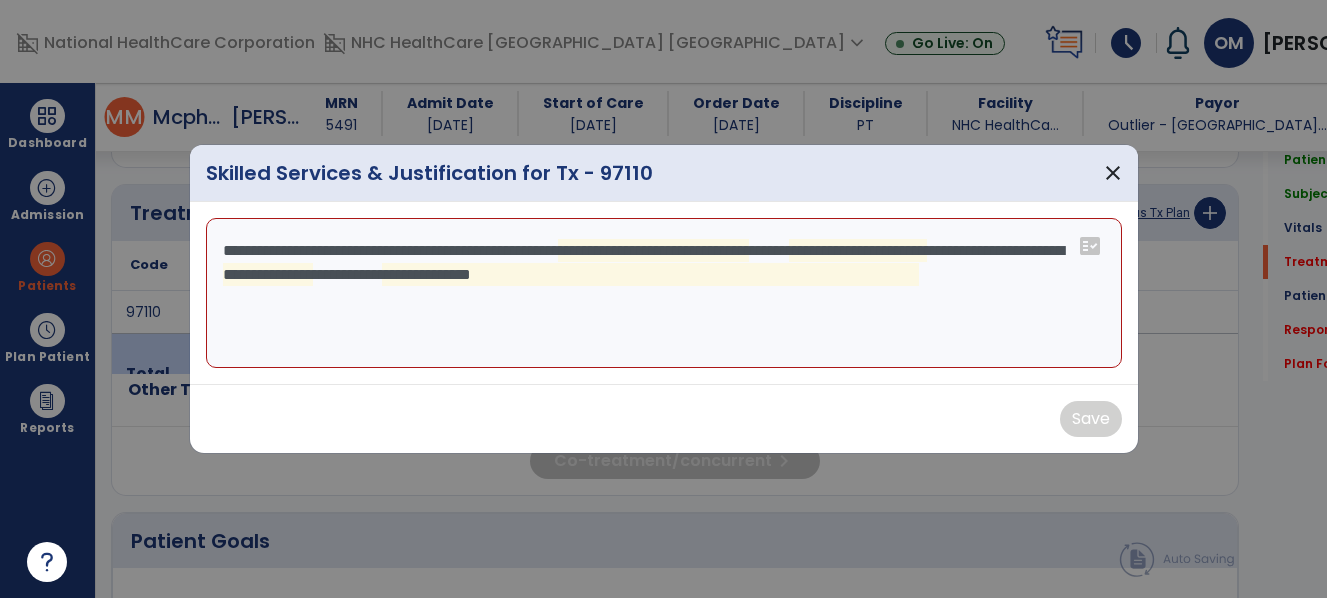 click on "**********" at bounding box center [664, 293] 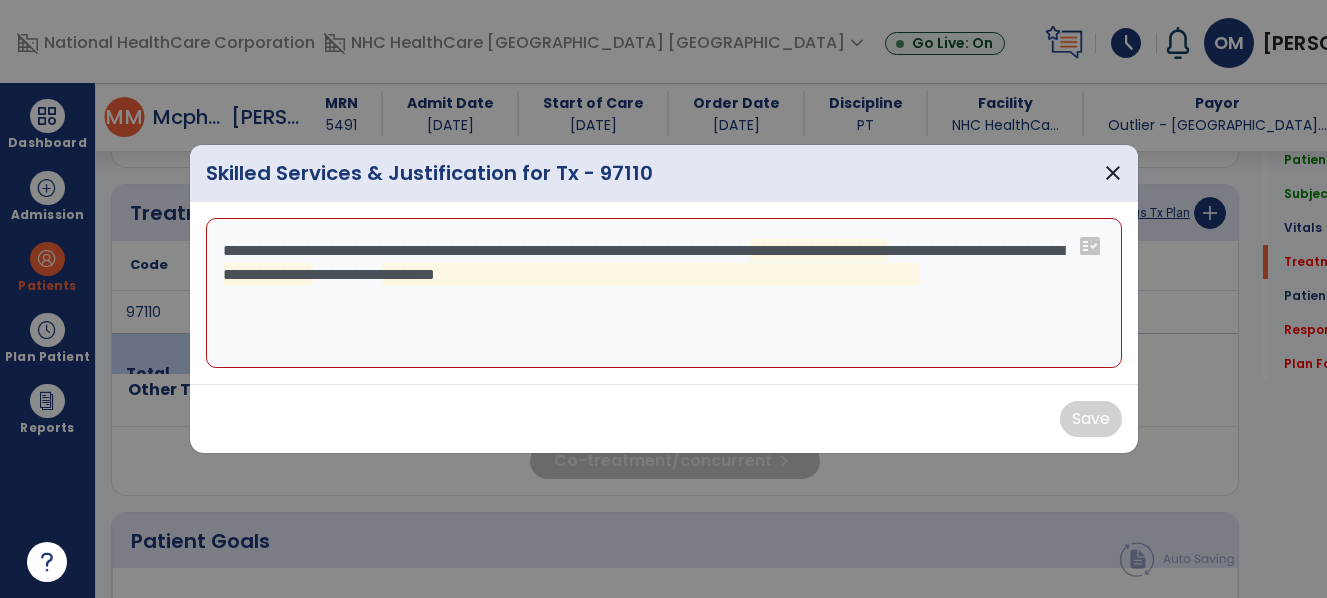 click on "**********" at bounding box center [664, 293] 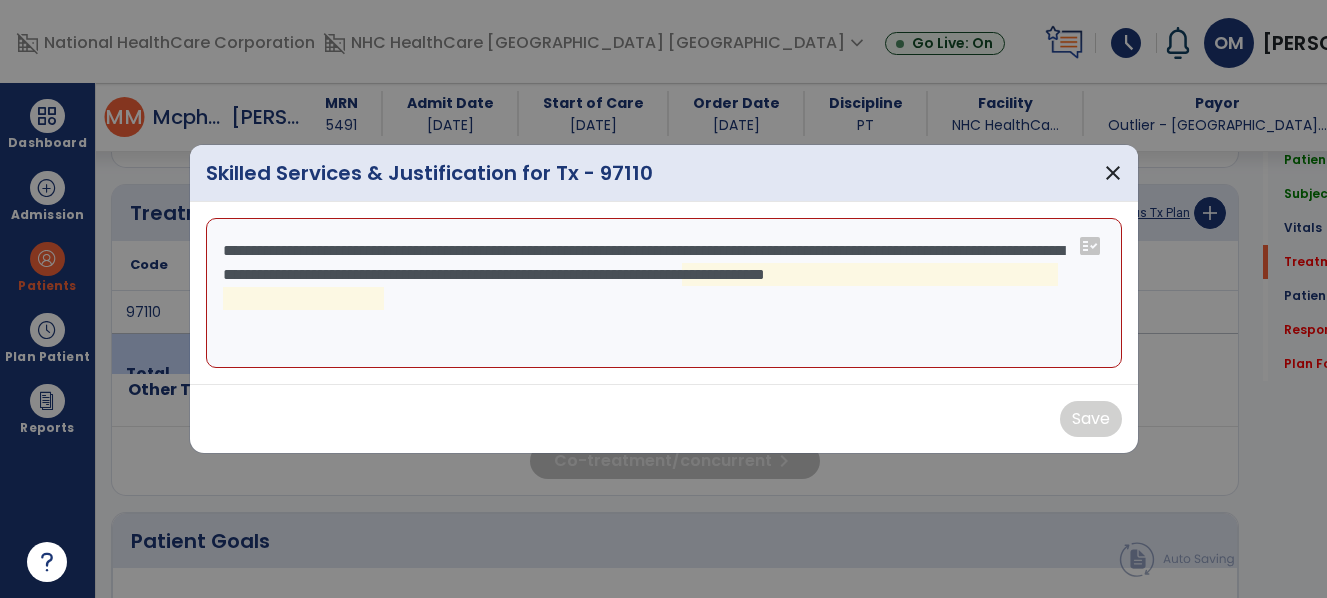 click on "**********" at bounding box center [664, 293] 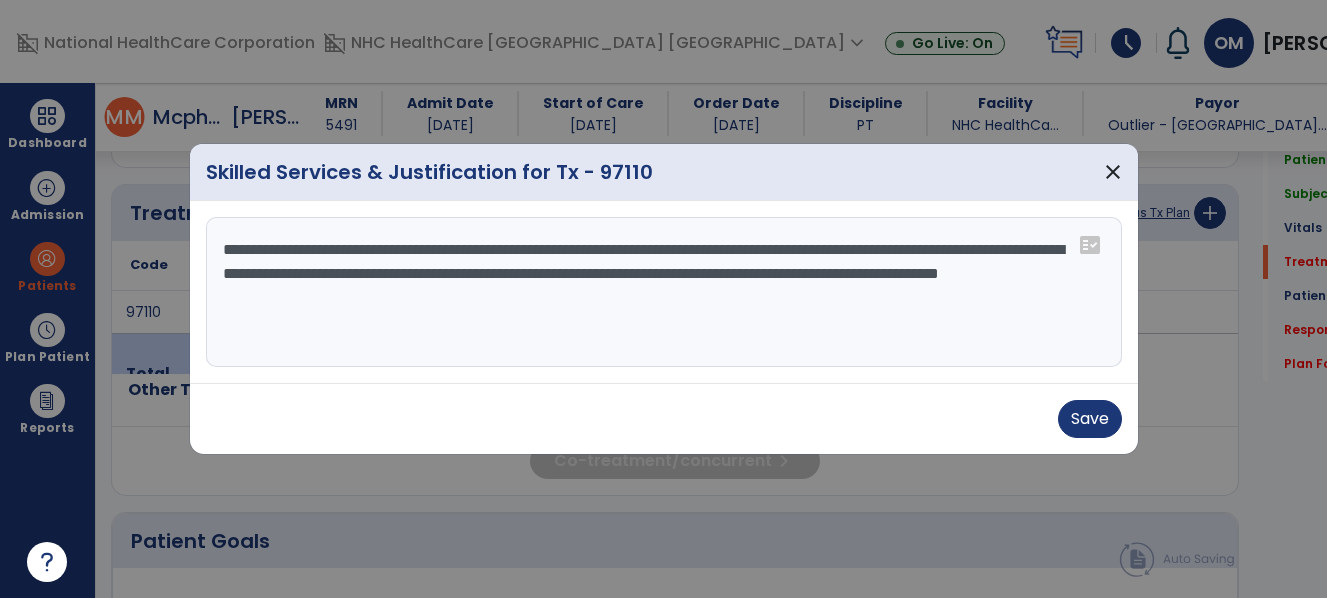 click on "**********" at bounding box center (664, 292) 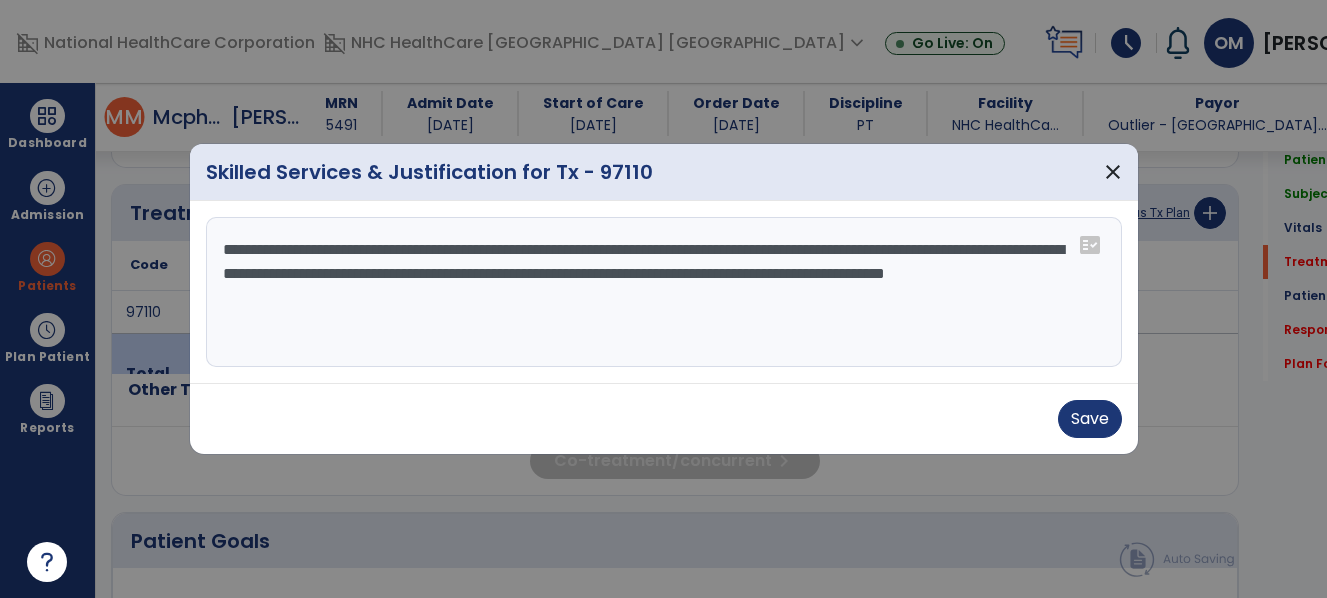 click on "**********" at bounding box center (664, 292) 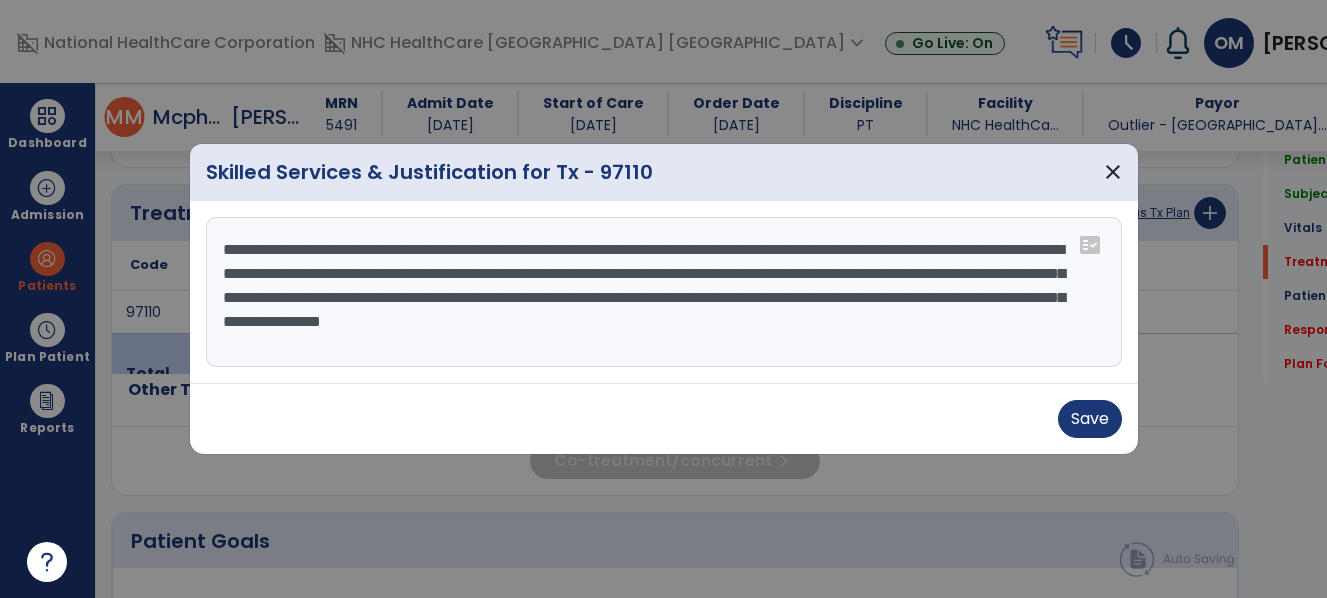 click on "**********" at bounding box center (664, 292) 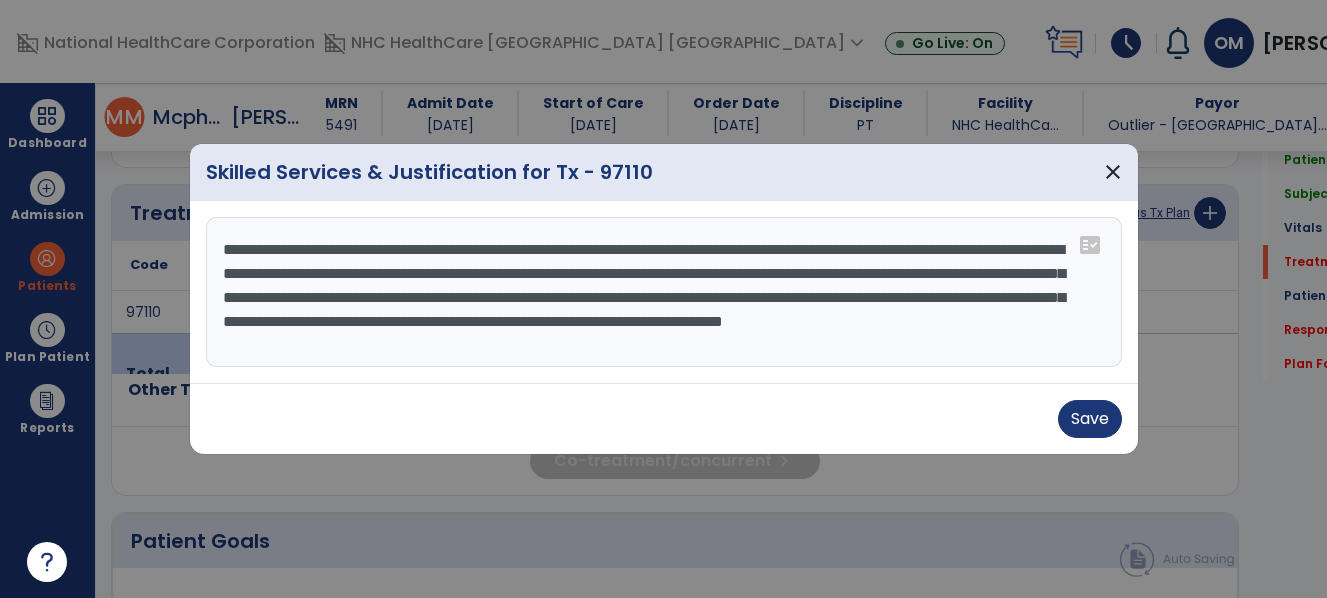 type on "**********" 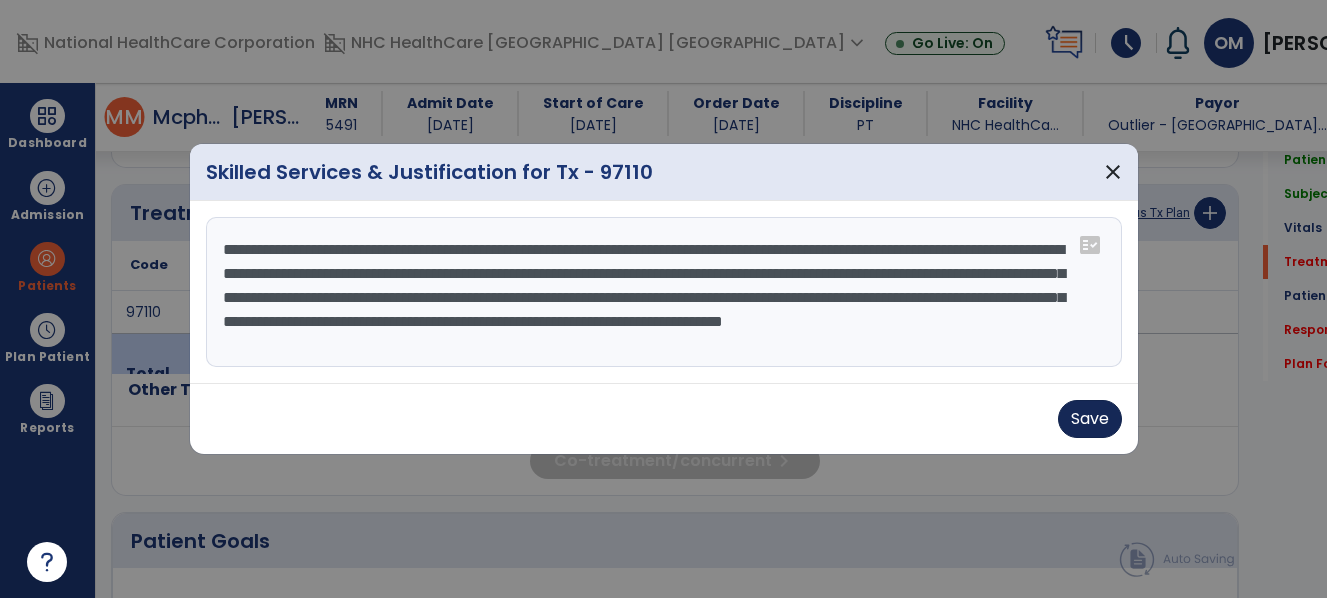 drag, startPoint x: 1127, startPoint y: 422, endPoint x: 1115, endPoint y: 422, distance: 12 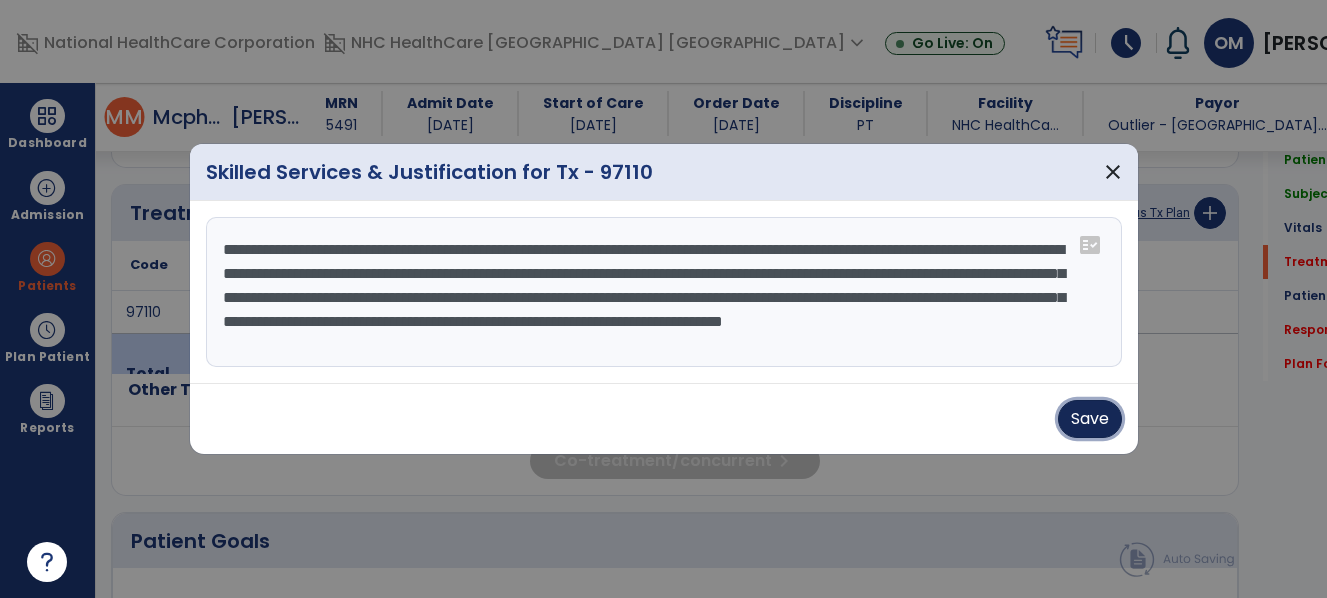 click on "Save" at bounding box center [1090, 419] 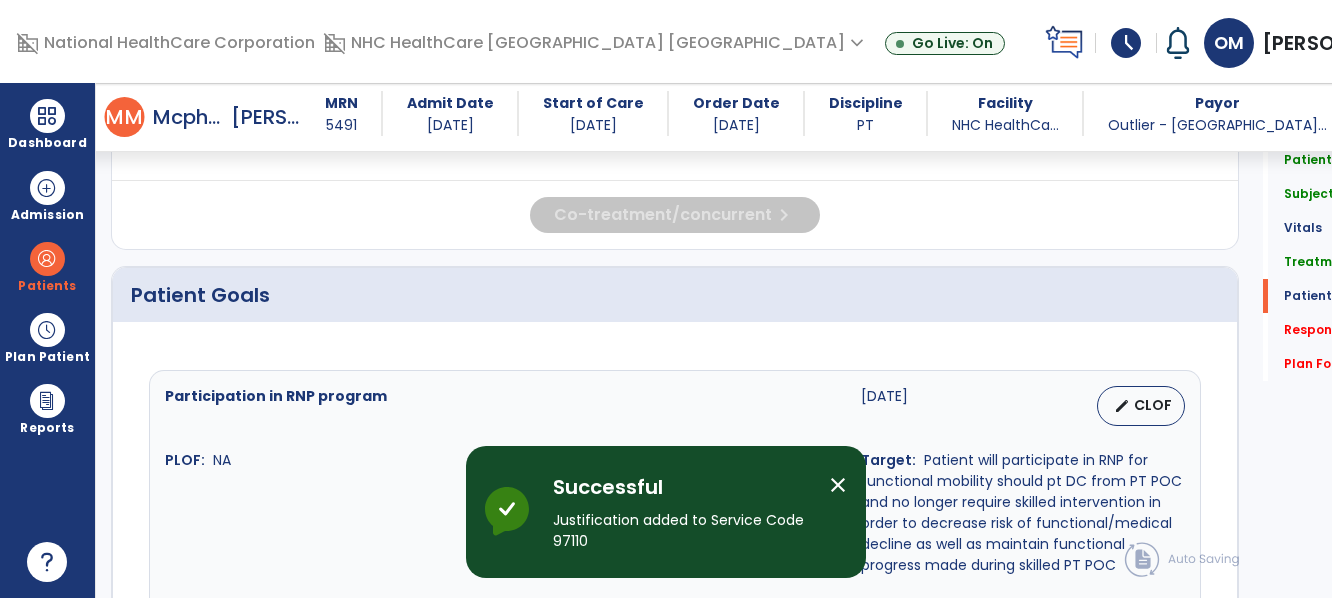 scroll, scrollTop: 1445, scrollLeft: 0, axis: vertical 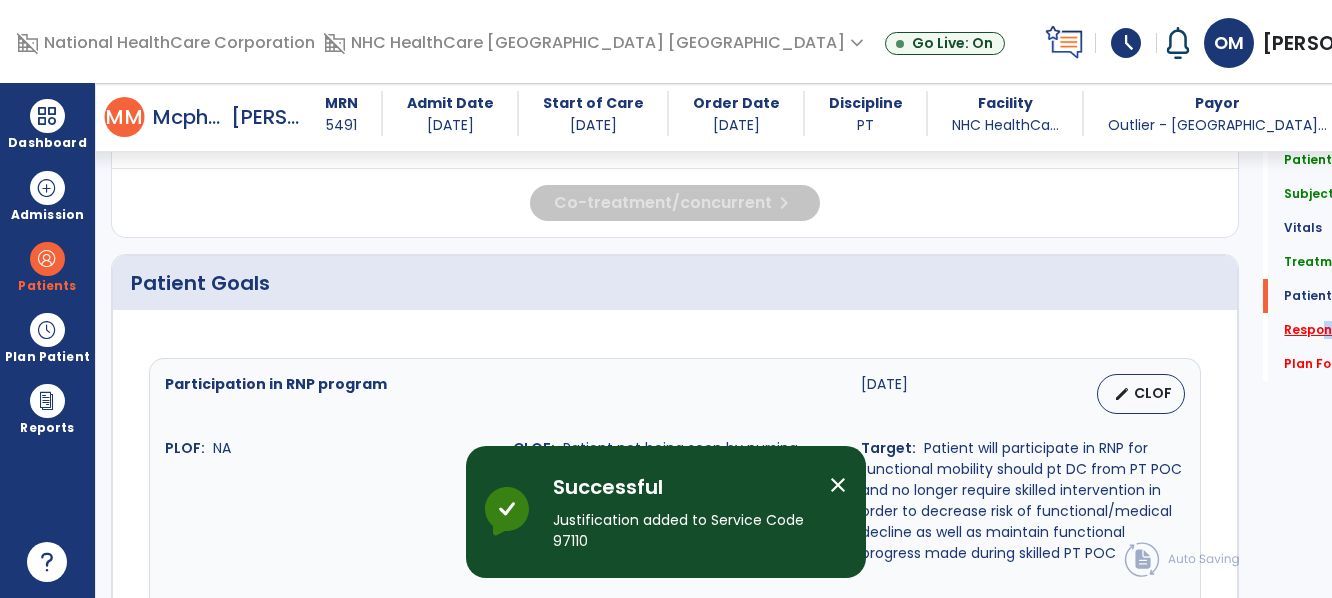 click on "Response To Treatment   *" 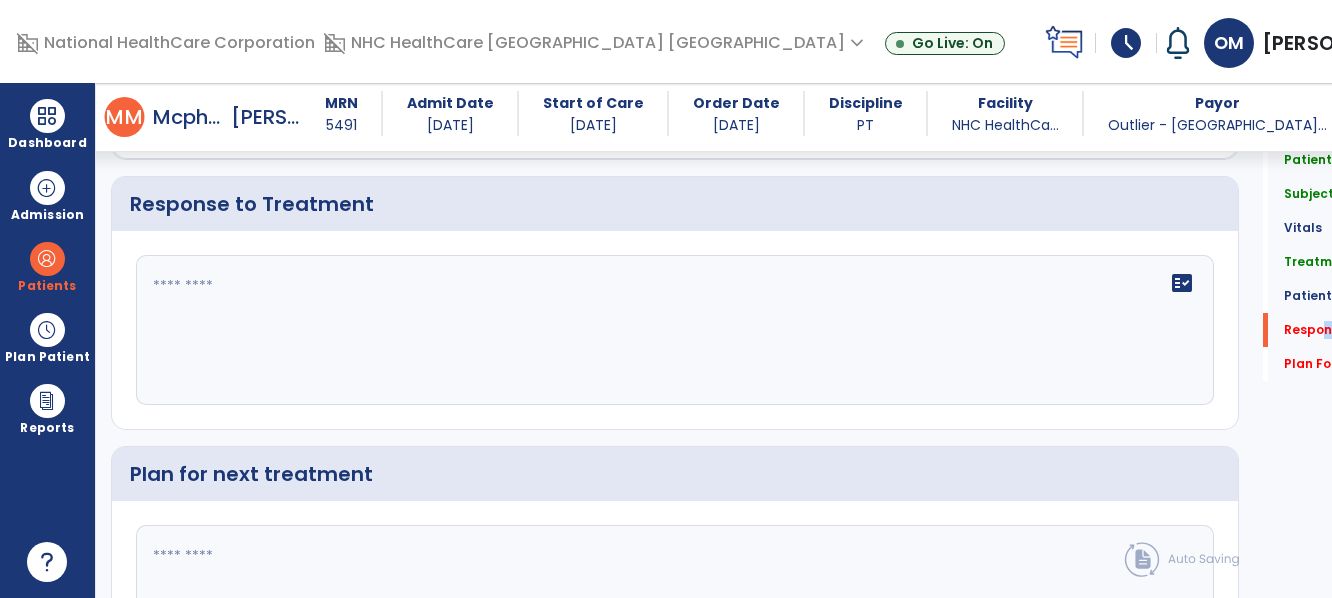 scroll, scrollTop: 2444, scrollLeft: 0, axis: vertical 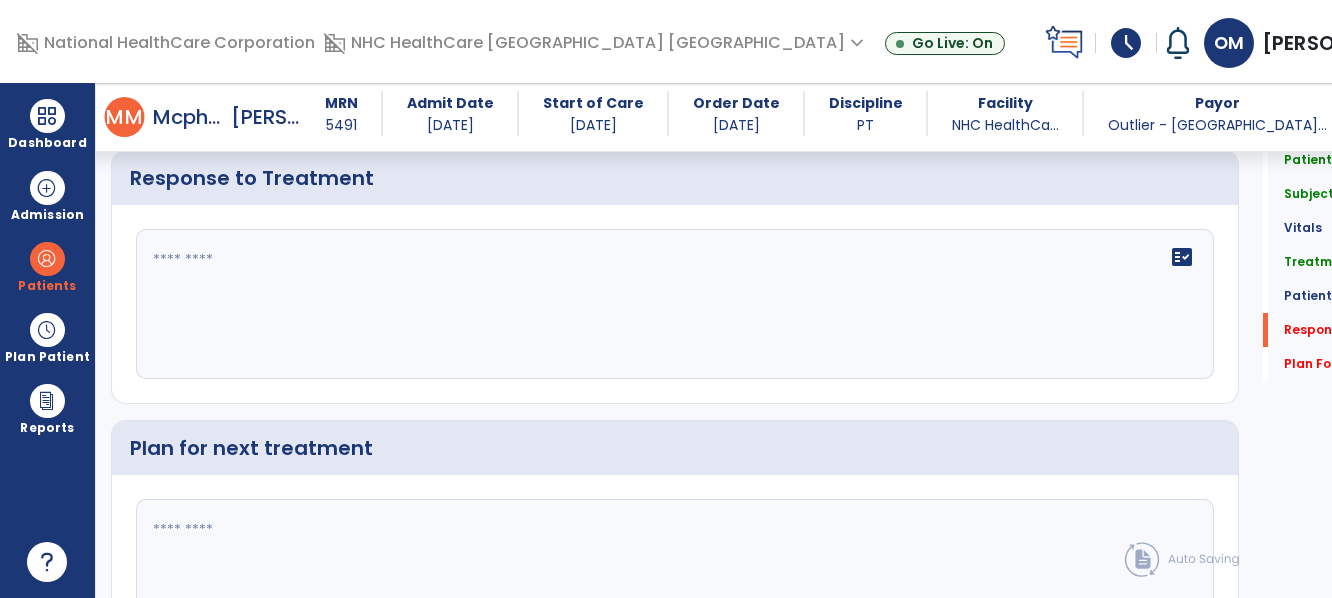 click on "fact_check" 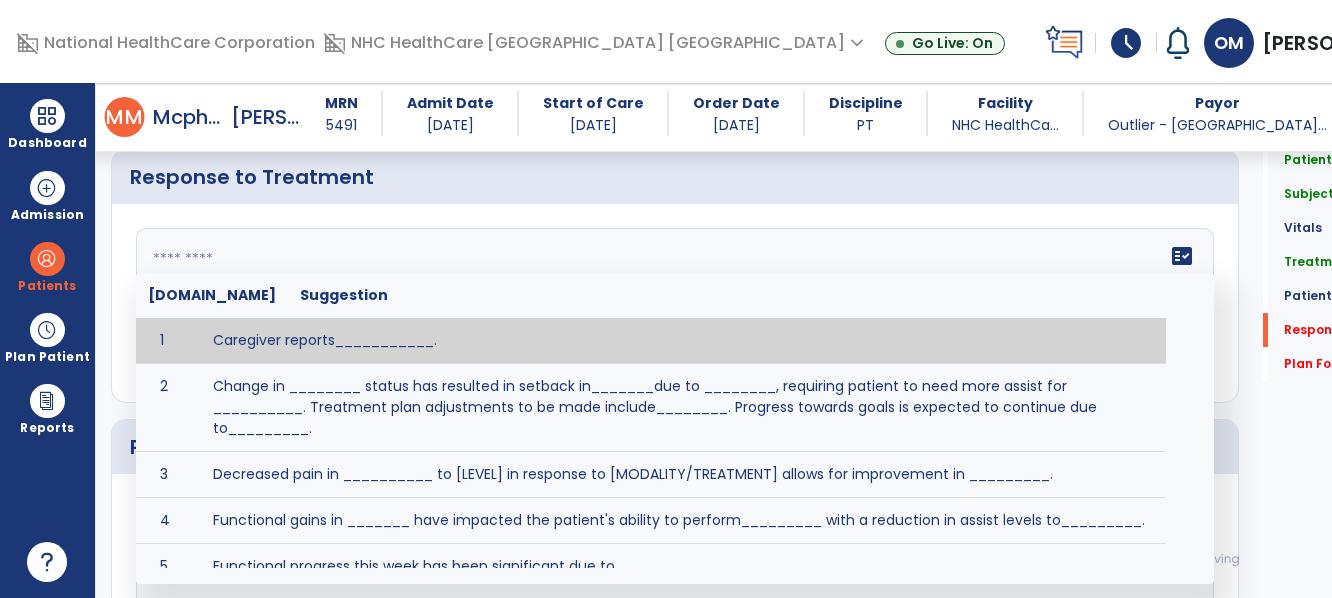 scroll, scrollTop: 2444, scrollLeft: 0, axis: vertical 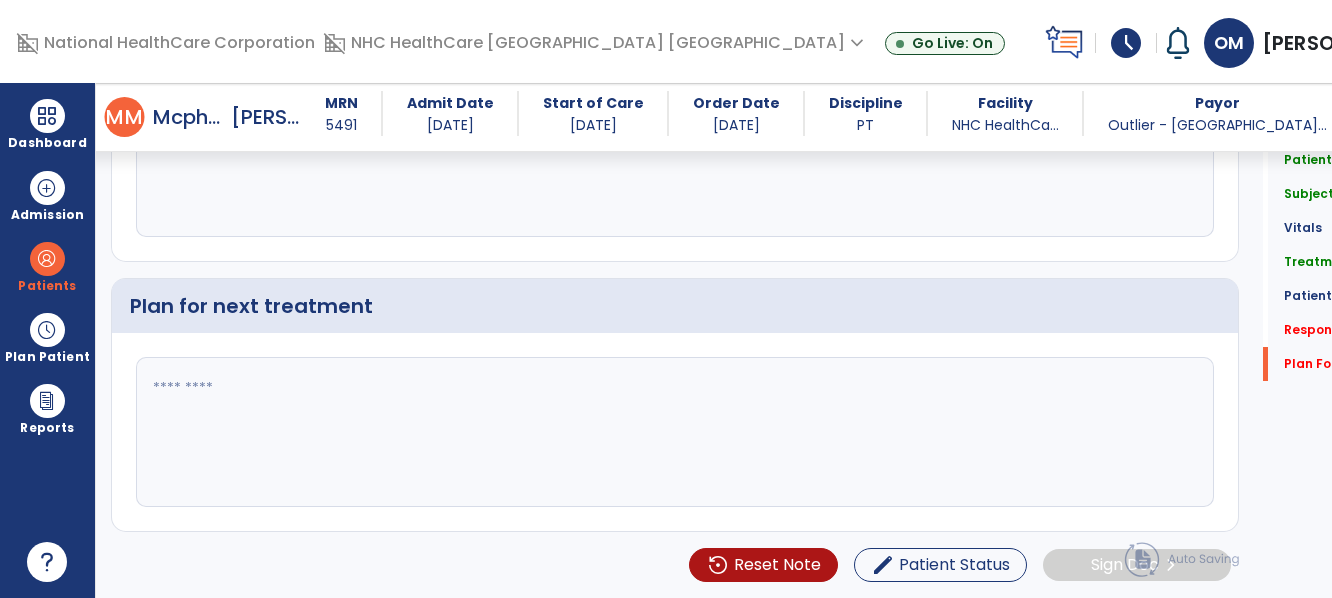 type on "**********" 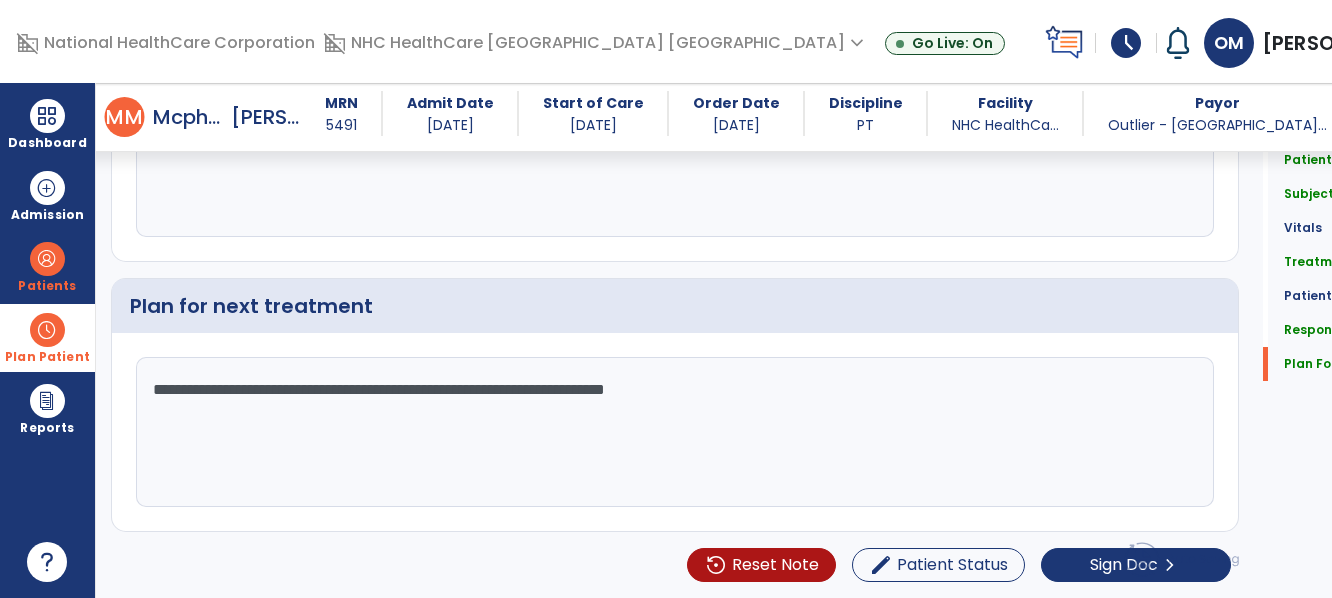 scroll, scrollTop: 2650, scrollLeft: 0, axis: vertical 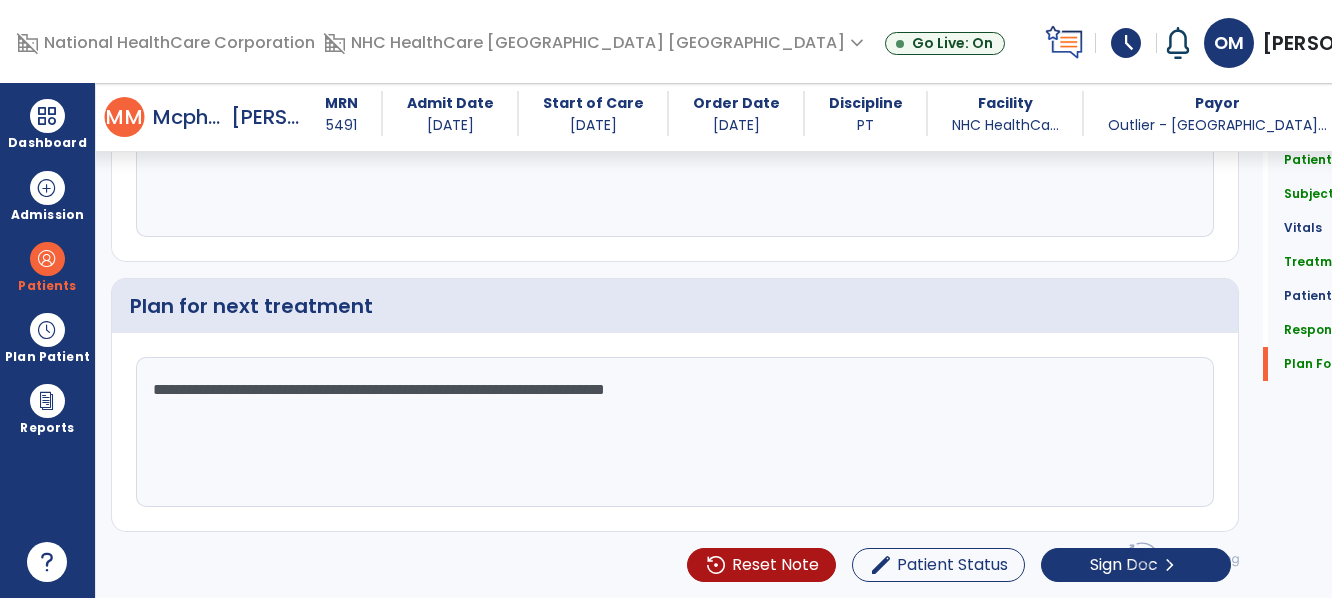 click on "**********" 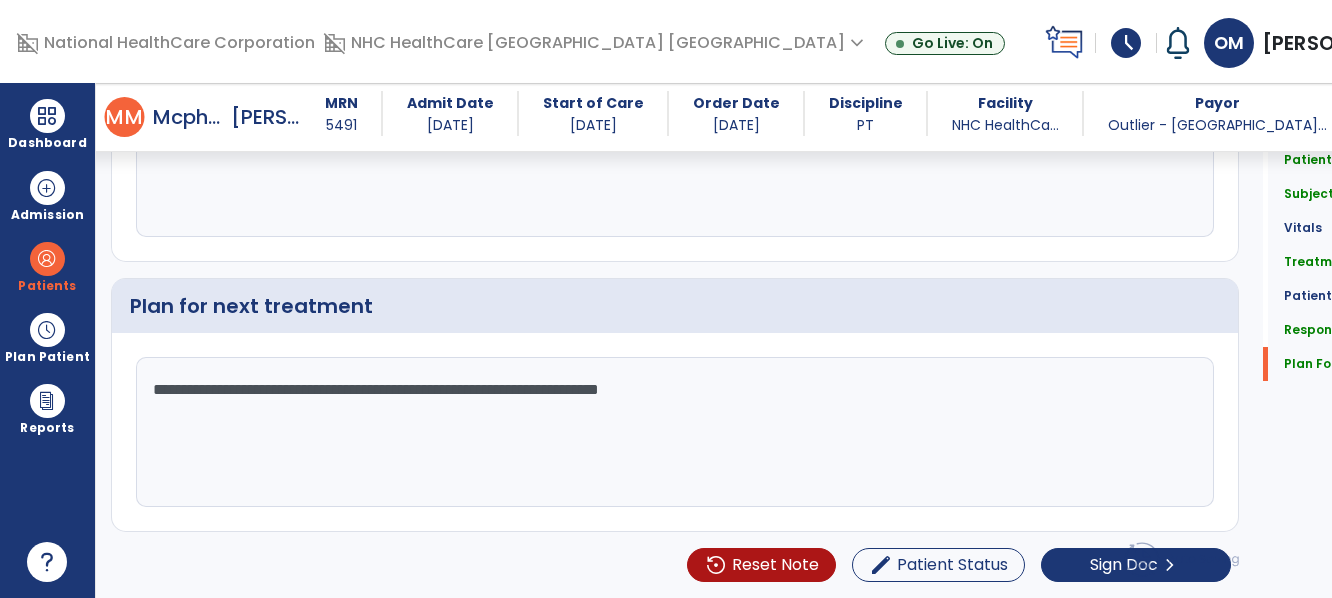 click on "**********" 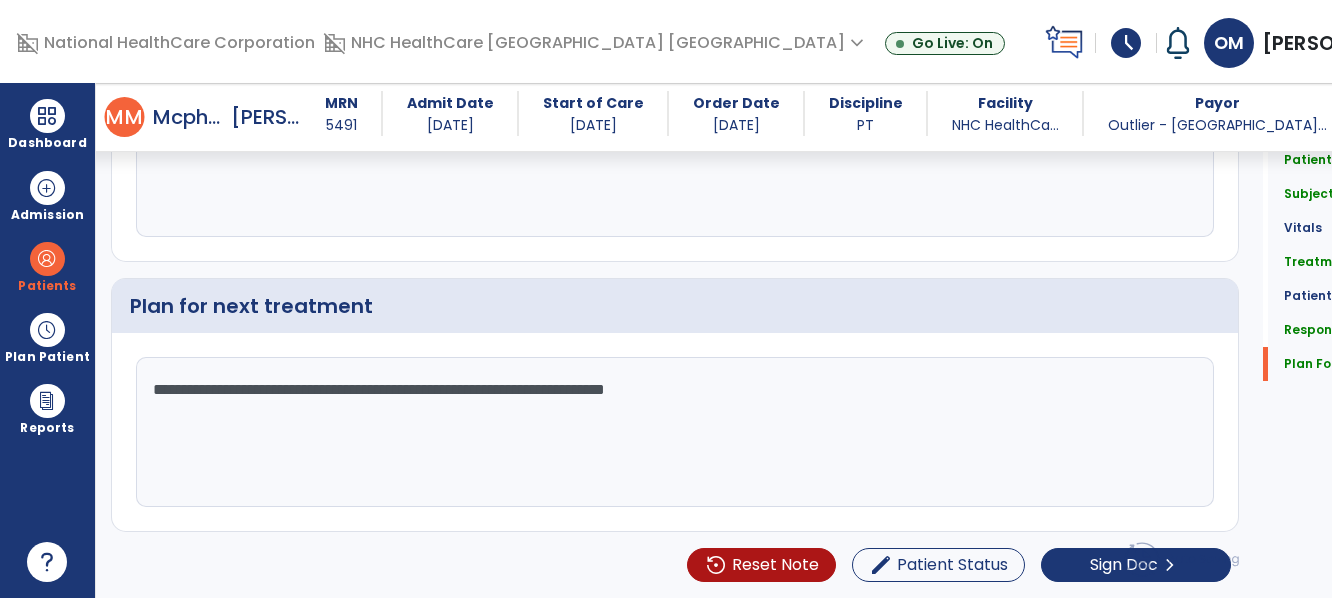 scroll, scrollTop: 2650, scrollLeft: 0, axis: vertical 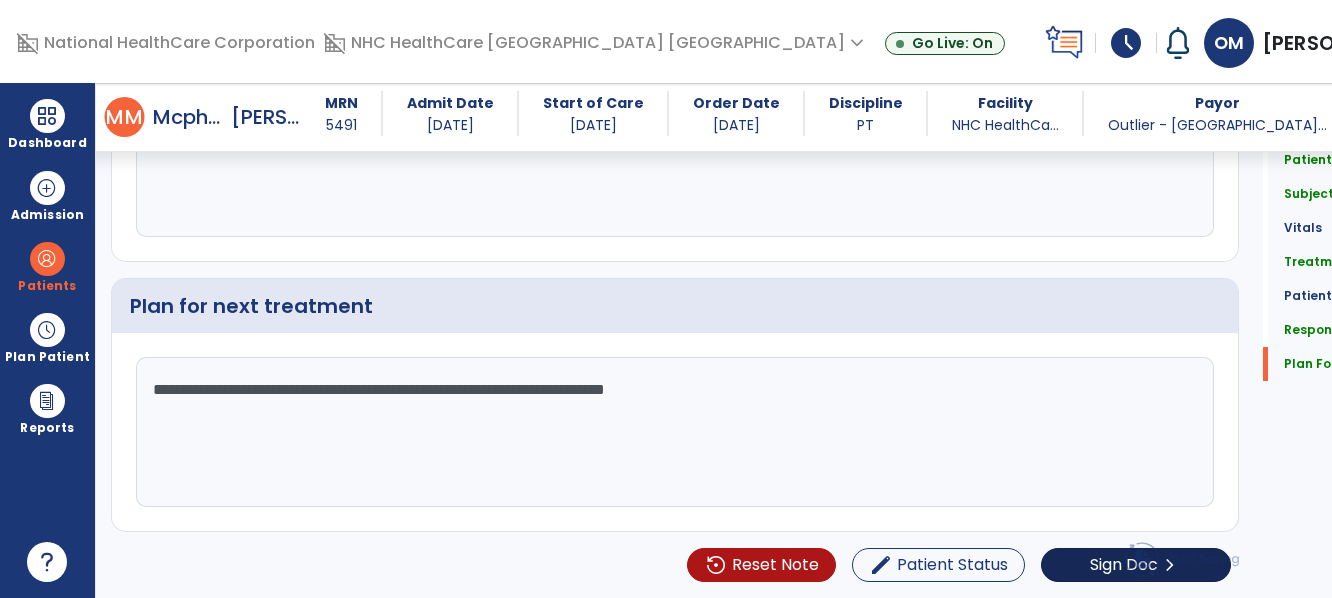 type on "**********" 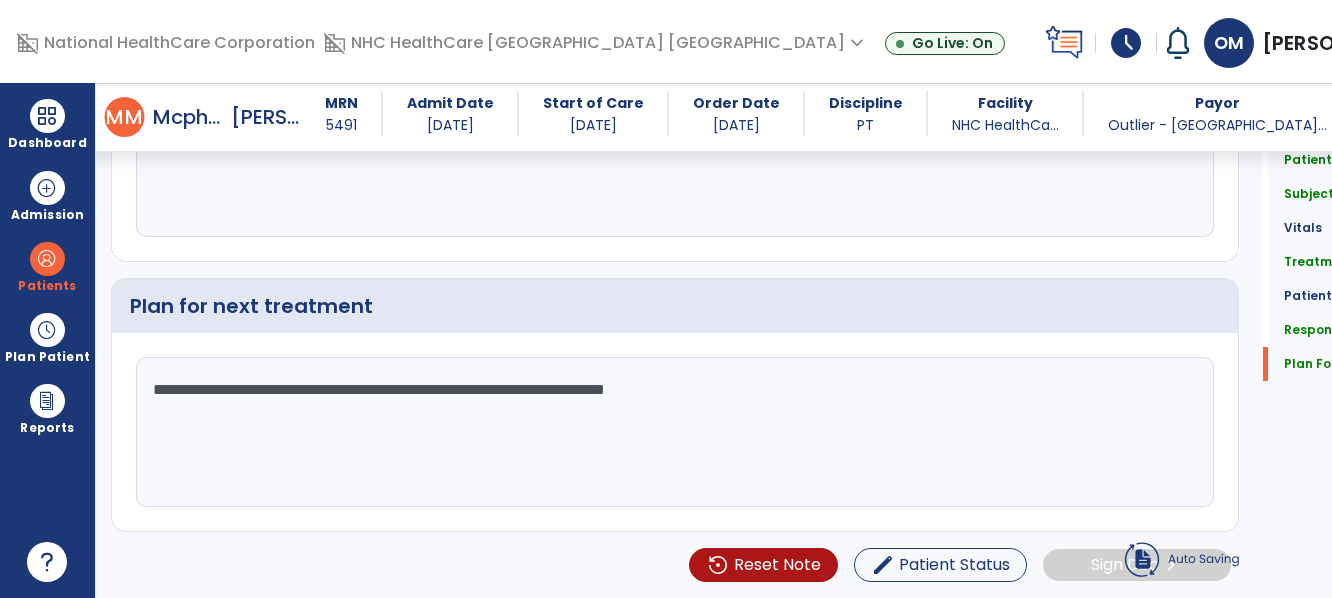 click on "Sign Doc" 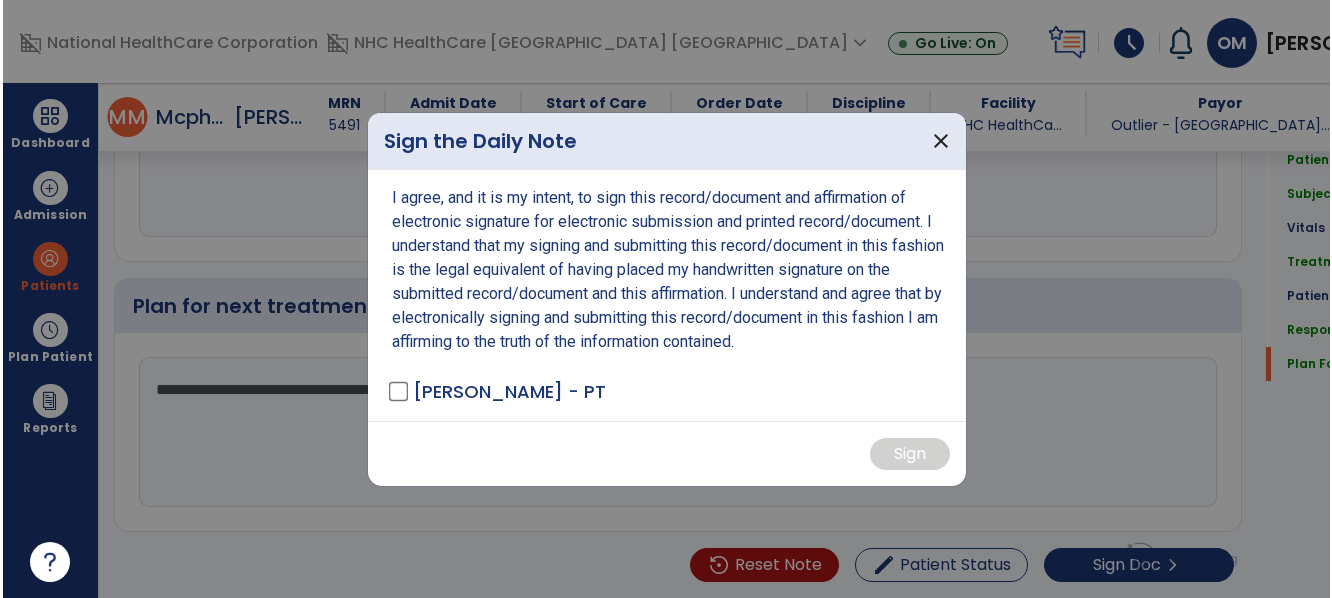 scroll, scrollTop: 2671, scrollLeft: 0, axis: vertical 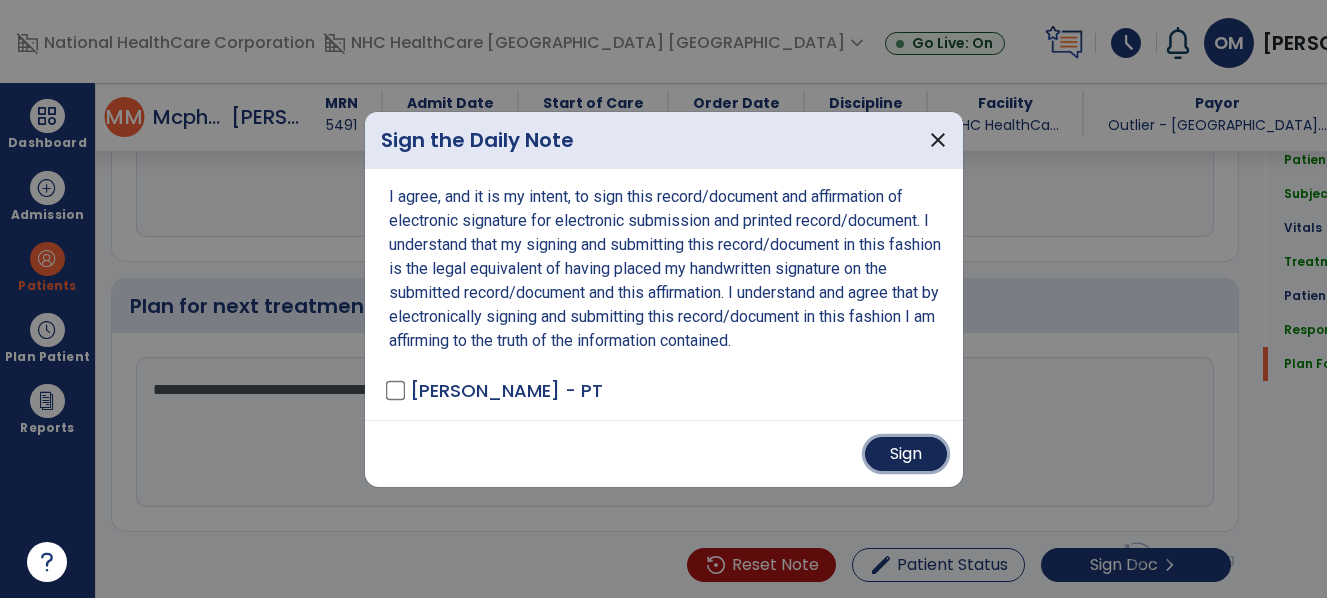 click on "Sign" at bounding box center (906, 454) 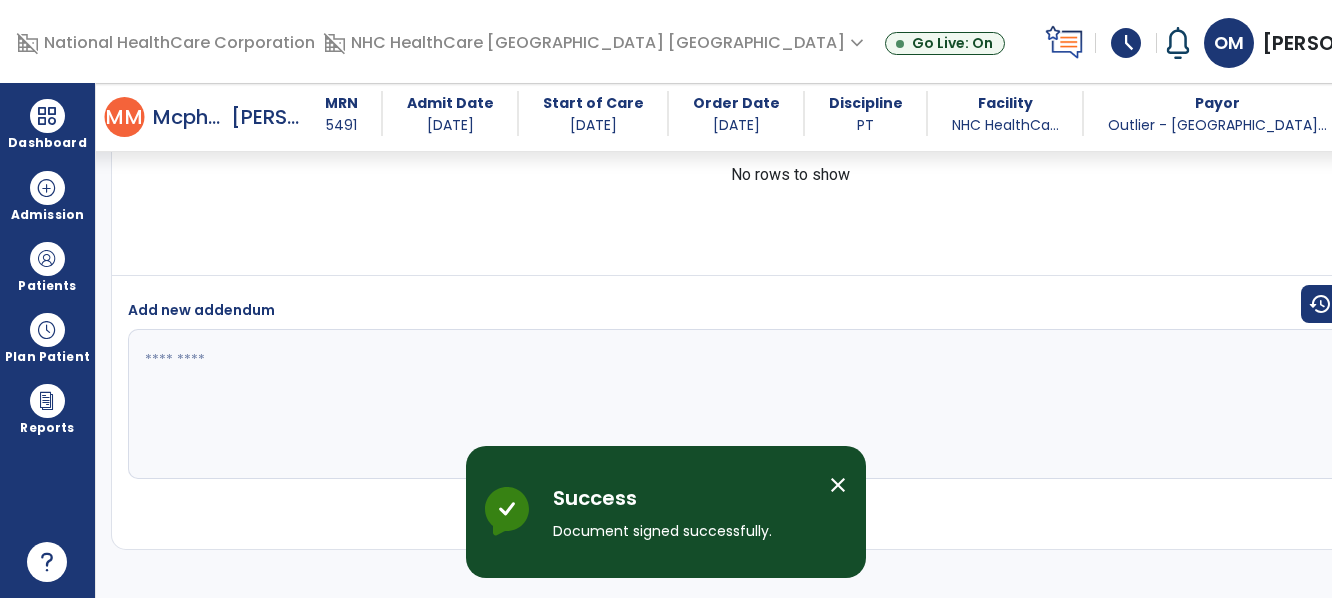 scroll, scrollTop: 3928, scrollLeft: 0, axis: vertical 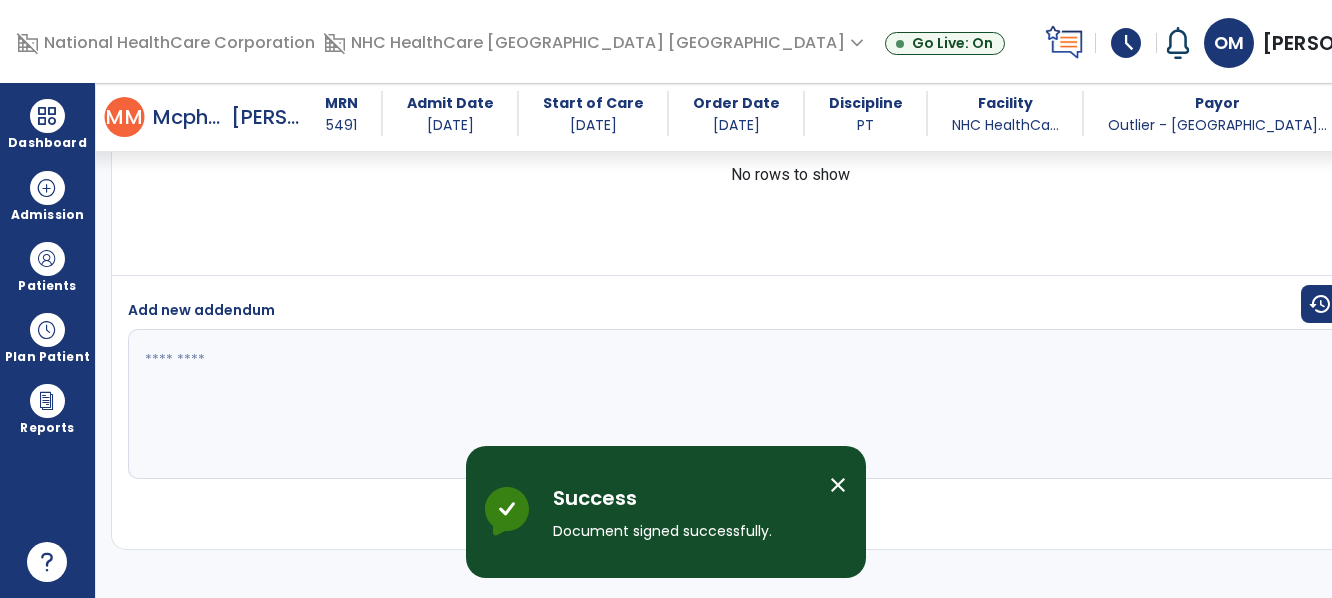 click on "M" at bounding box center (134, 117) 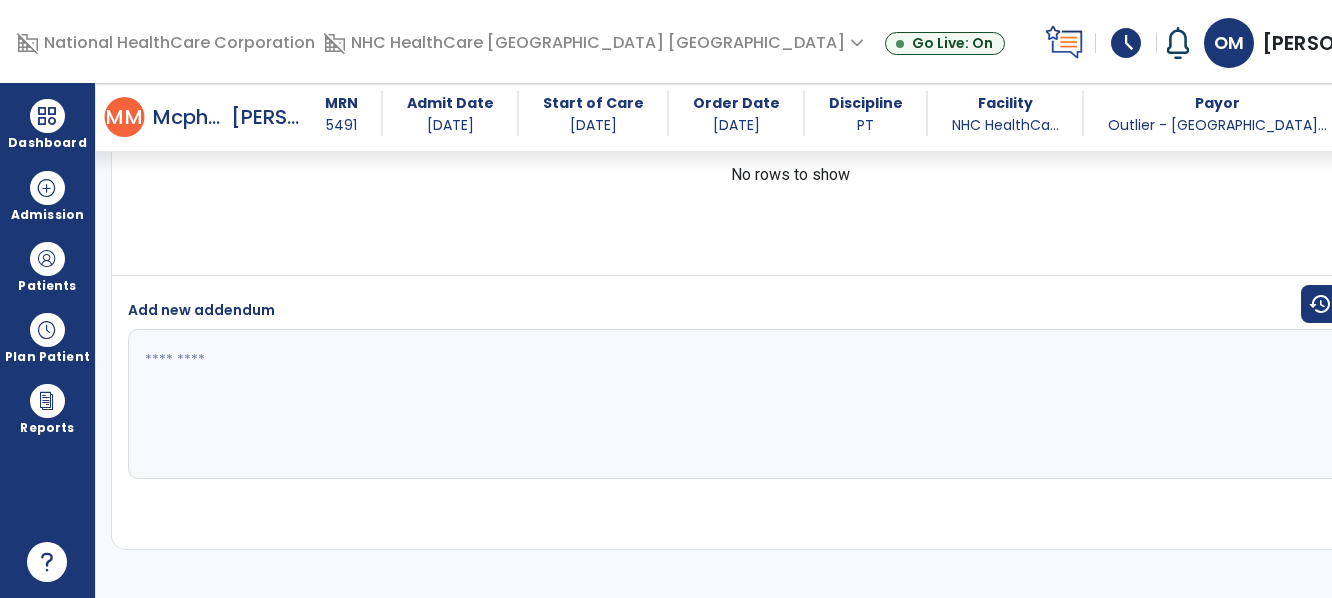 click on "M" at bounding box center (115, 117) 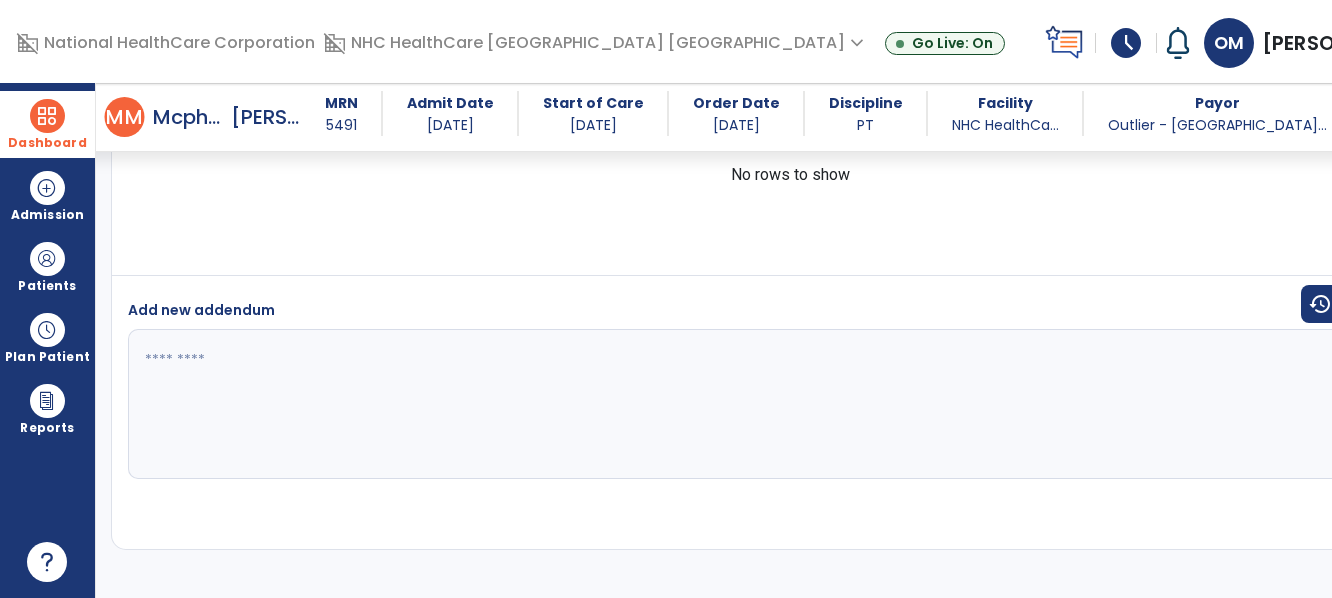 click at bounding box center (47, 116) 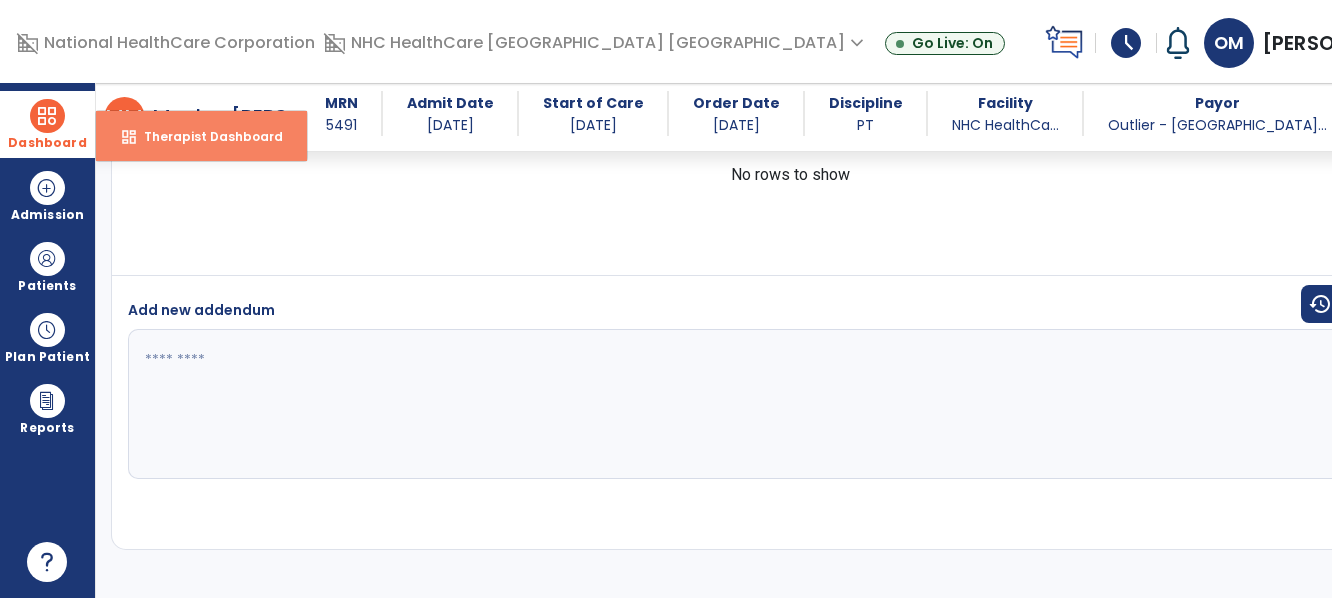 click on "dashboard" at bounding box center [129, 137] 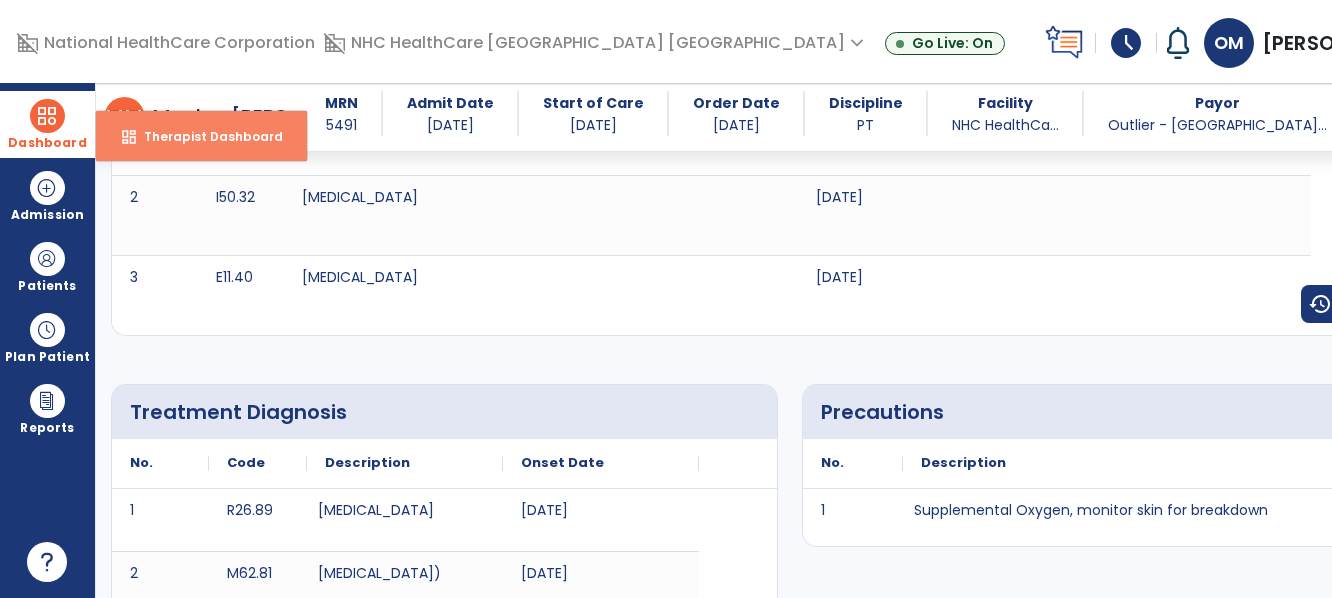 select on "****" 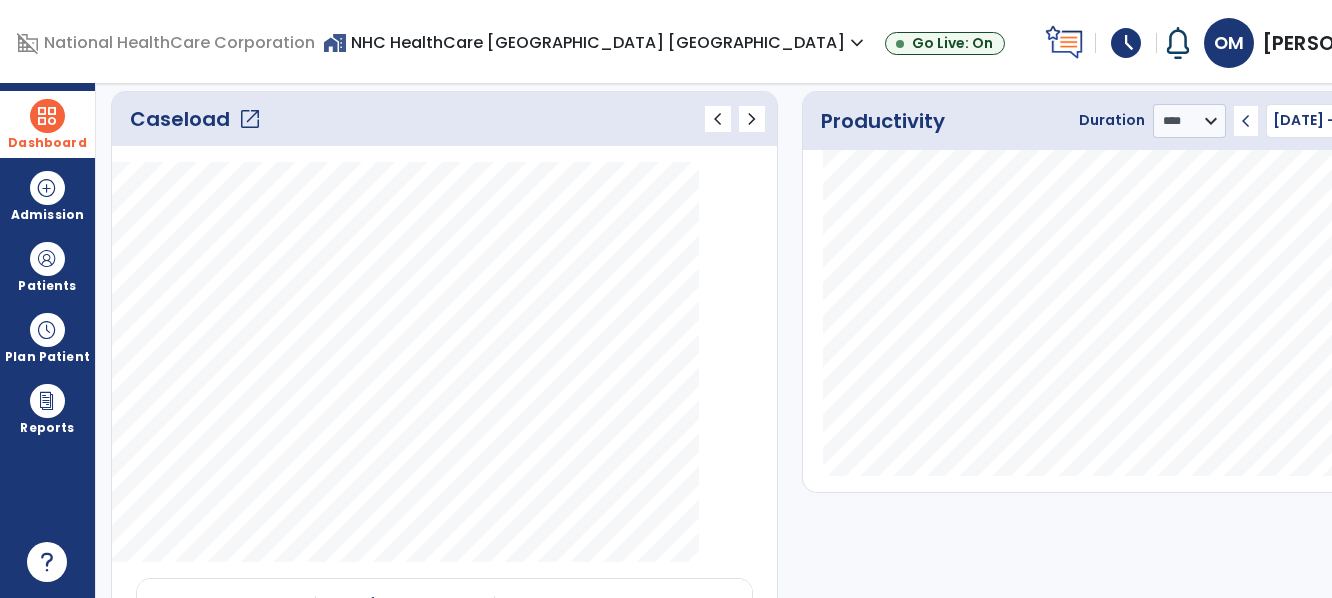 click on "open_in_new" 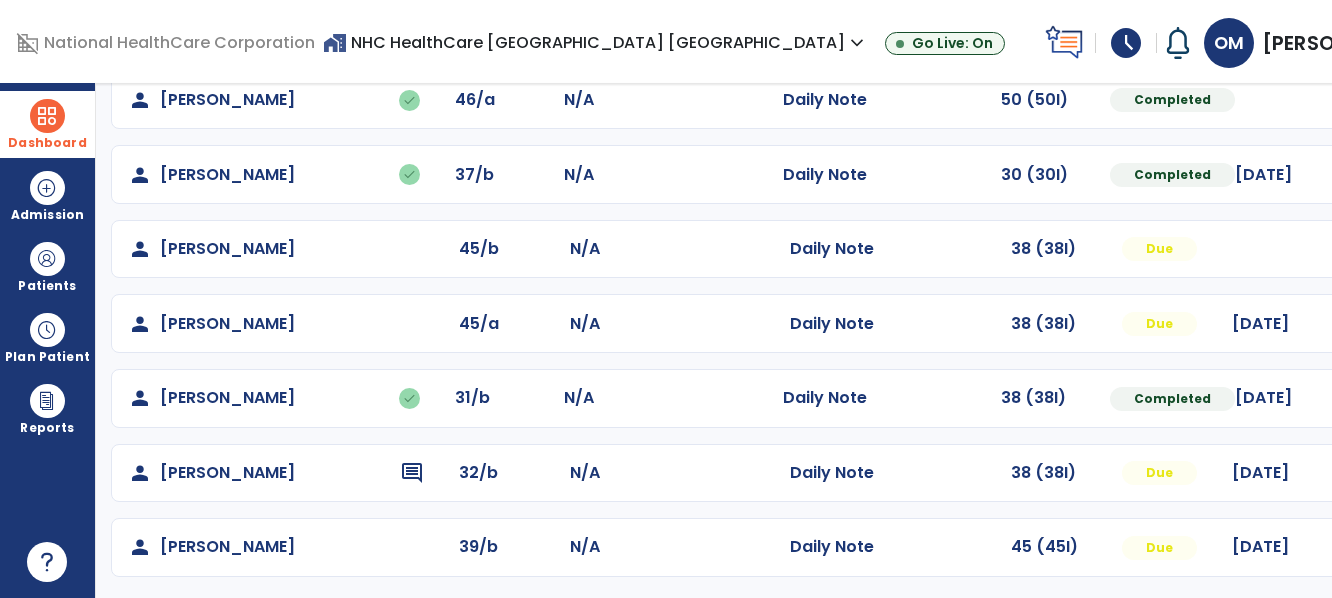 scroll, scrollTop: 191, scrollLeft: 0, axis: vertical 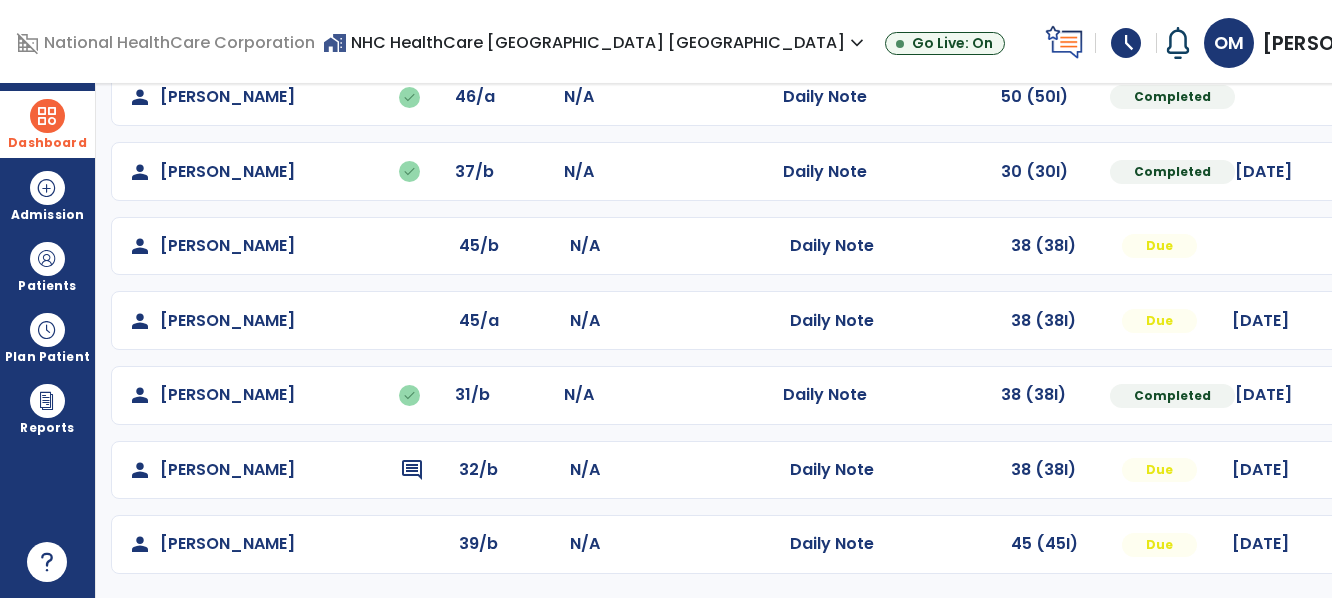 click at bounding box center [1406, 97] 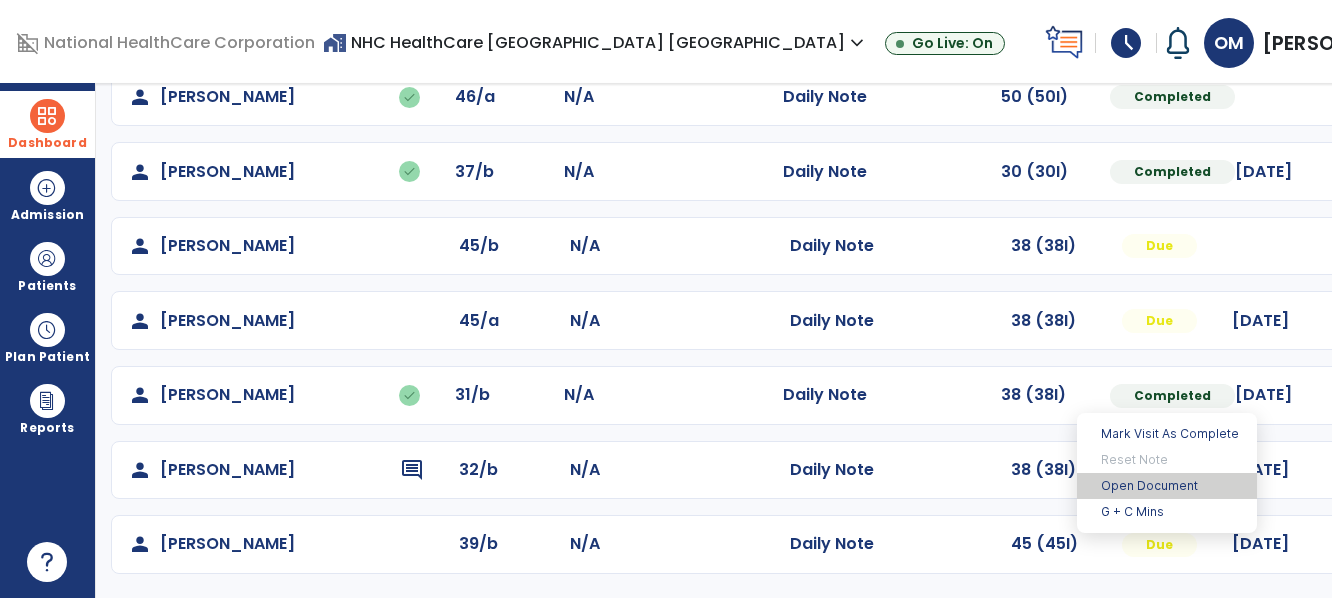 click on "Open Document" at bounding box center [1167, 486] 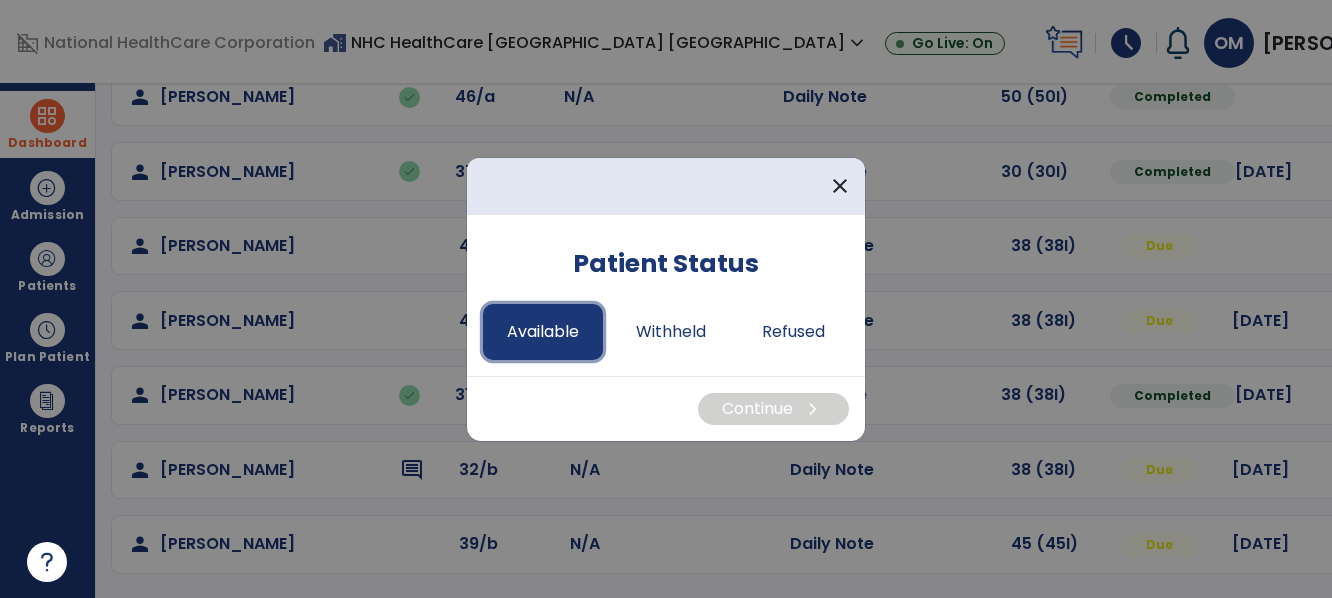 click on "Available" at bounding box center [543, 332] 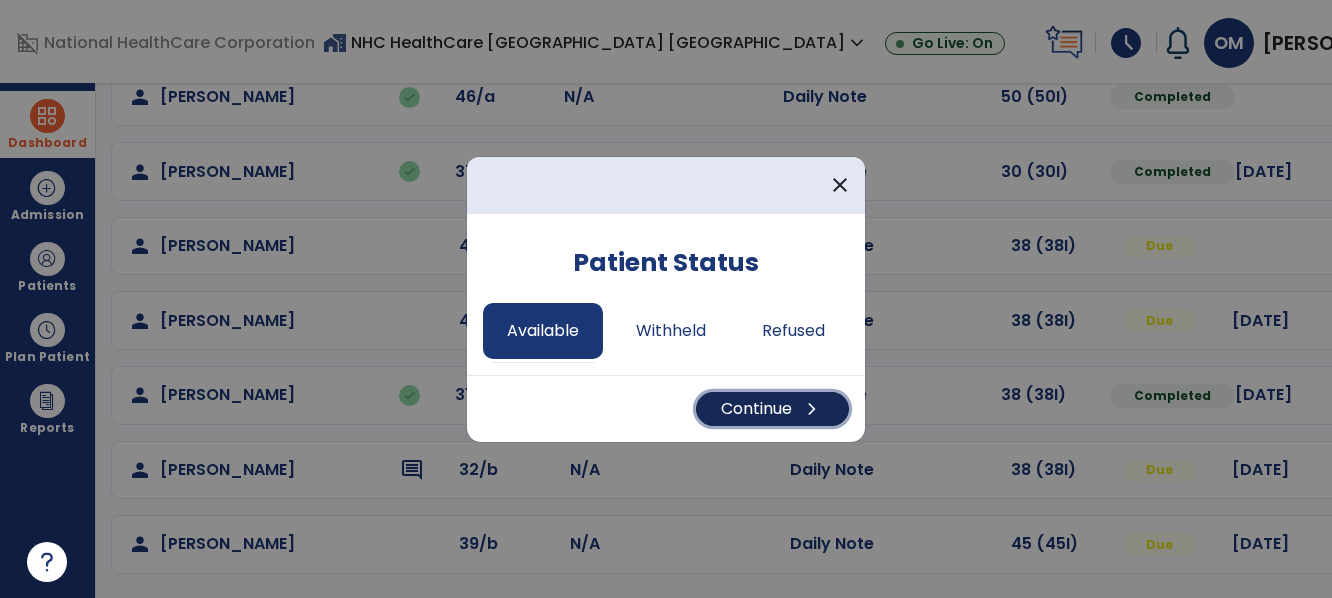 click on "Continue   chevron_right" at bounding box center [772, 409] 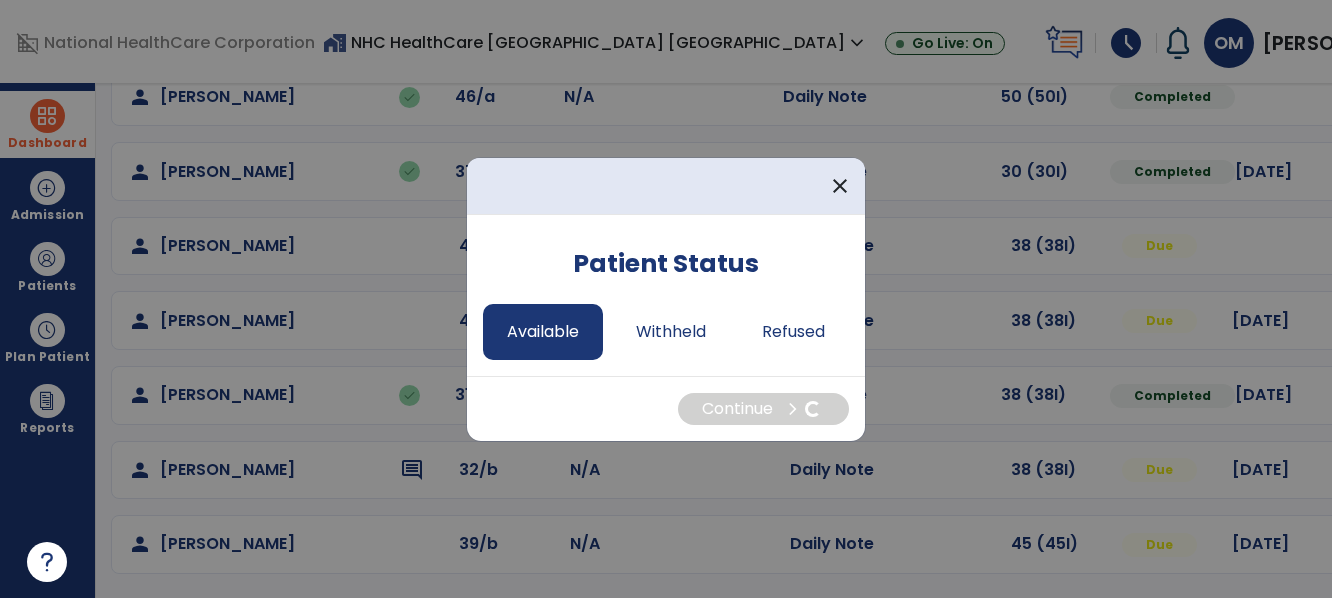 select on "*" 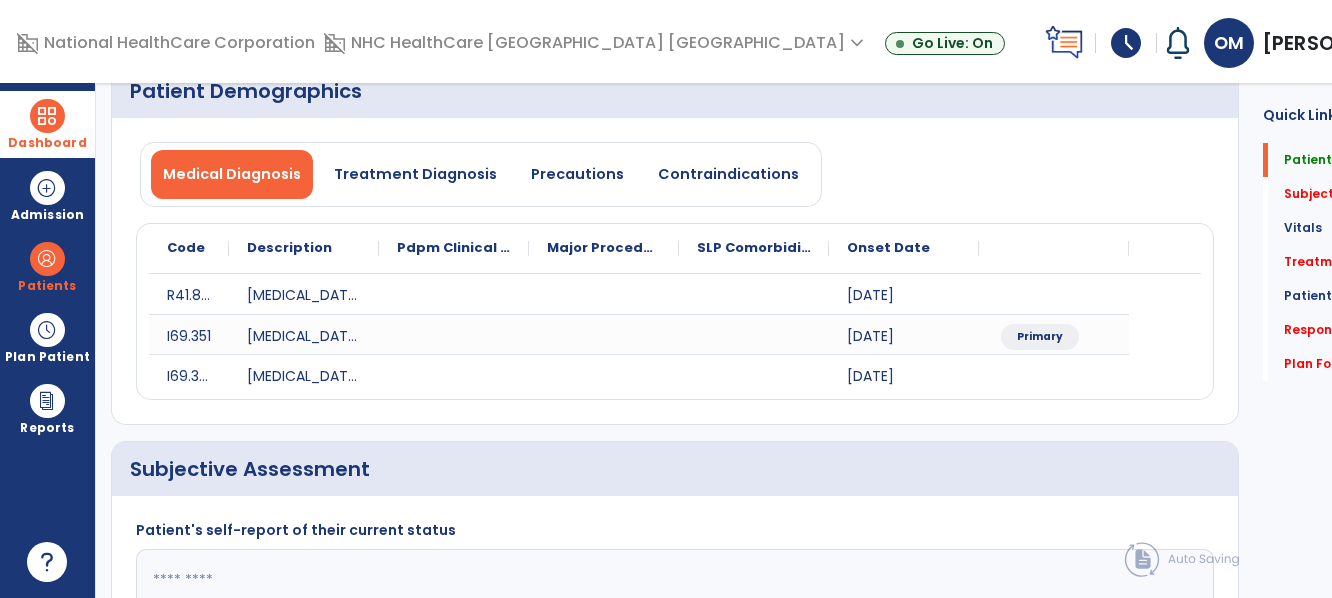 scroll, scrollTop: 0, scrollLeft: 0, axis: both 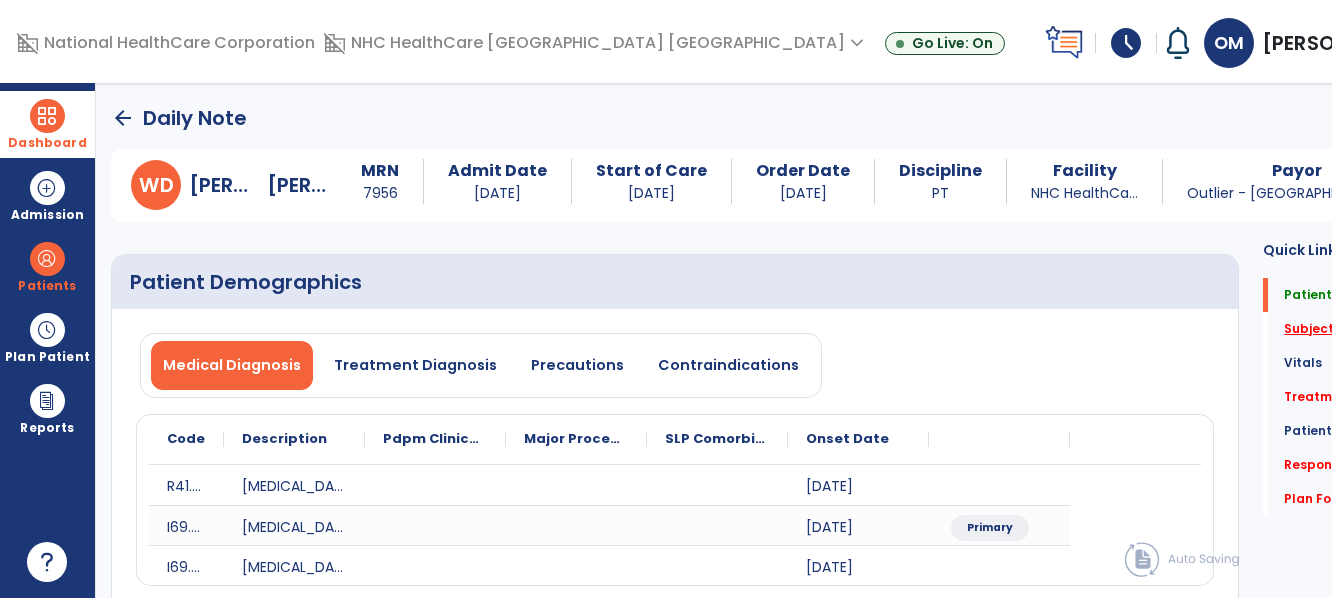 click on "Subjective Assessment   *" 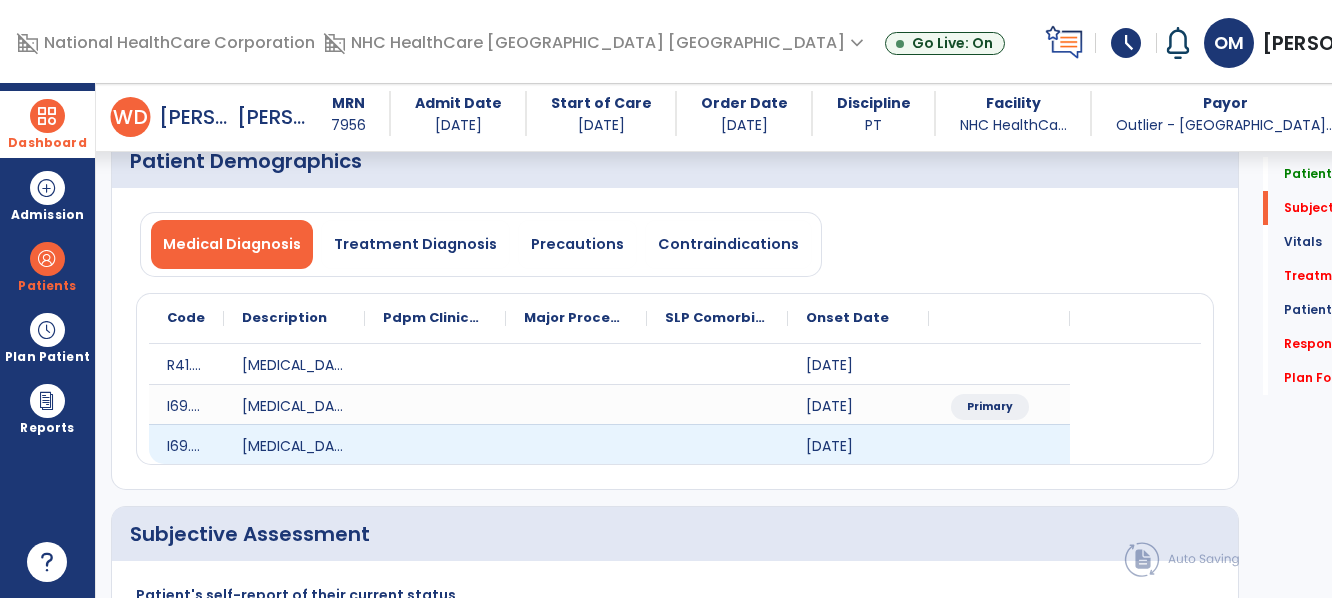 scroll, scrollTop: 428, scrollLeft: 0, axis: vertical 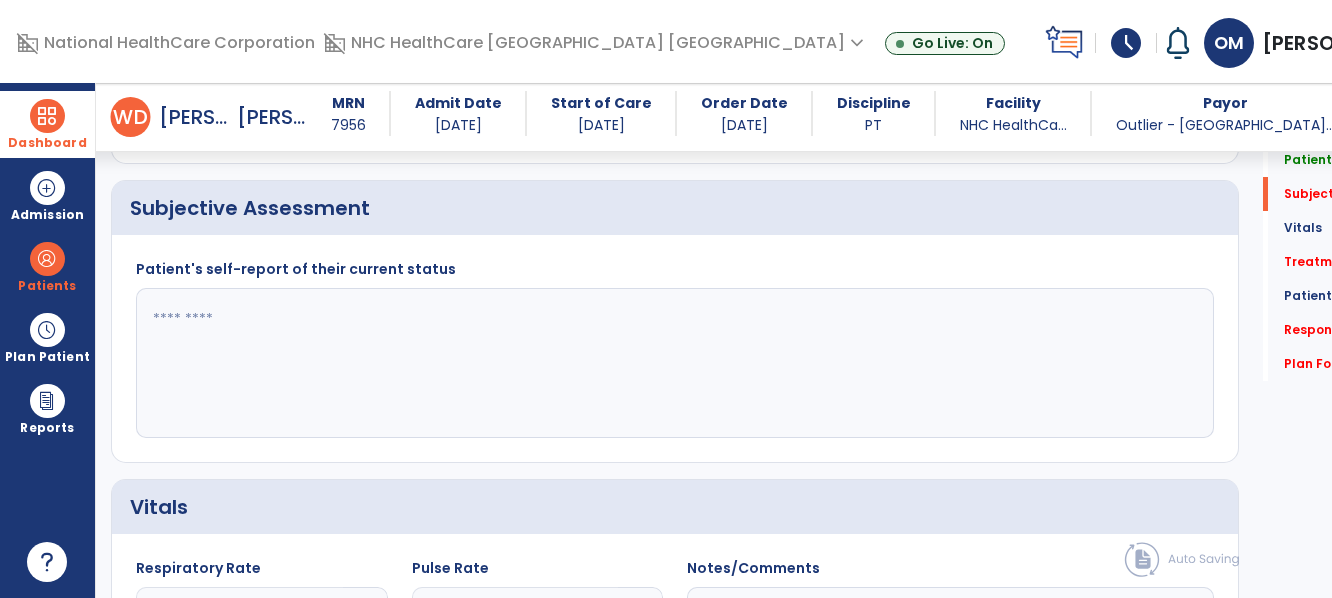 click 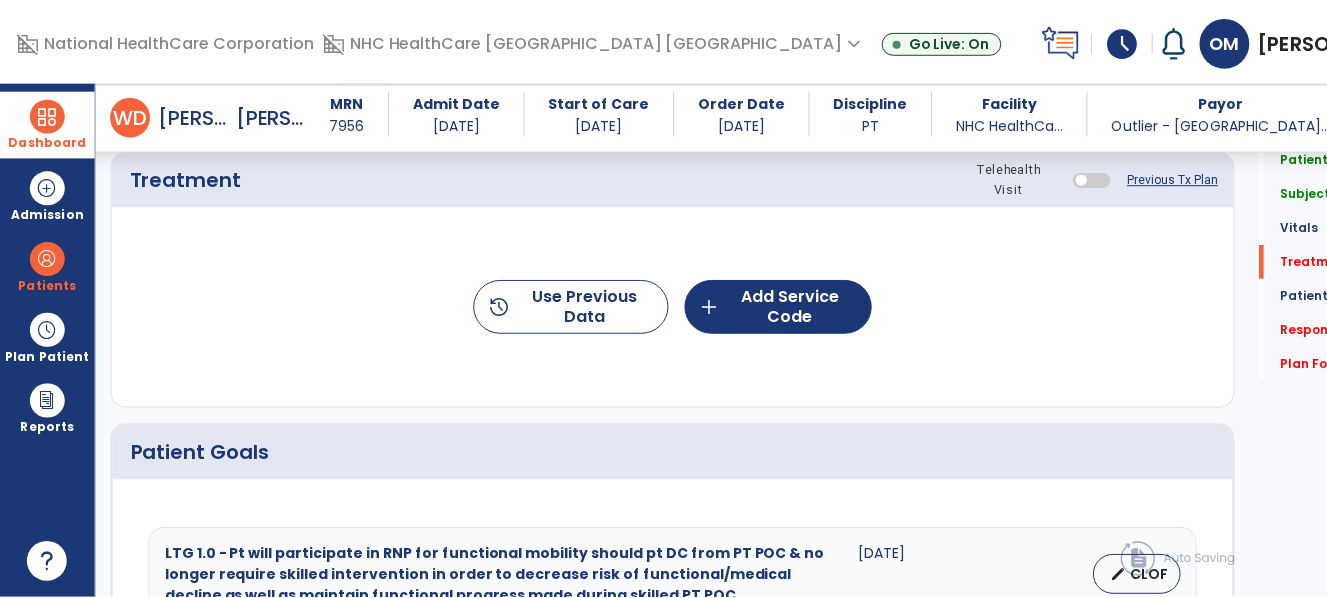 scroll, scrollTop: 1228, scrollLeft: 0, axis: vertical 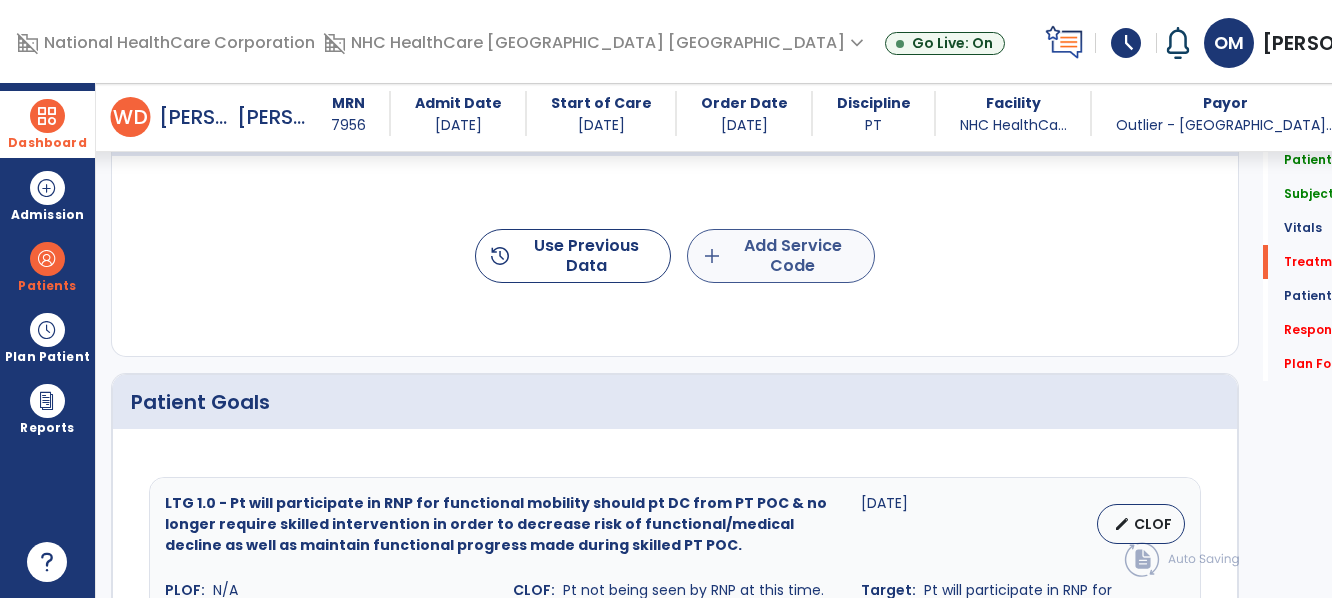 type on "**********" 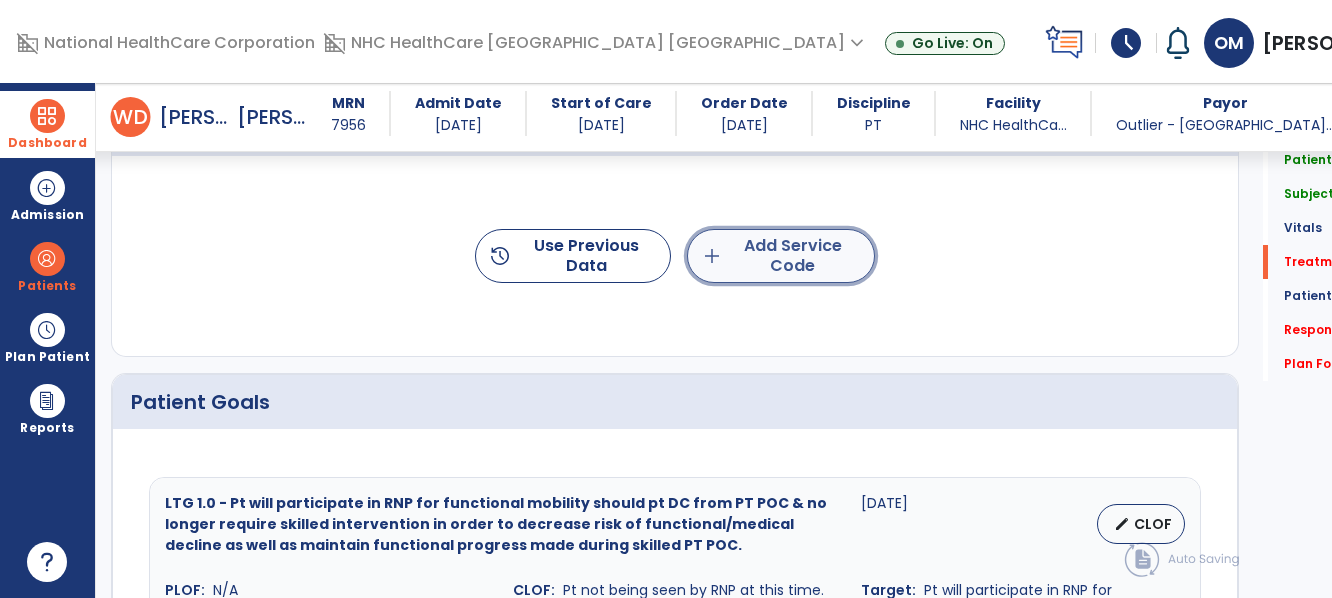 click on "add" 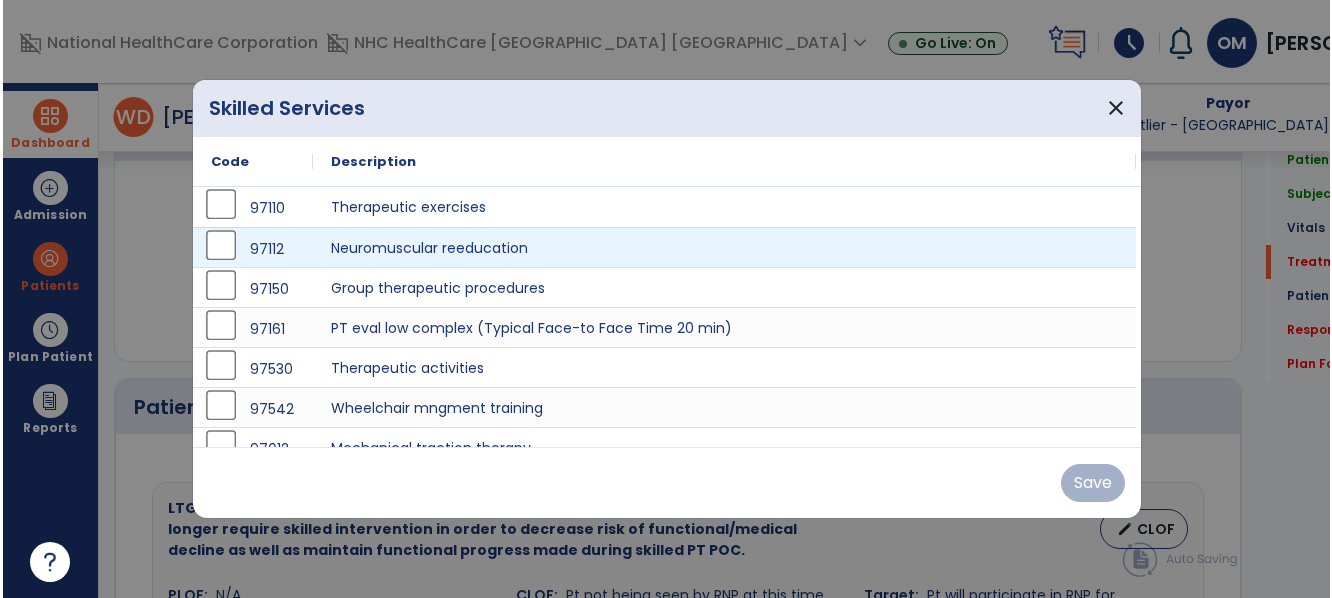 scroll, scrollTop: 1228, scrollLeft: 0, axis: vertical 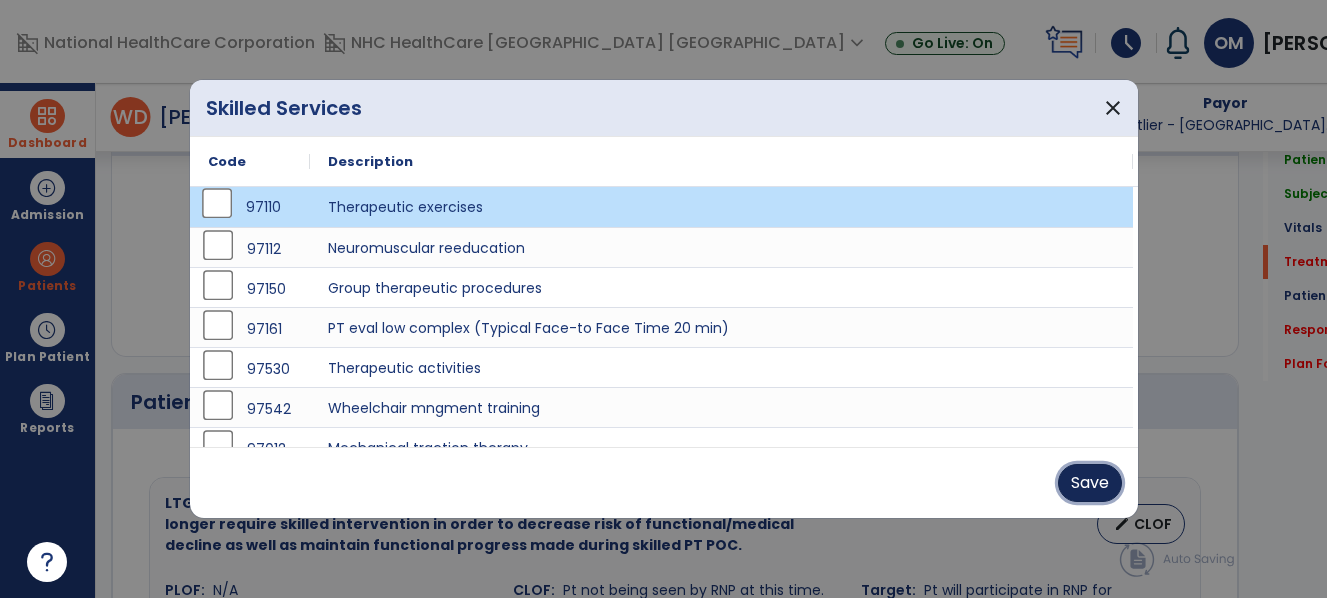 click on "Save" at bounding box center [1090, 483] 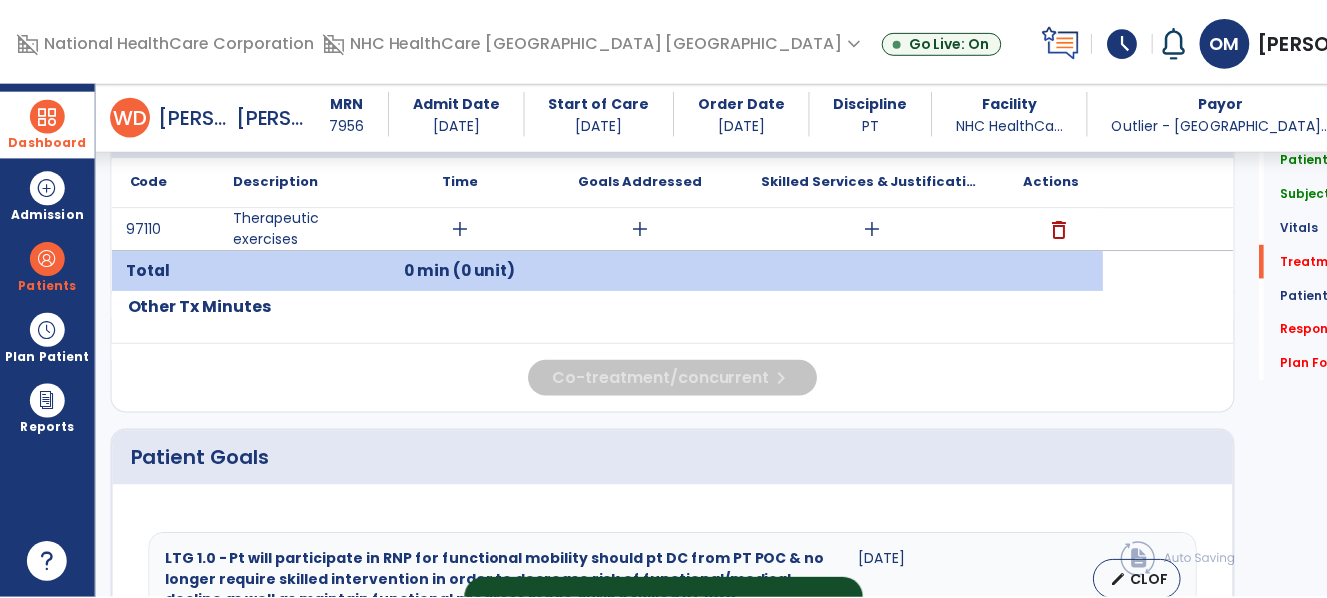scroll, scrollTop: 1128, scrollLeft: 0, axis: vertical 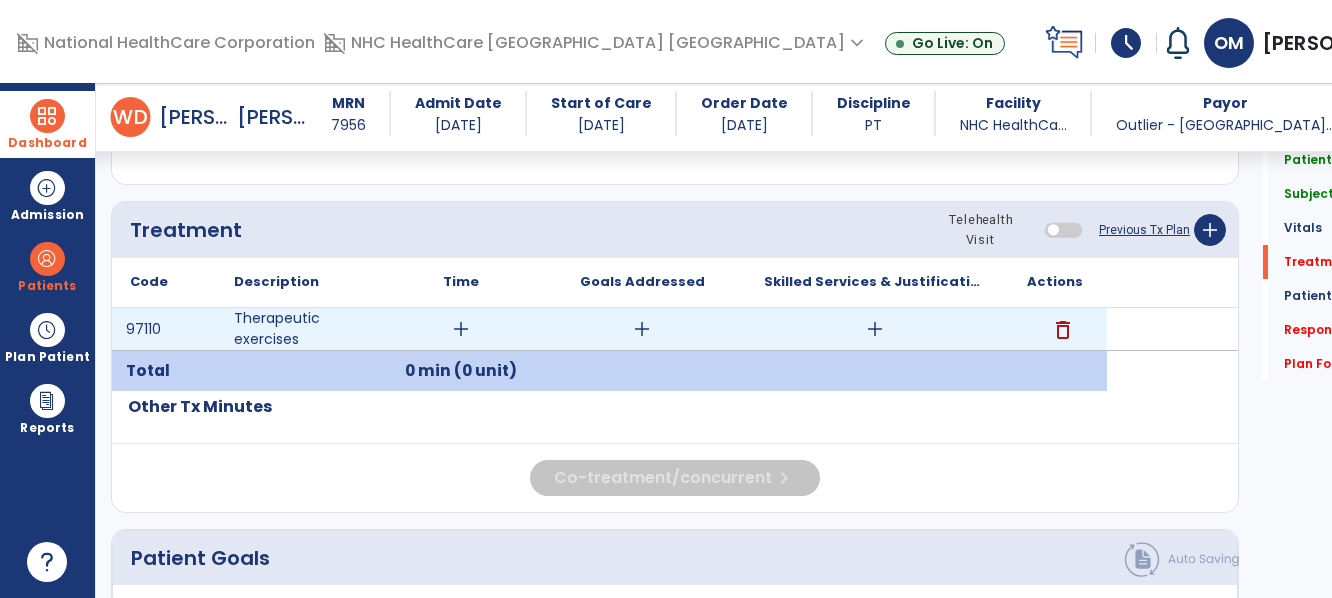 click on "add" at bounding box center [461, 329] 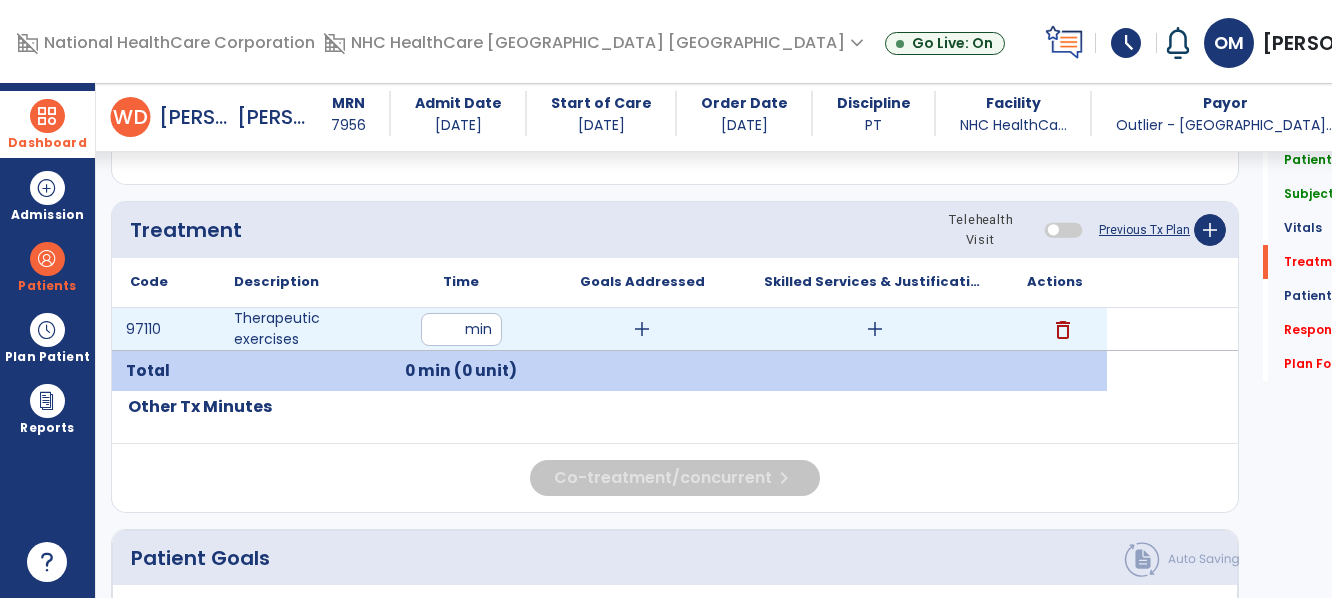 type on "**" 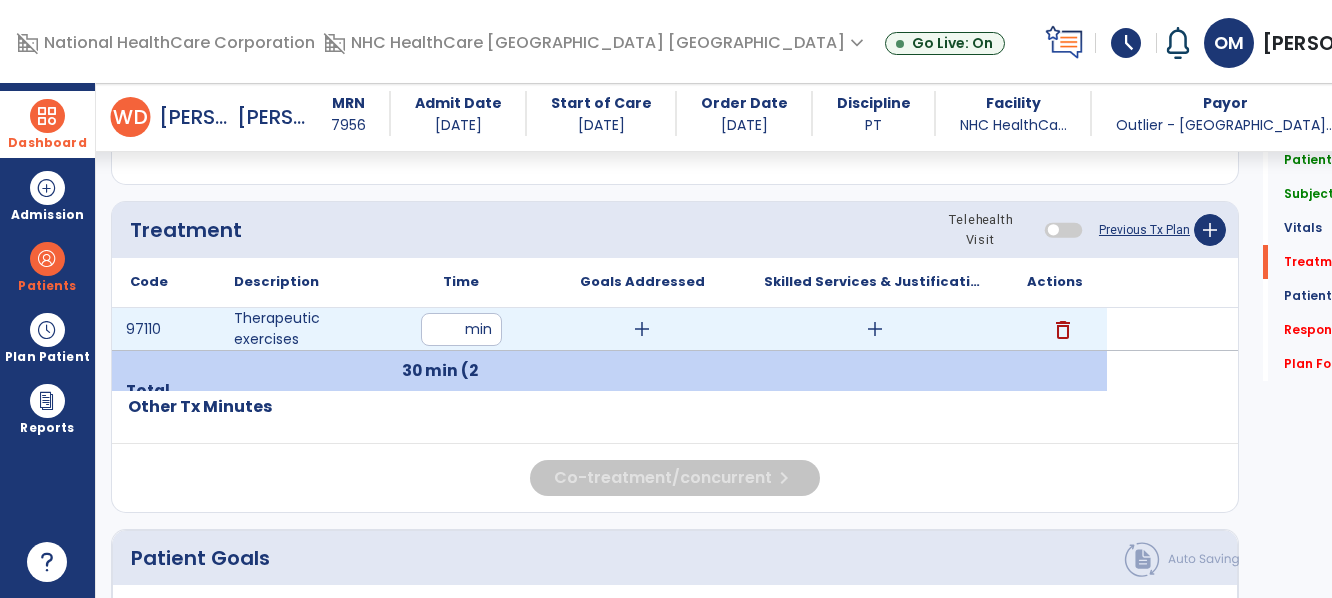 click on "add" at bounding box center (875, 329) 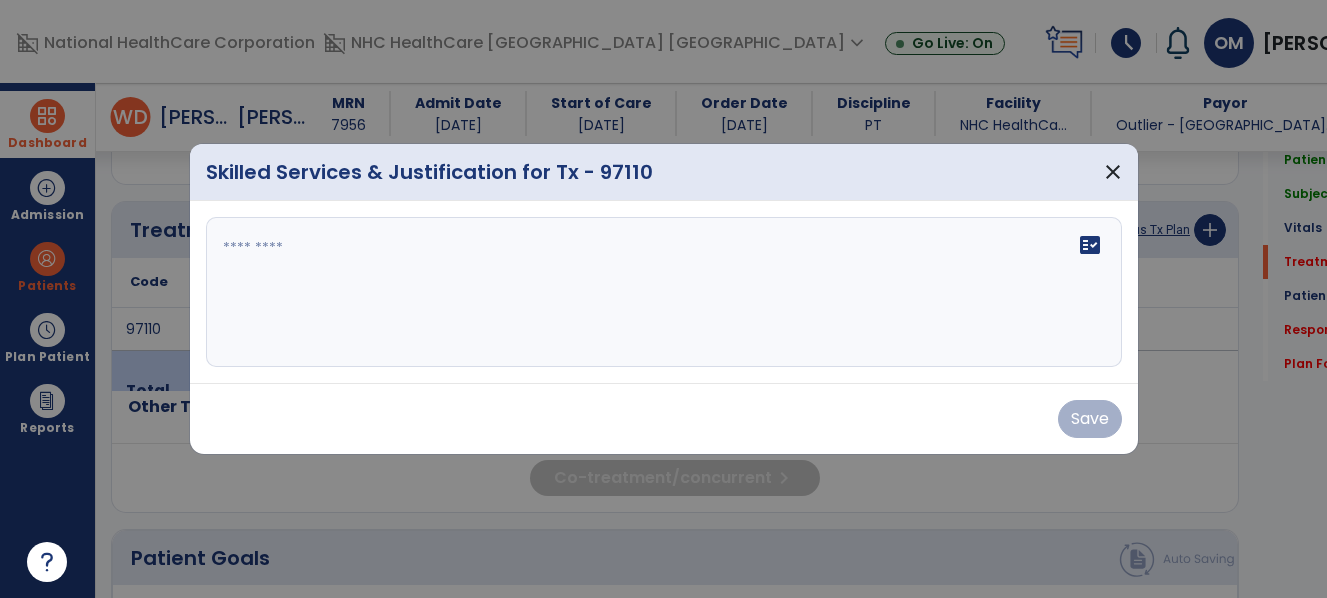 scroll, scrollTop: 1128, scrollLeft: 0, axis: vertical 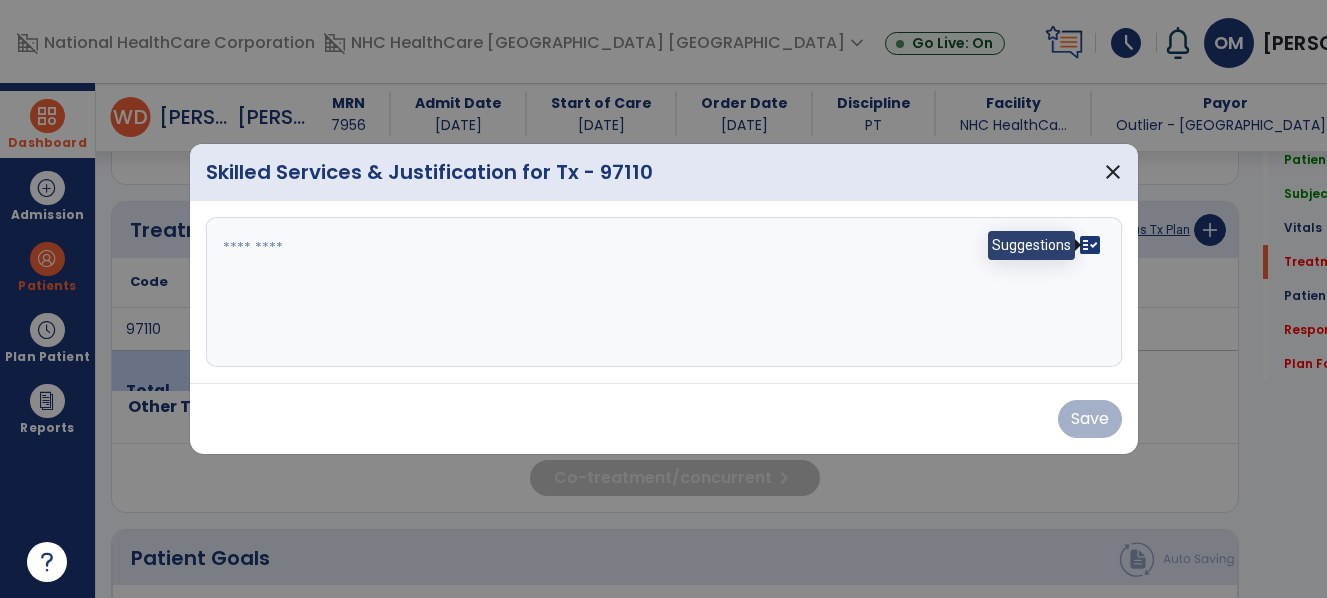 click on "fact_check" at bounding box center (1090, 245) 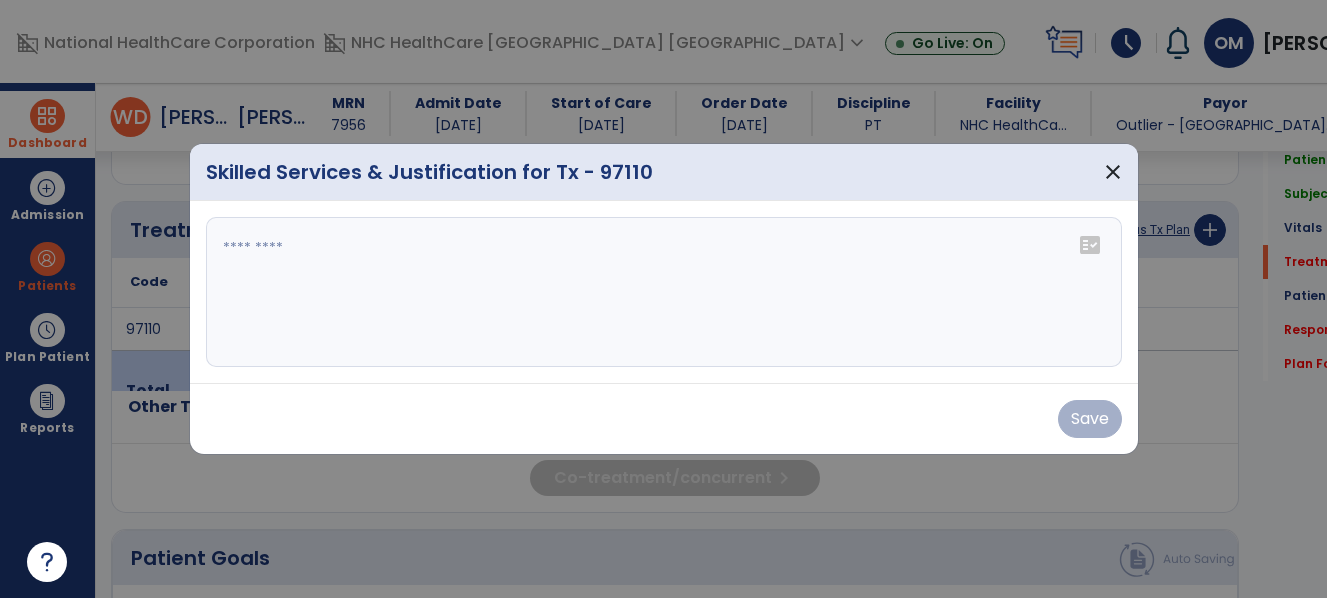 click on "fact_check" at bounding box center [1090, 245] 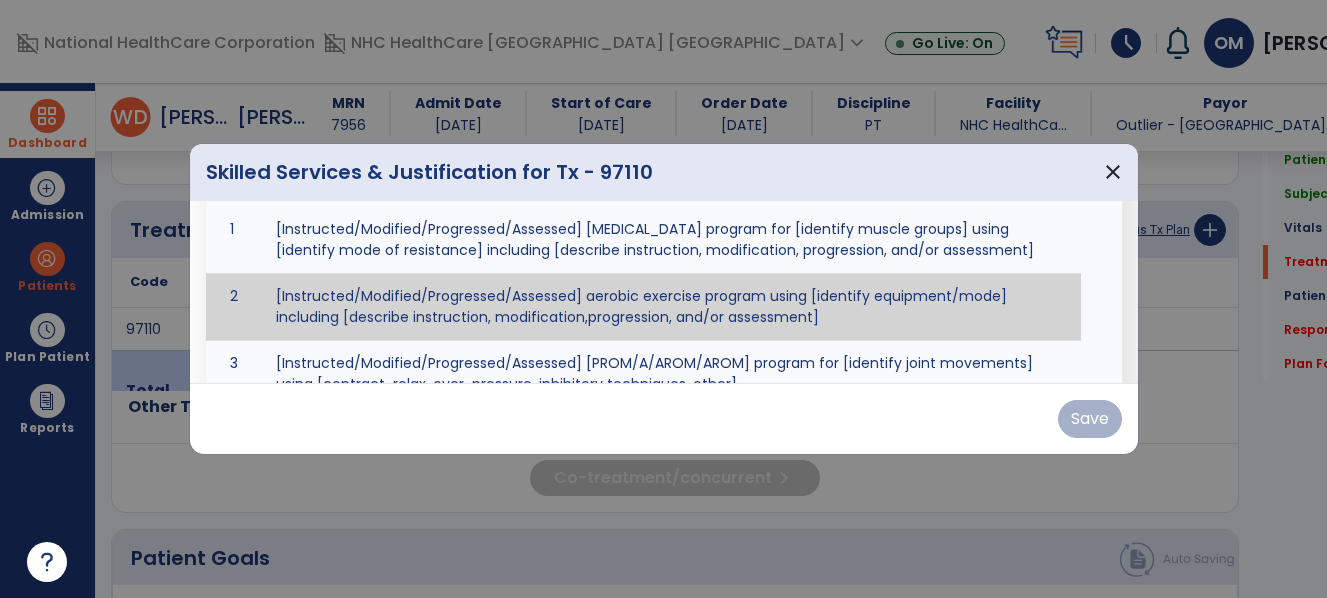 scroll, scrollTop: 187, scrollLeft: 0, axis: vertical 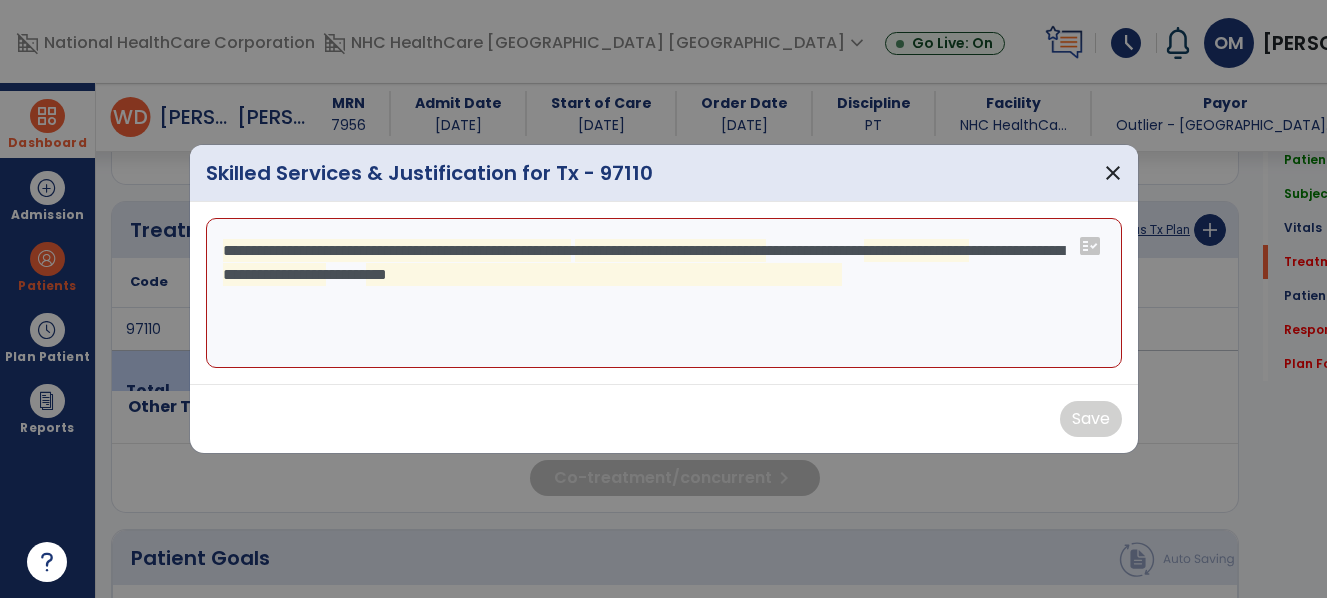 click on "**********" at bounding box center (664, 293) 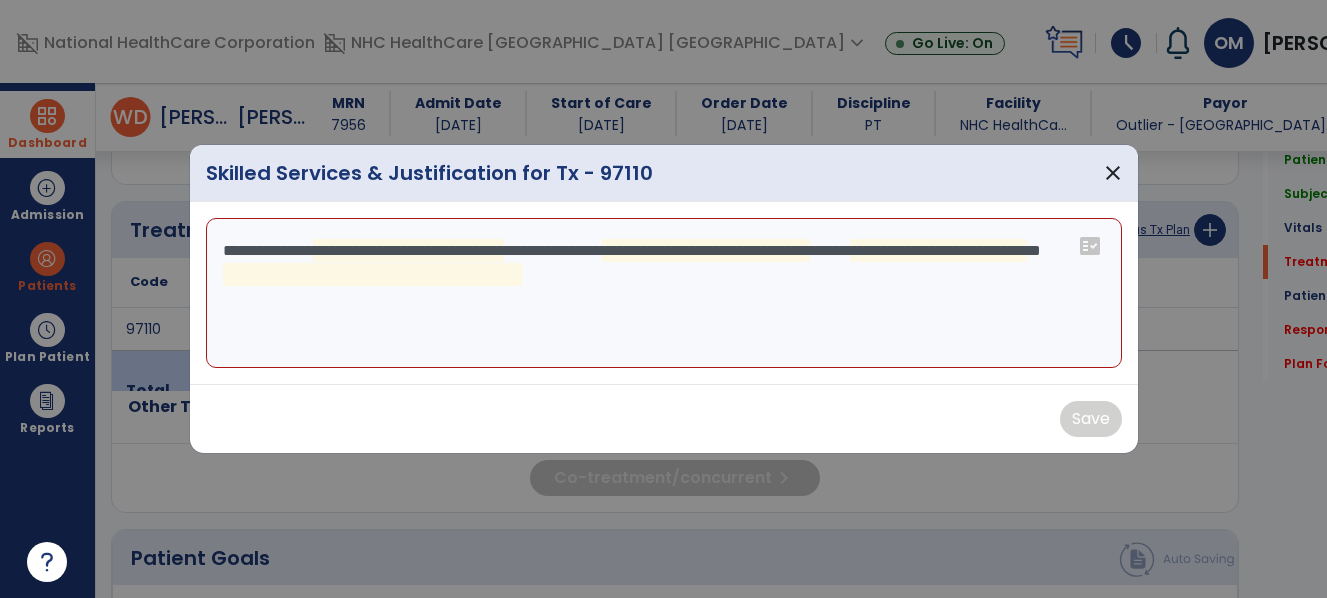 click on "**********" at bounding box center (664, 293) 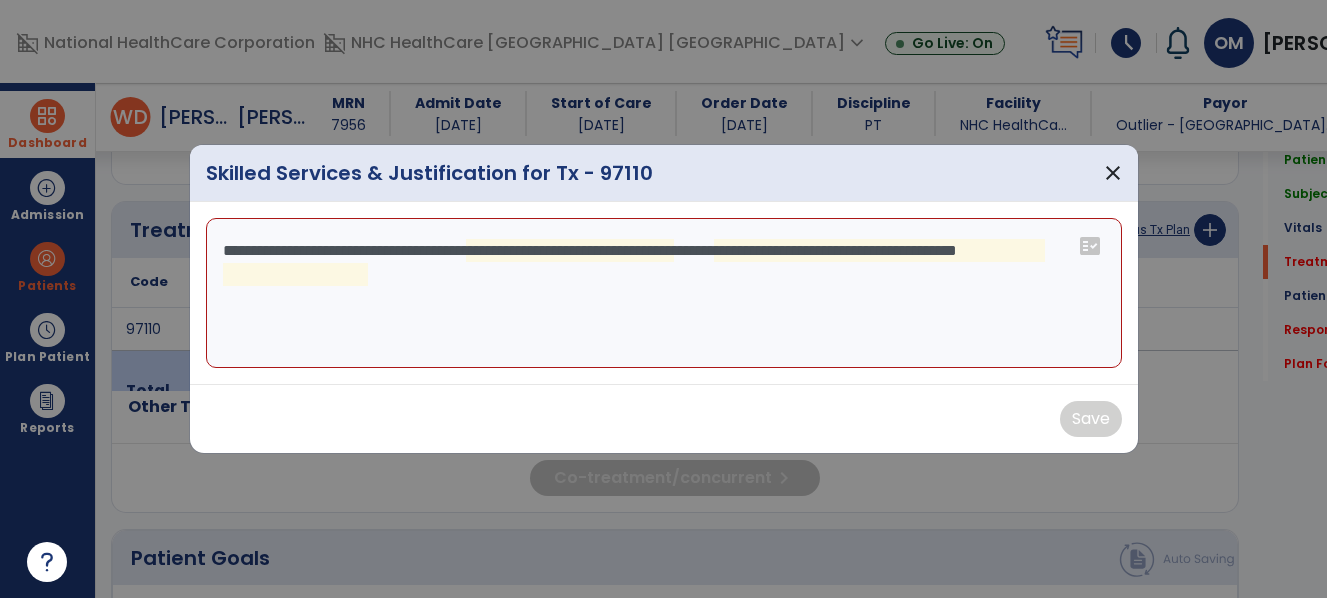 click on "**********" at bounding box center (664, 293) 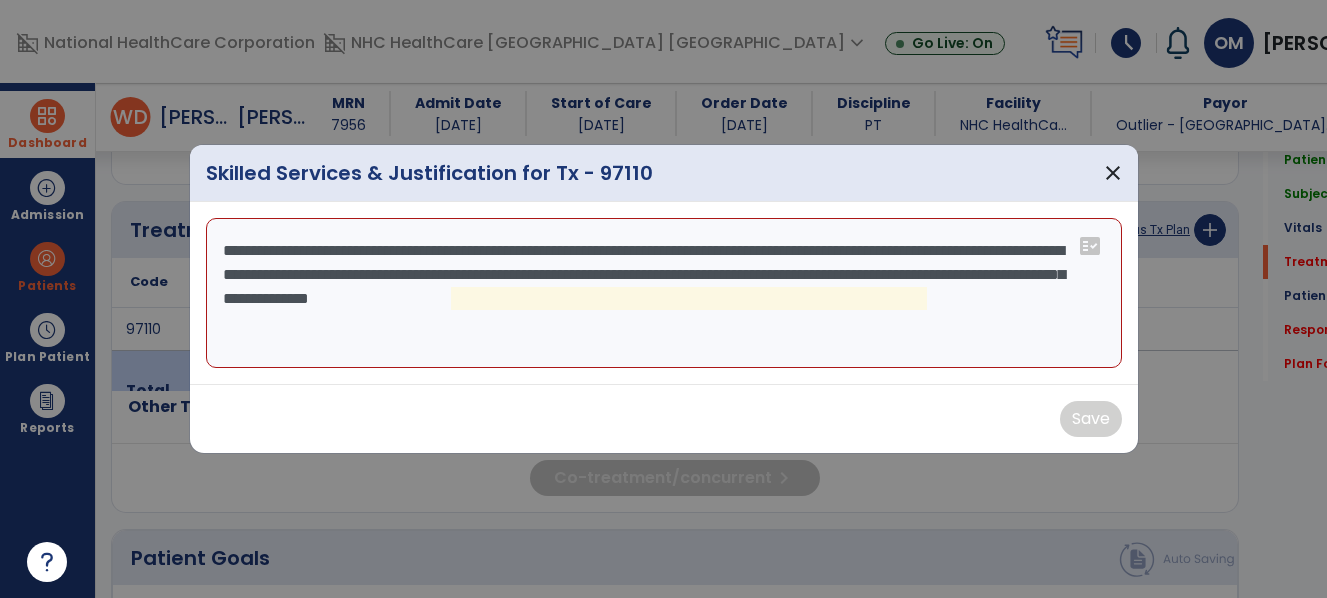 click on "**********" at bounding box center (664, 293) 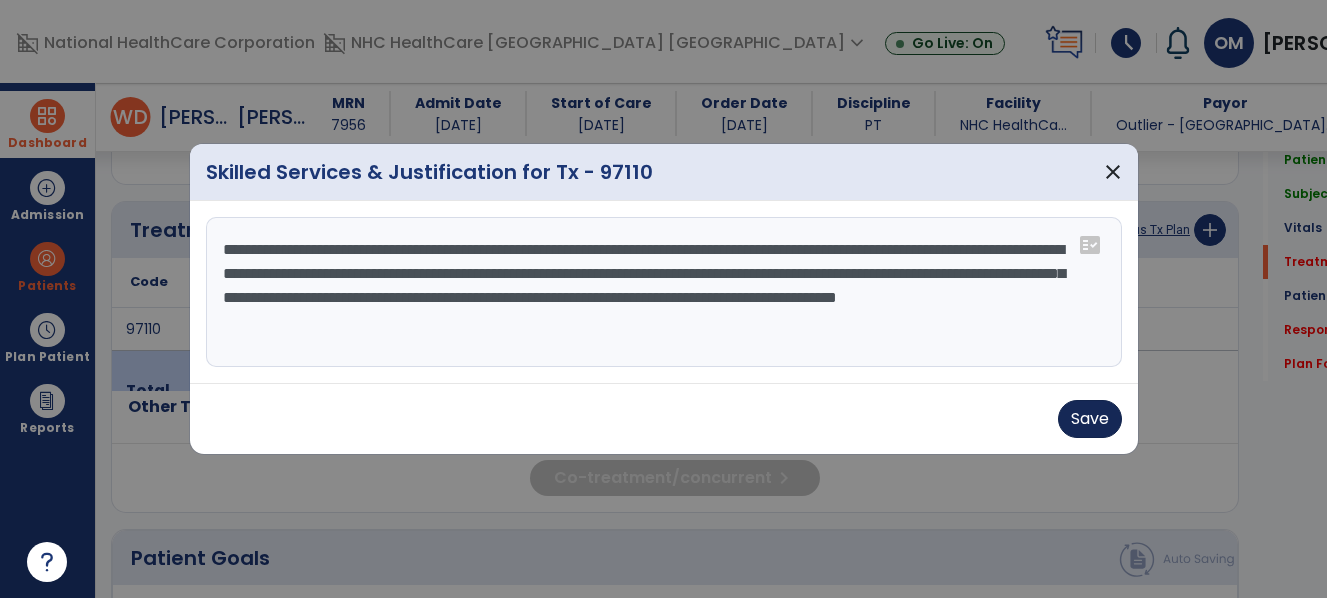 type on "**********" 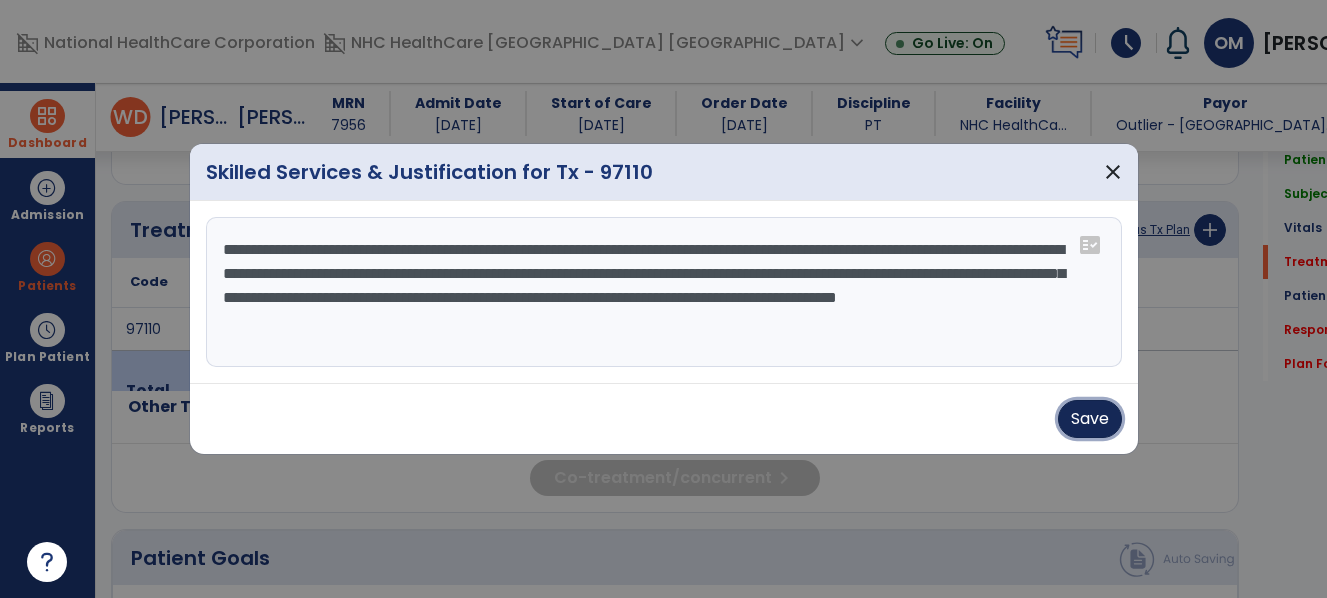 click on "Save" at bounding box center (1090, 419) 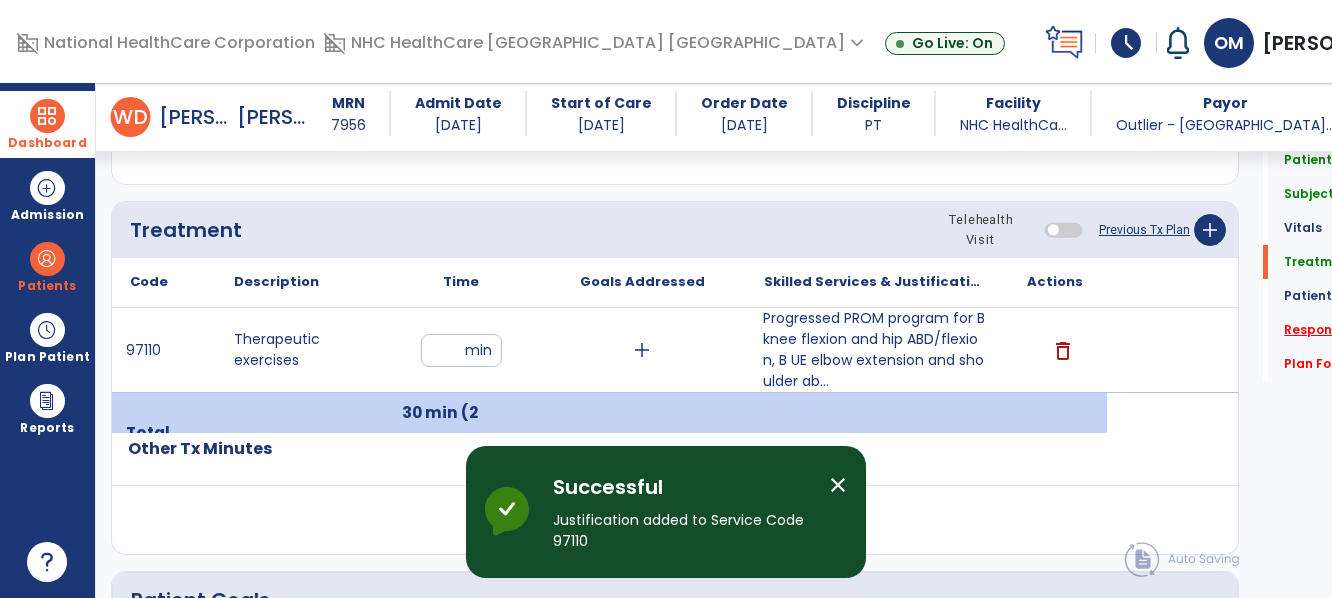 click on "Response To Treatment   *" 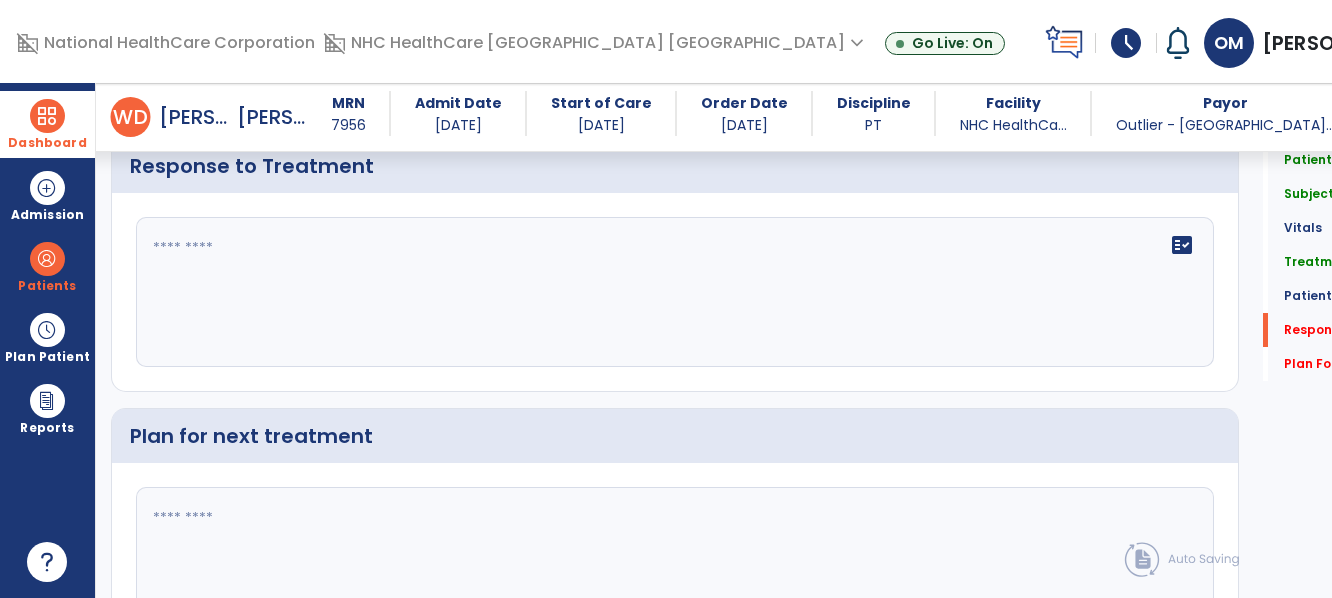 scroll, scrollTop: 3101, scrollLeft: 0, axis: vertical 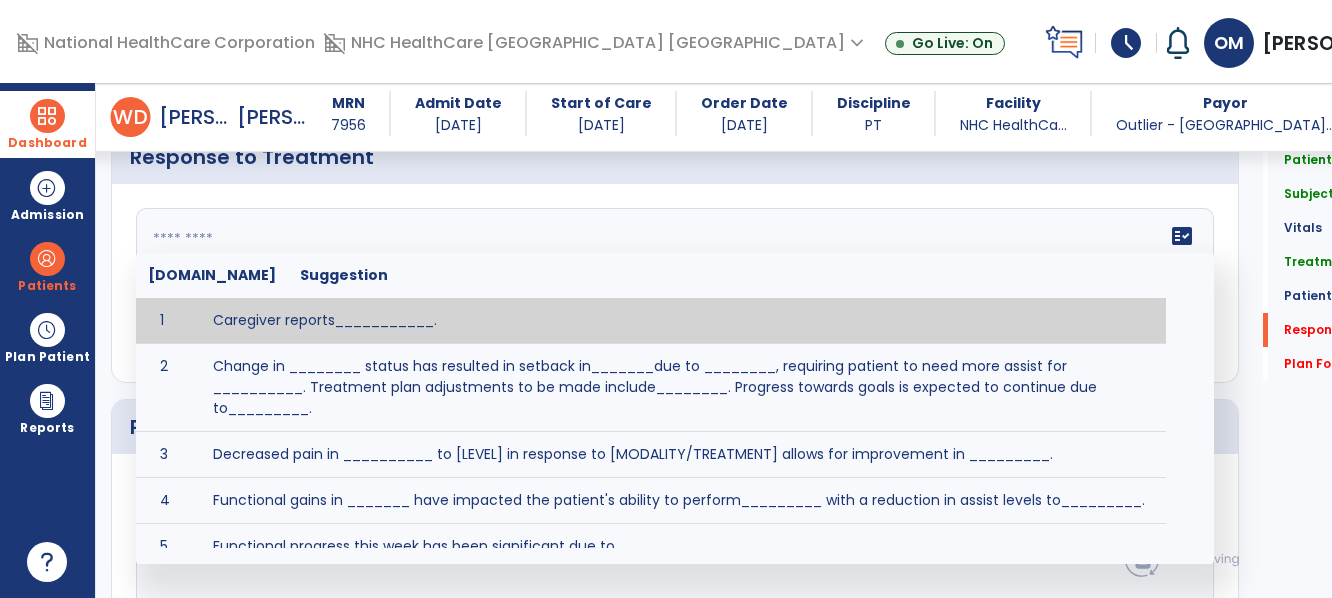 click on "fact_check  [DOMAIN_NAME] Suggestion 1 Caregiver reports___________. 2 Change in ________ status has resulted in setback in_______due to ________, requiring patient to need more assist for __________.   Treatment plan adjustments to be made include________.  Progress towards goals is expected to continue due to_________. 3 Decreased pain in __________ to [LEVEL] in response to [MODALITY/TREATMENT] allows for improvement in _________. 4 Functional gains in _______ have impacted the patient's ability to perform_________ with a reduction in assist levels to_________. 5 Functional progress this week has been significant due to__________. 6 Gains in ________ have improved the patient's ability to perform ______with decreased levels of assist to___________. 7 Improvement in ________allows patient to tolerate higher levels of challenges in_________. 8 Pain in [AREA] has decreased to [LEVEL] in response to [TREATMENT/MODALITY], allowing fore ease in completing__________. 9 10 11 12 13 14 15 16 17 18 19 20 21" 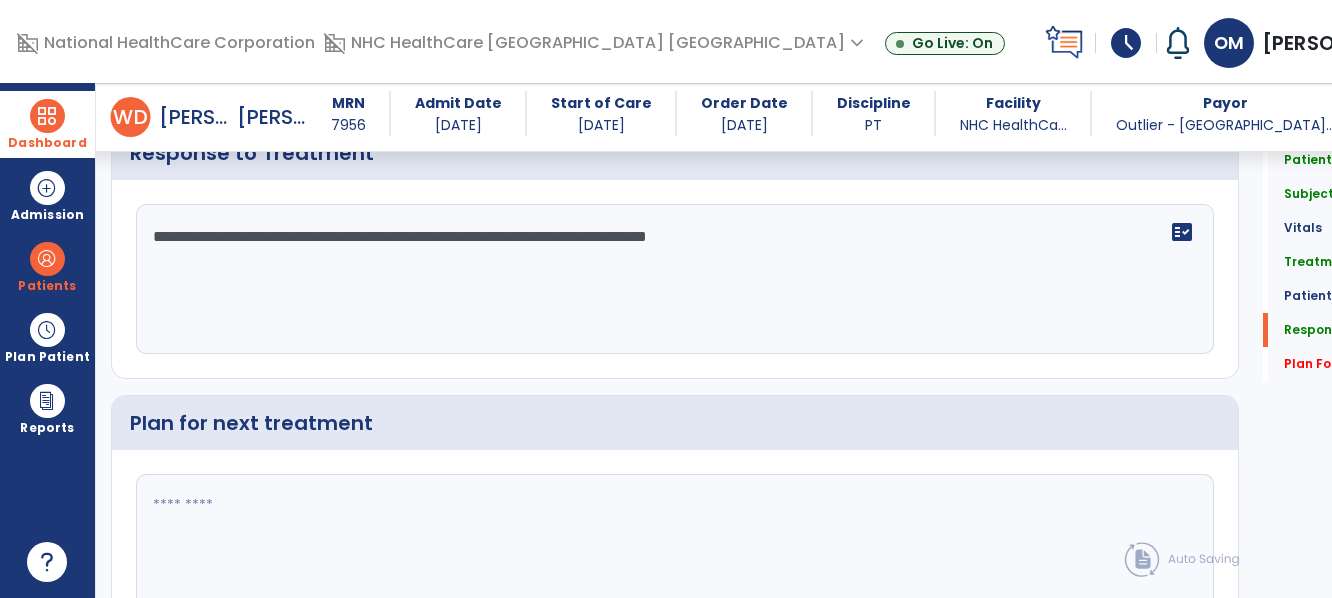 scroll, scrollTop: 3149, scrollLeft: 0, axis: vertical 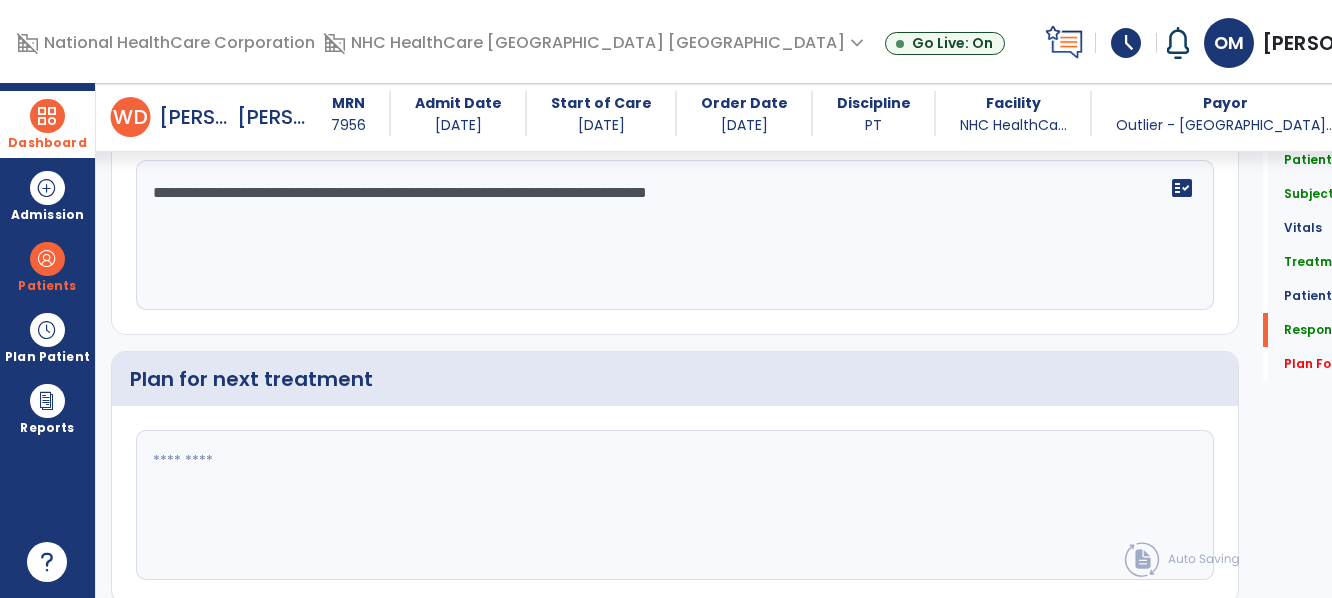click on "**********" 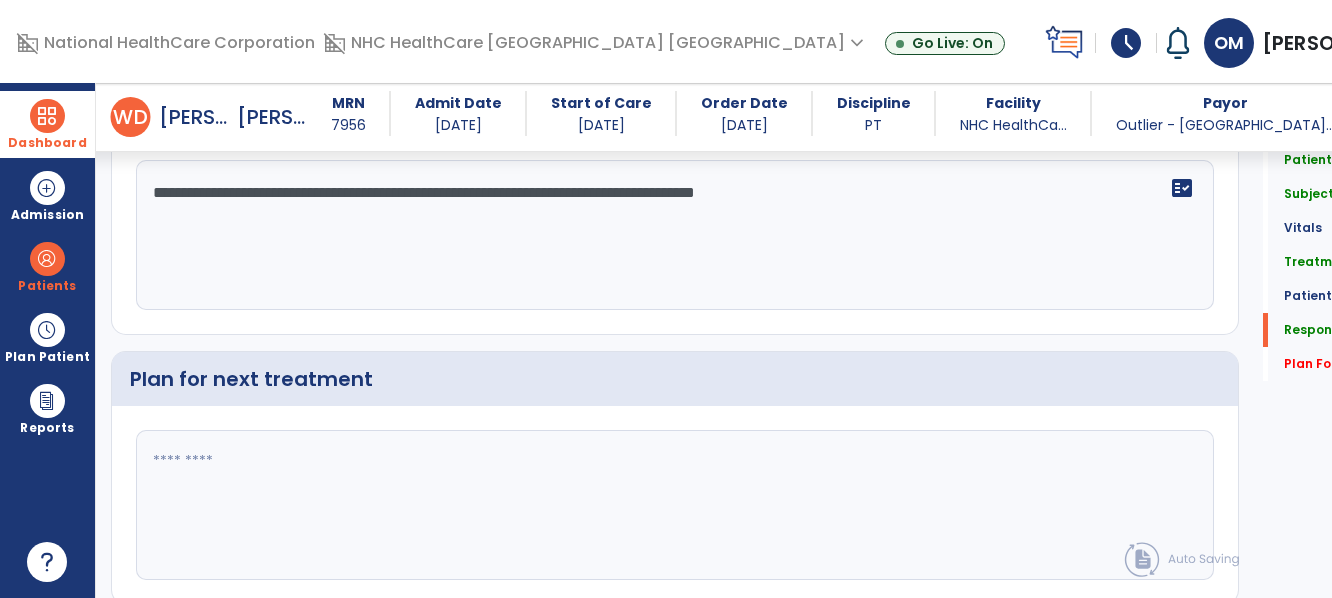 scroll, scrollTop: 3149, scrollLeft: 0, axis: vertical 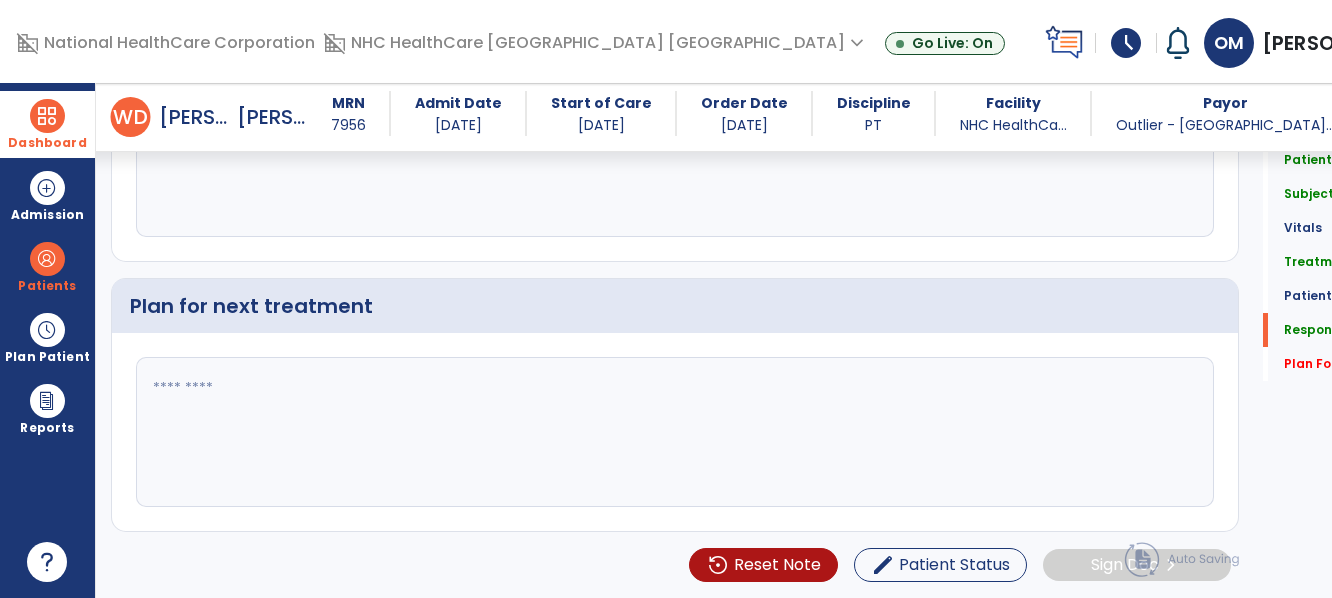 type on "**********" 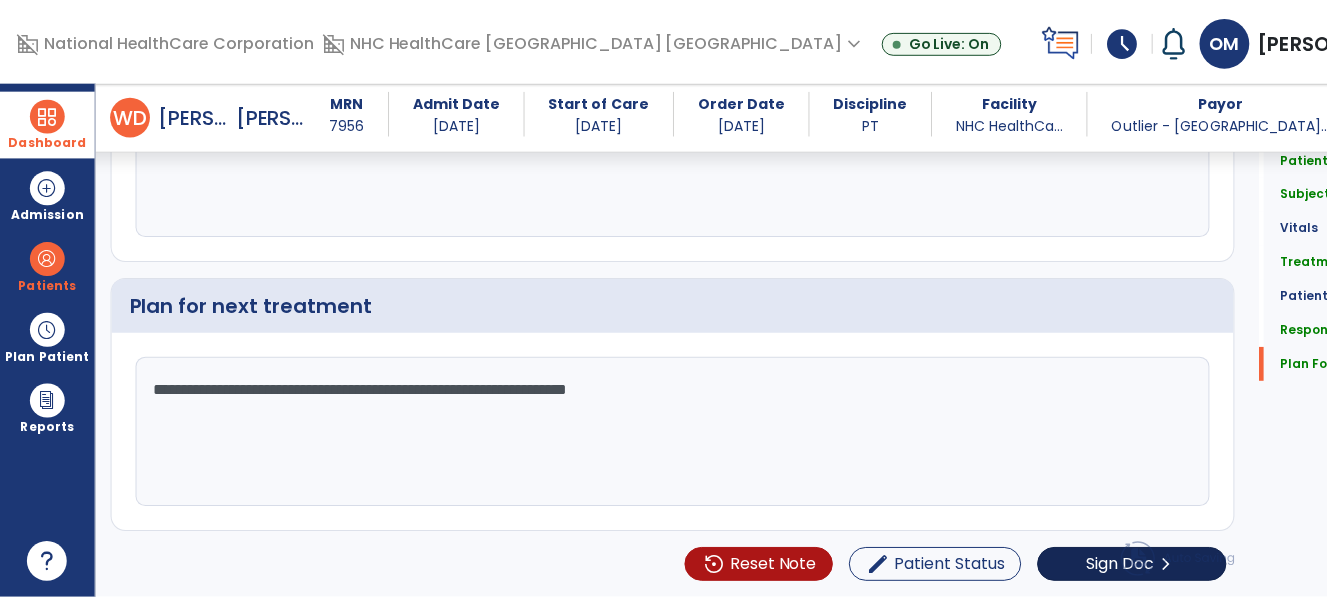 scroll, scrollTop: 3307, scrollLeft: 0, axis: vertical 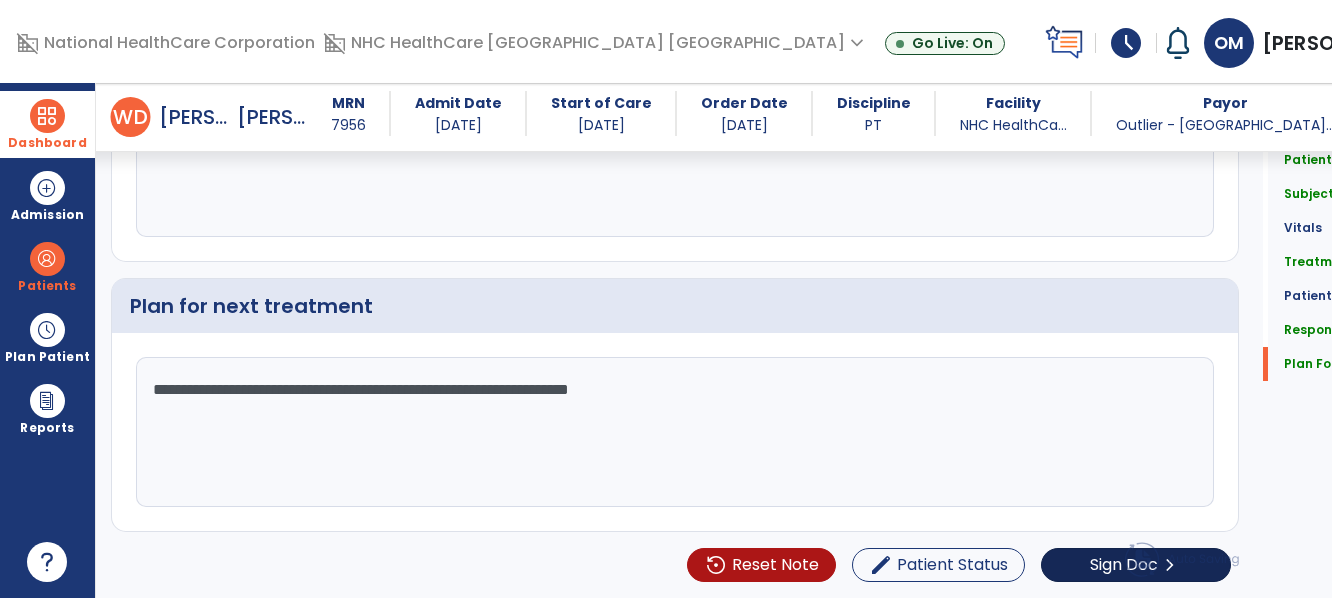 type on "**********" 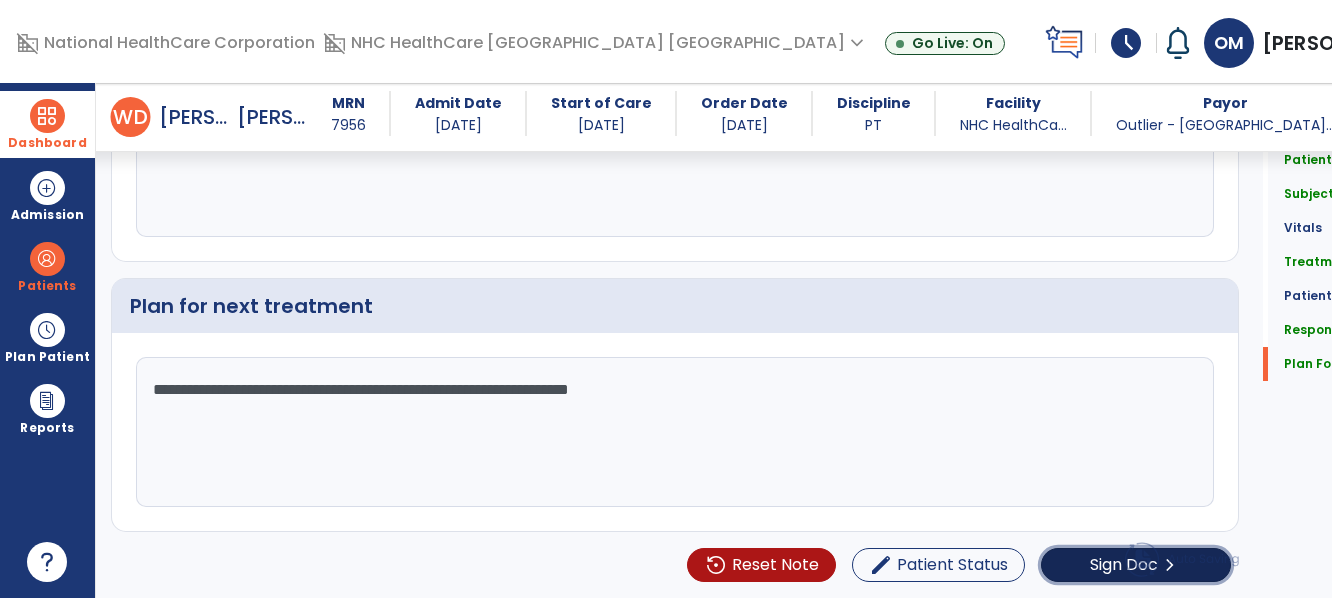 click on "Sign Doc" 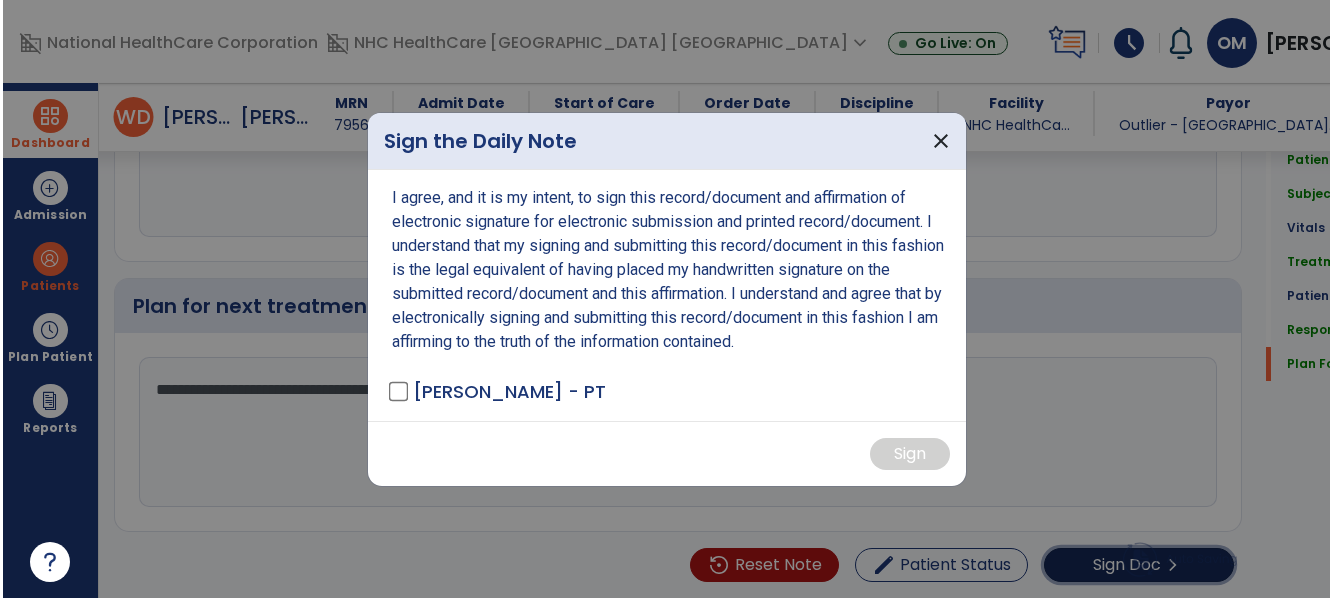 scroll, scrollTop: 3307, scrollLeft: 0, axis: vertical 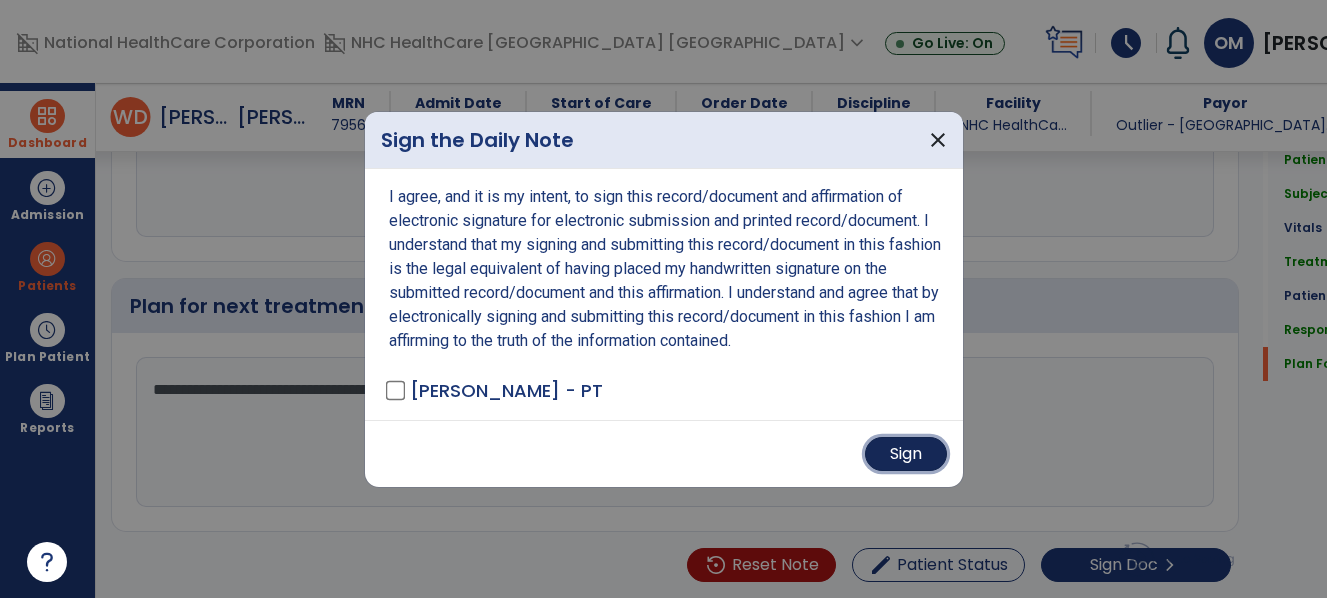 click on "Sign" at bounding box center (906, 454) 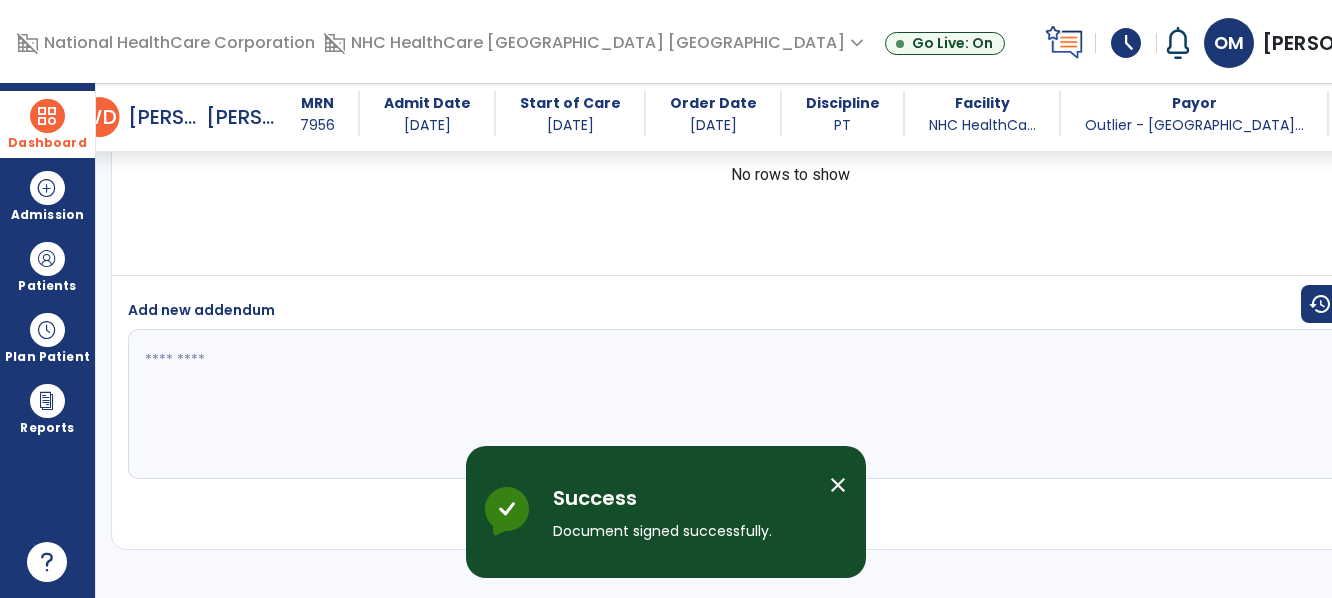 scroll, scrollTop: 5175, scrollLeft: 0, axis: vertical 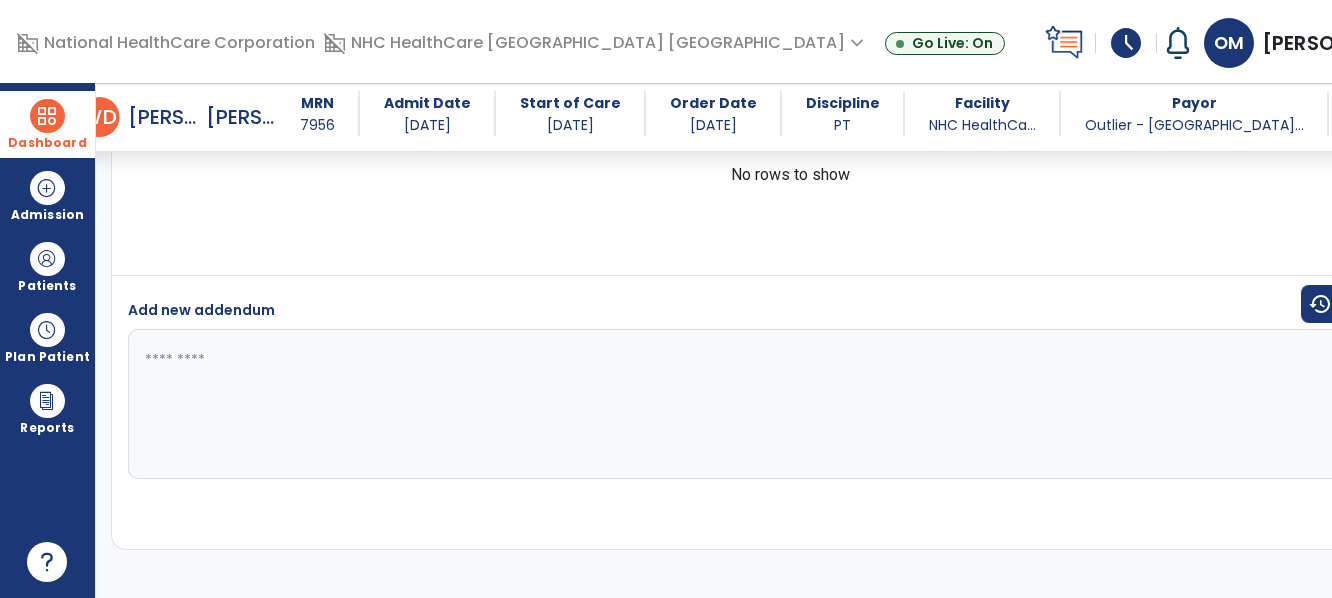 click at bounding box center (47, 116) 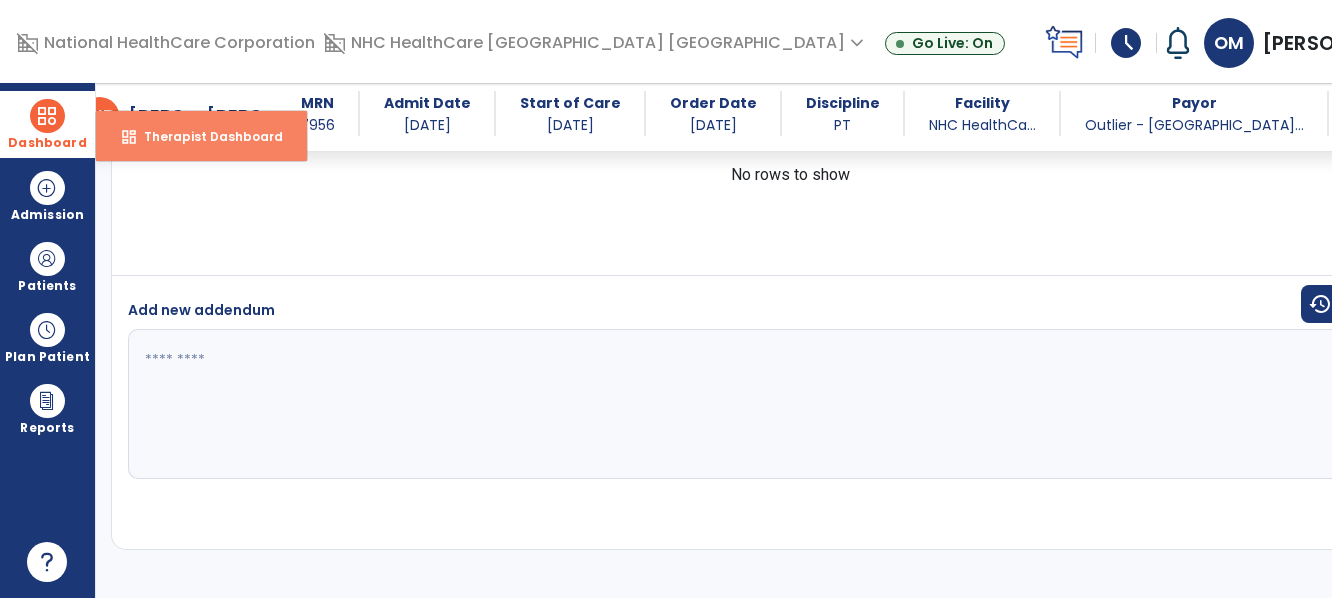 click on "dashboard" at bounding box center (129, 137) 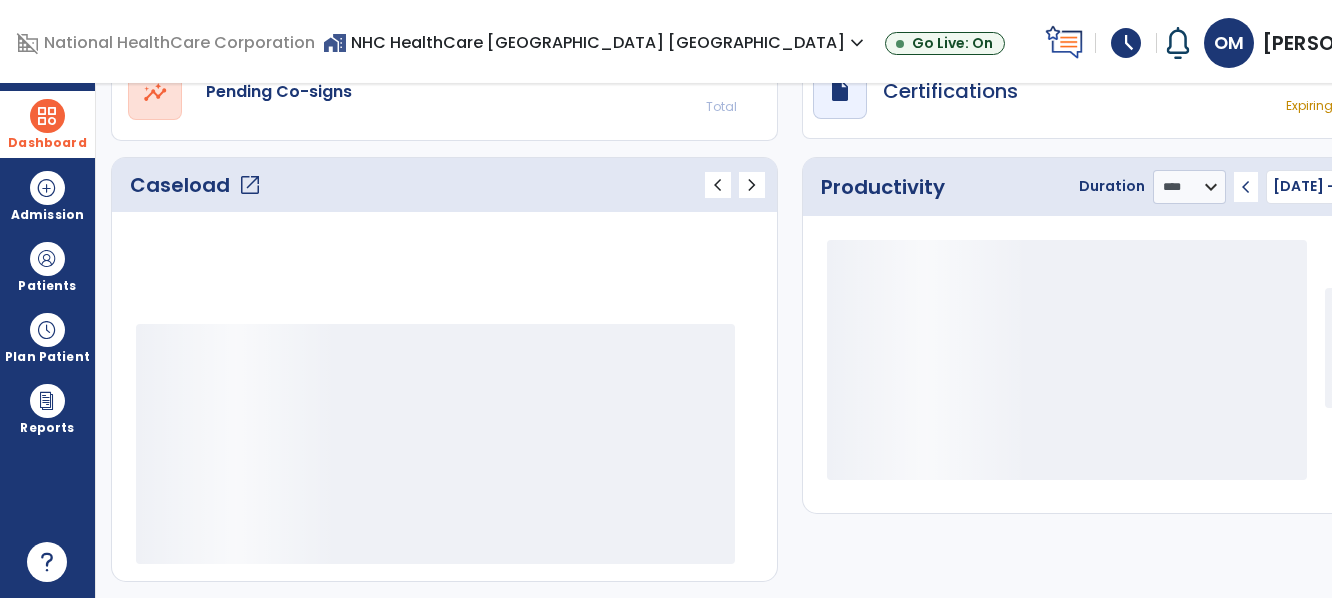 scroll, scrollTop: 278, scrollLeft: 0, axis: vertical 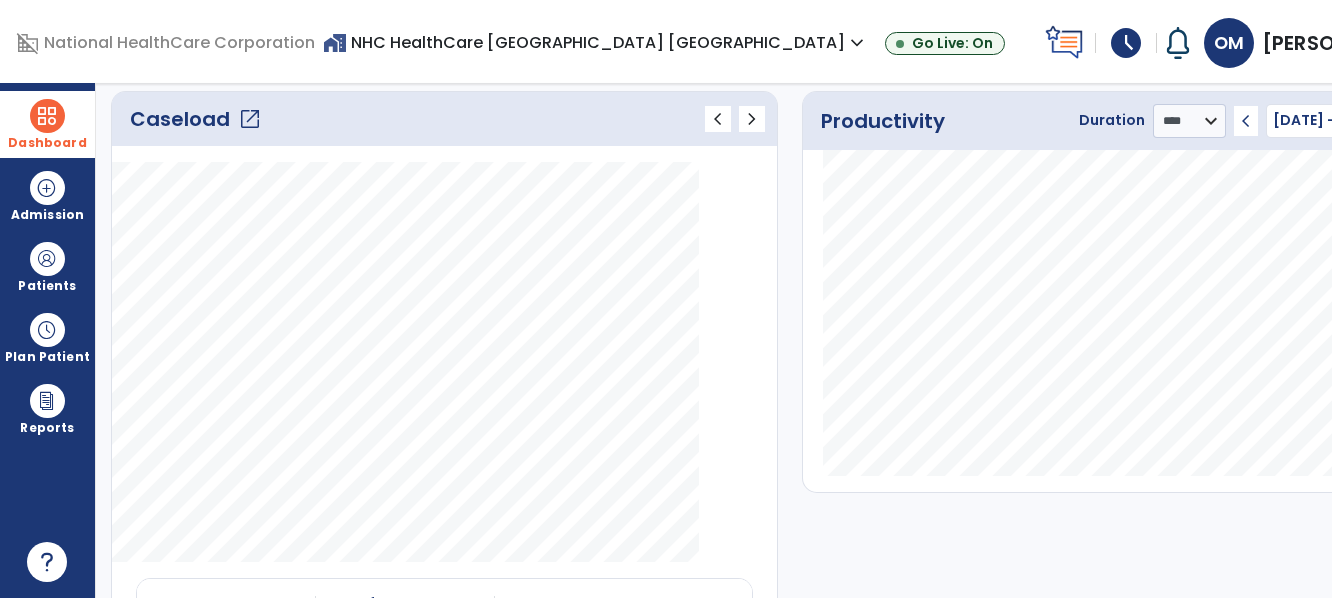 click on "open_in_new" 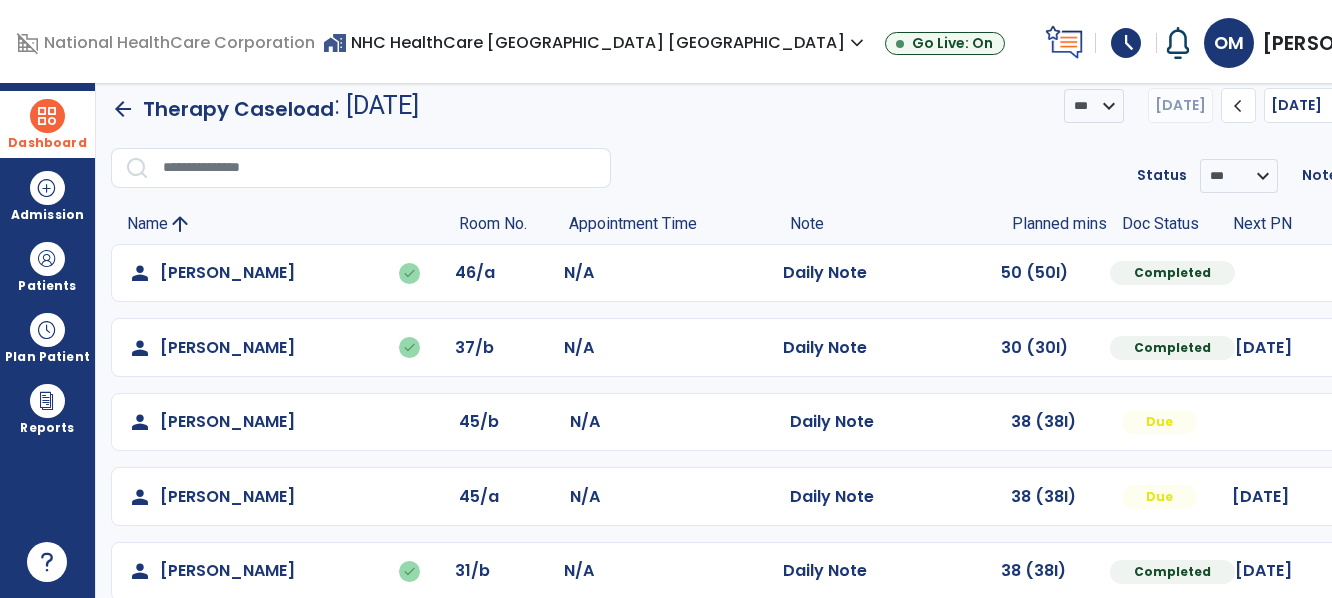scroll, scrollTop: 0, scrollLeft: 0, axis: both 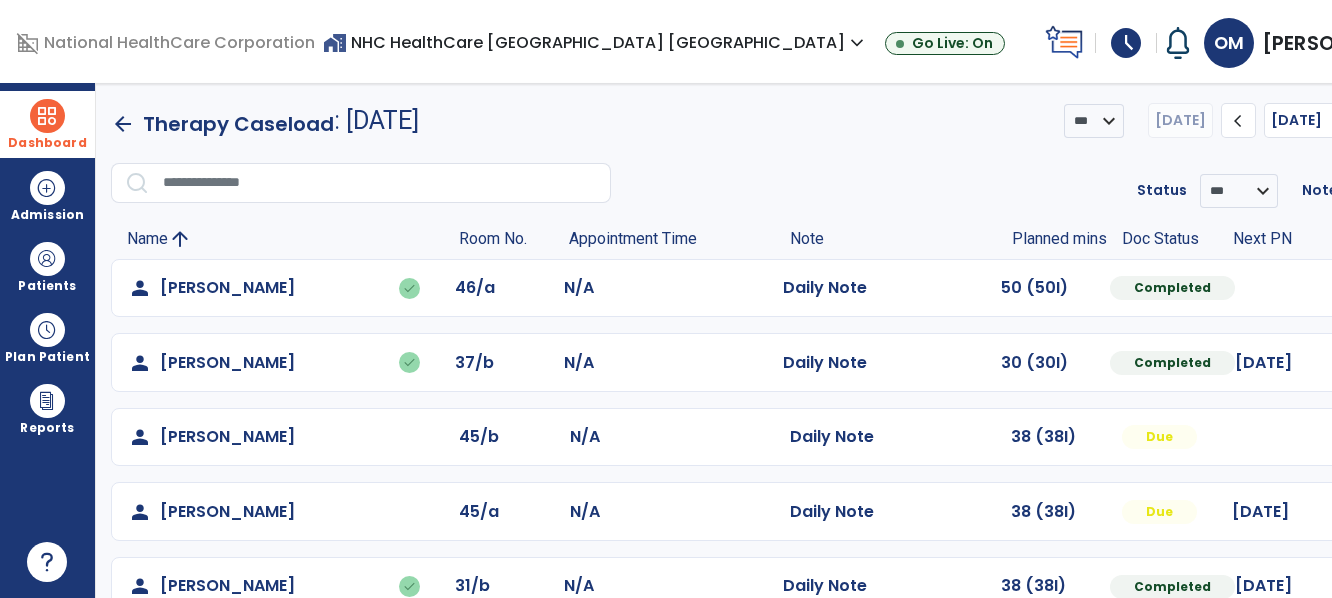 click on "schedule" at bounding box center (1126, 43) 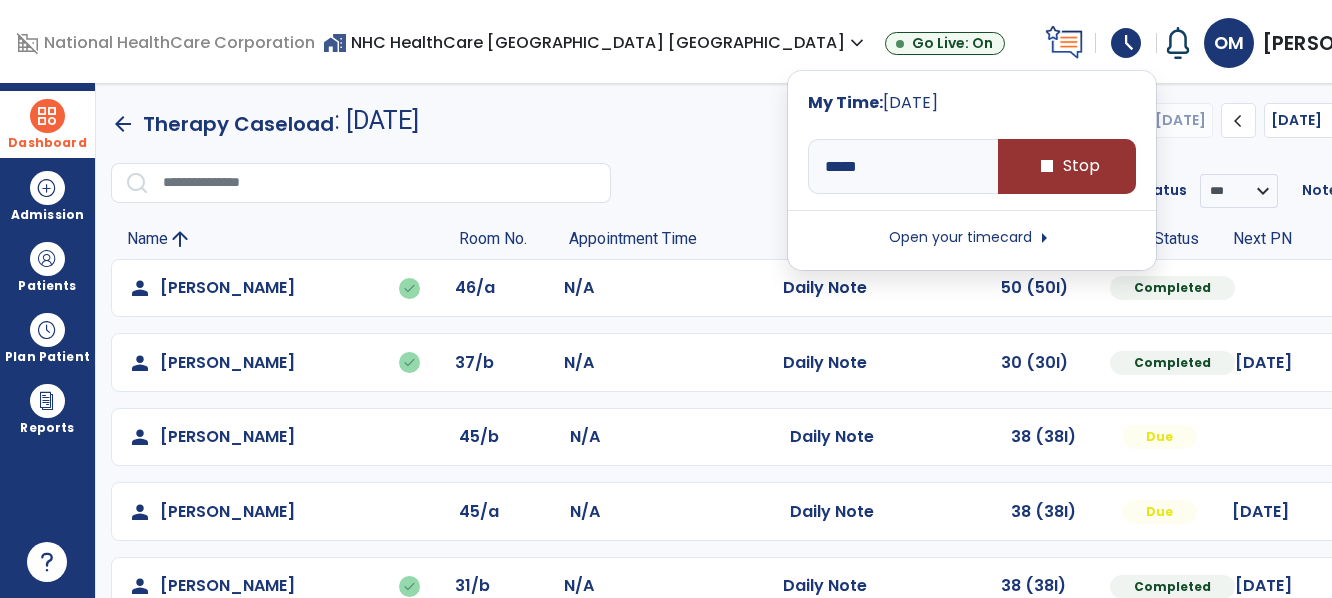 click on "stop" at bounding box center [1047, 166] 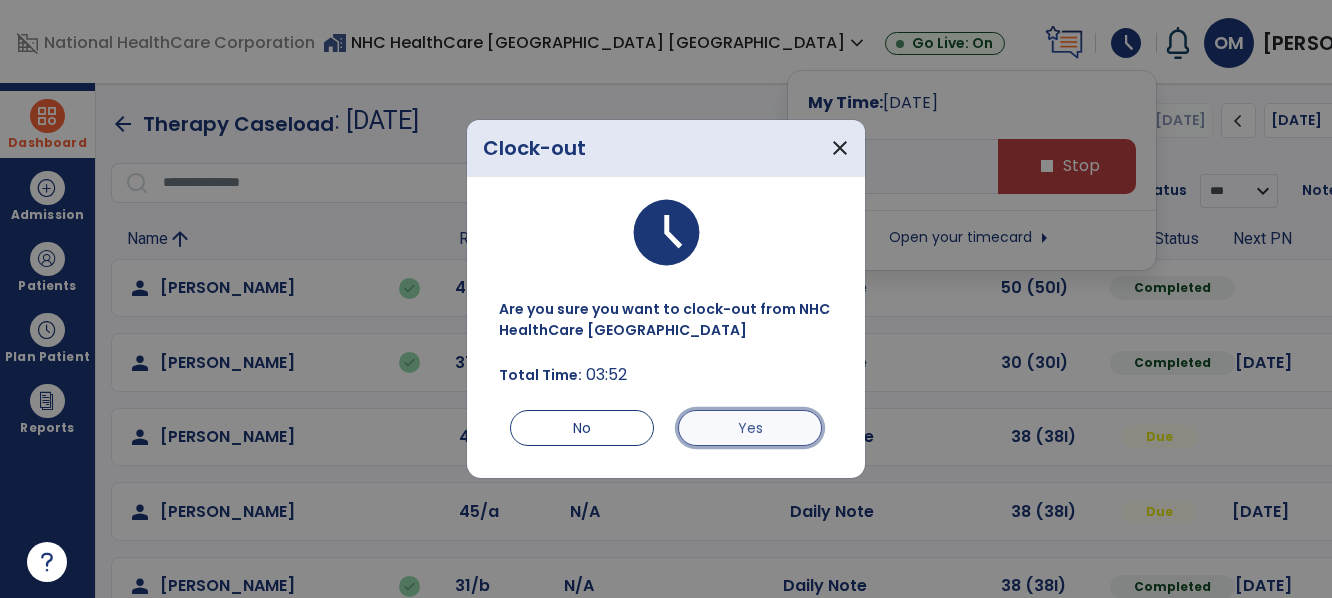 click on "Yes" at bounding box center (750, 428) 